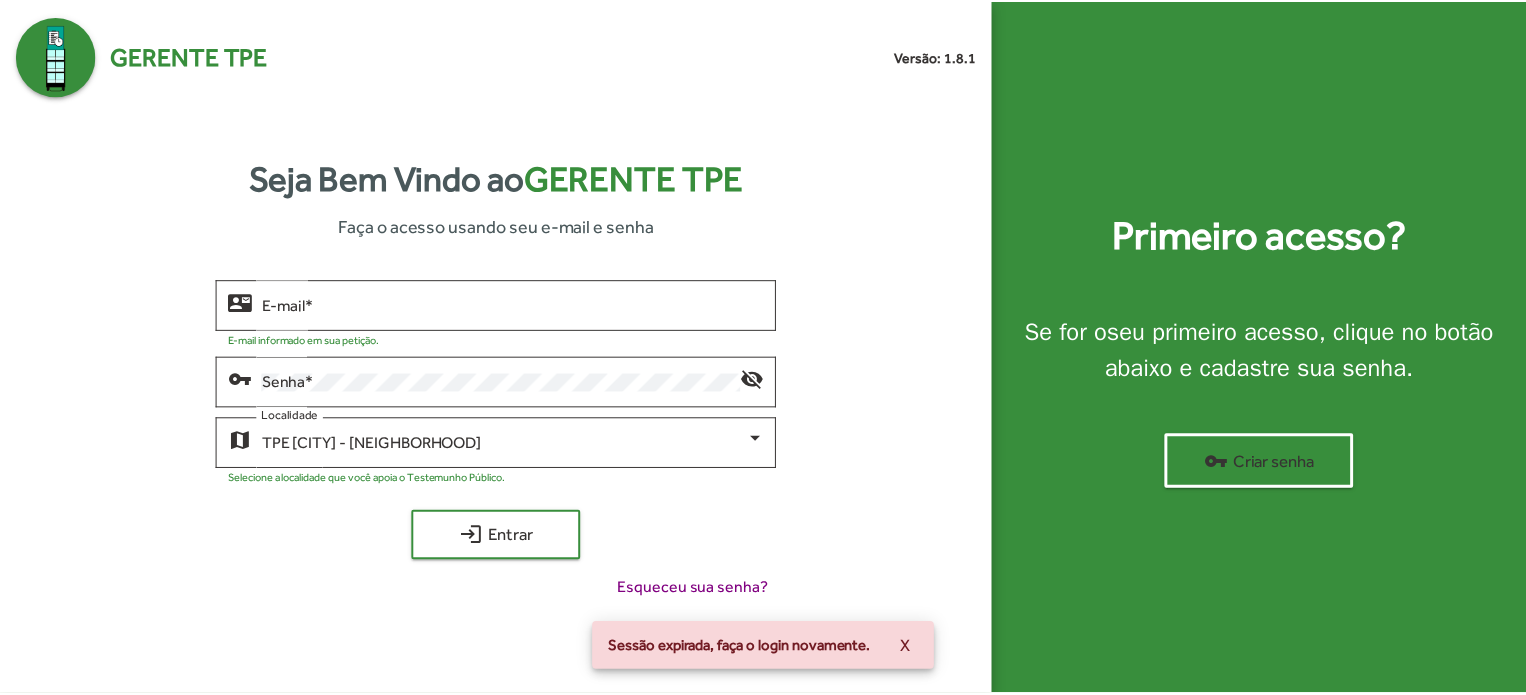 scroll, scrollTop: 0, scrollLeft: 0, axis: both 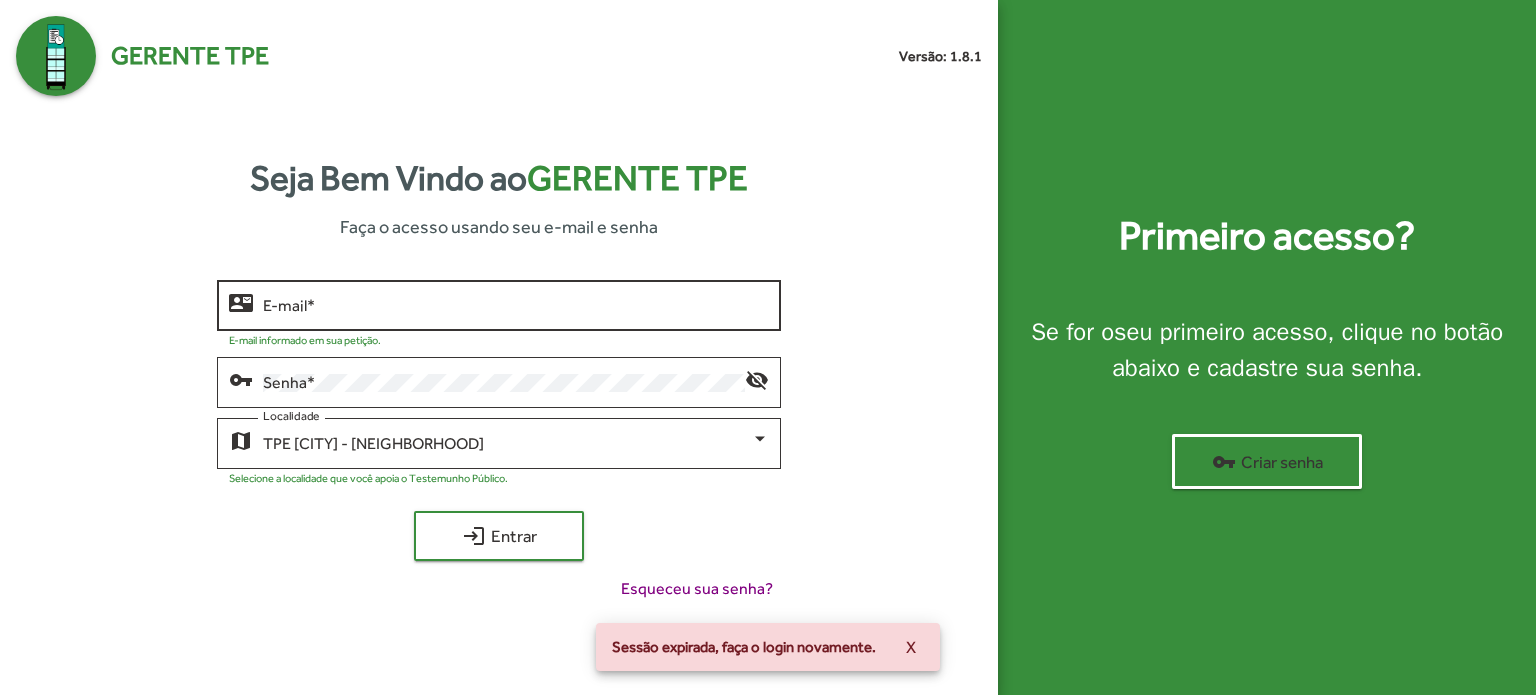 click on "E-mail   *" at bounding box center (516, 306) 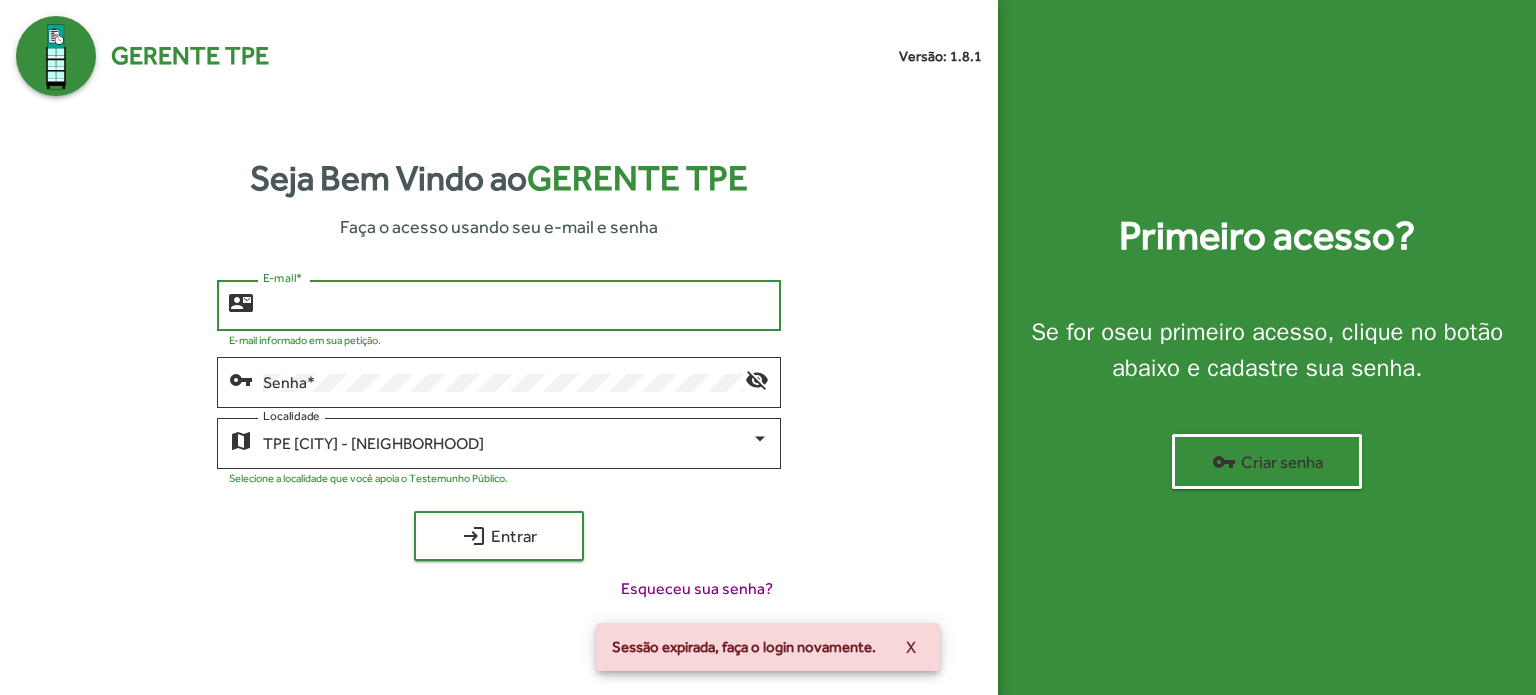 click on "E-mail   *" at bounding box center (516, 306) 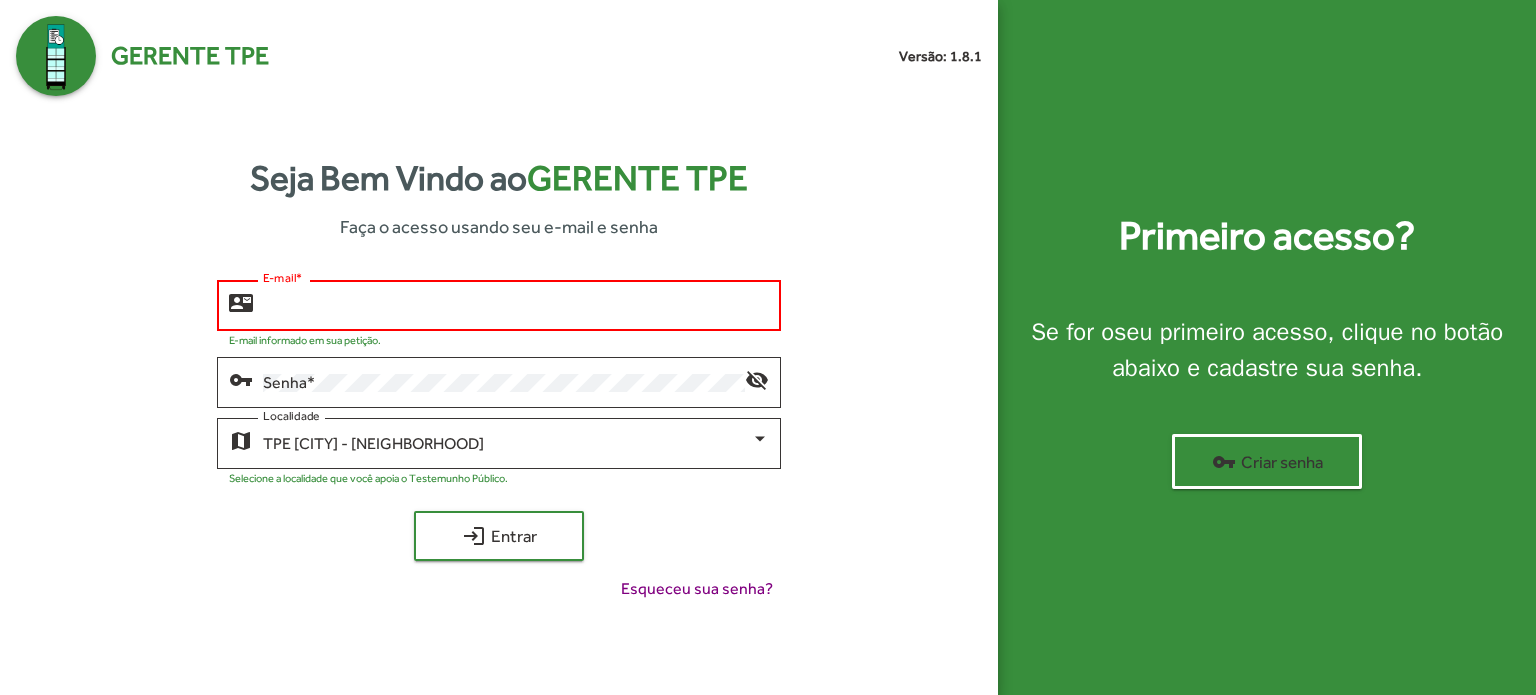 type on "**********" 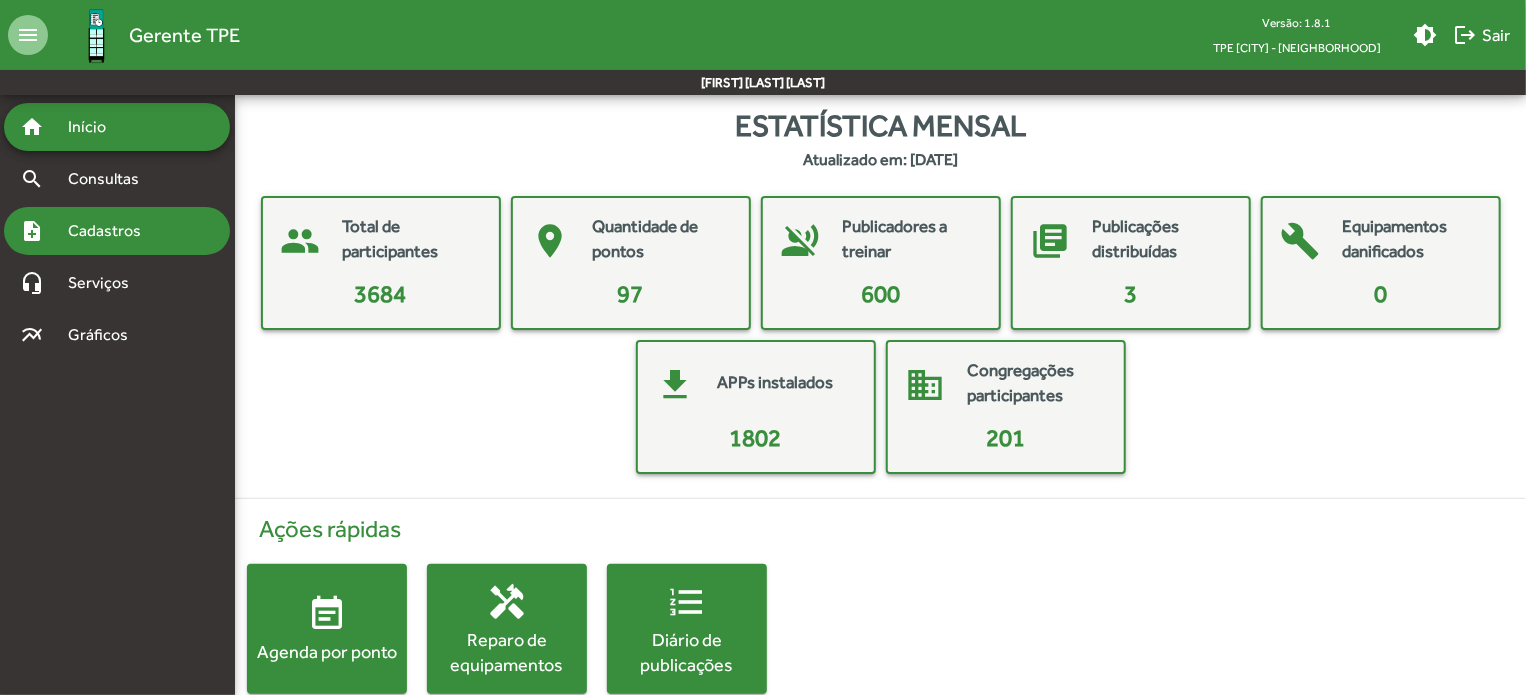 click on "Cadastros" at bounding box center [111, 231] 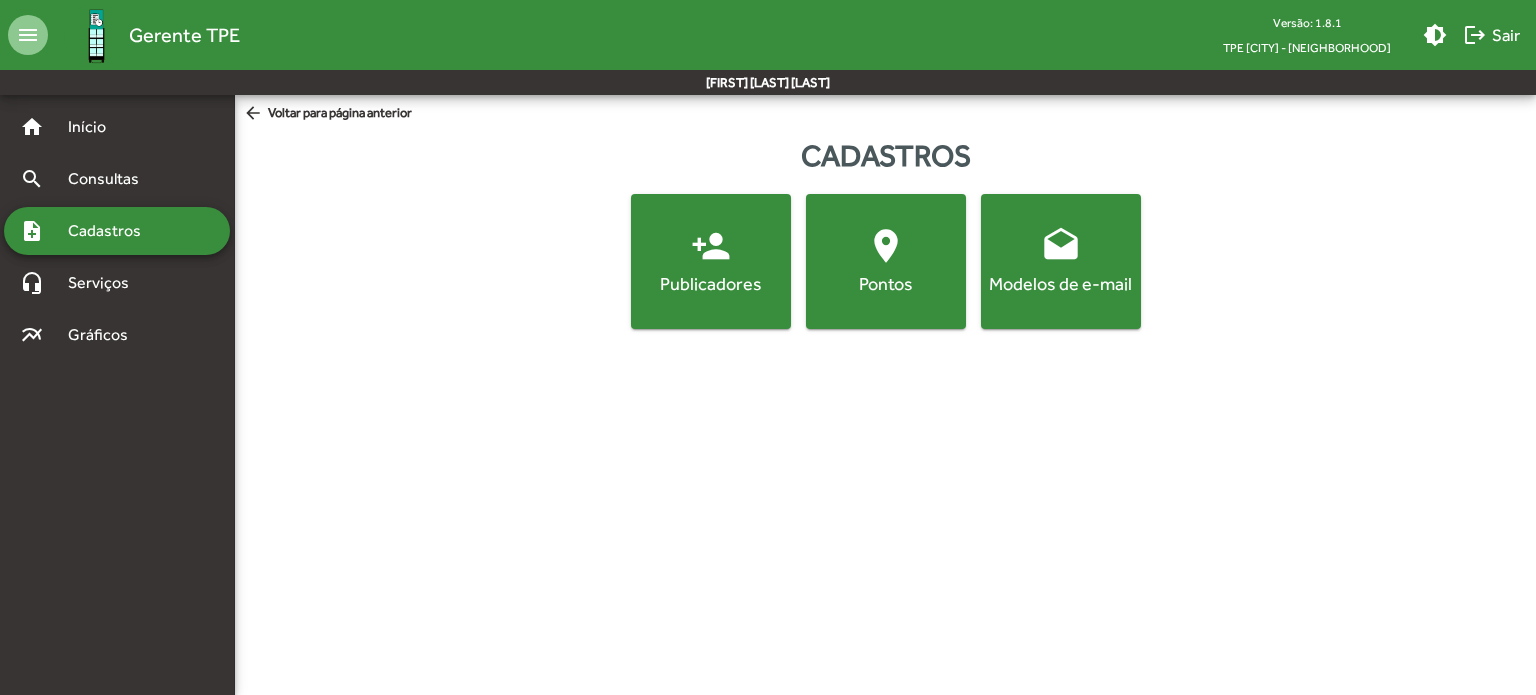 click on "person_add  Publicadores" 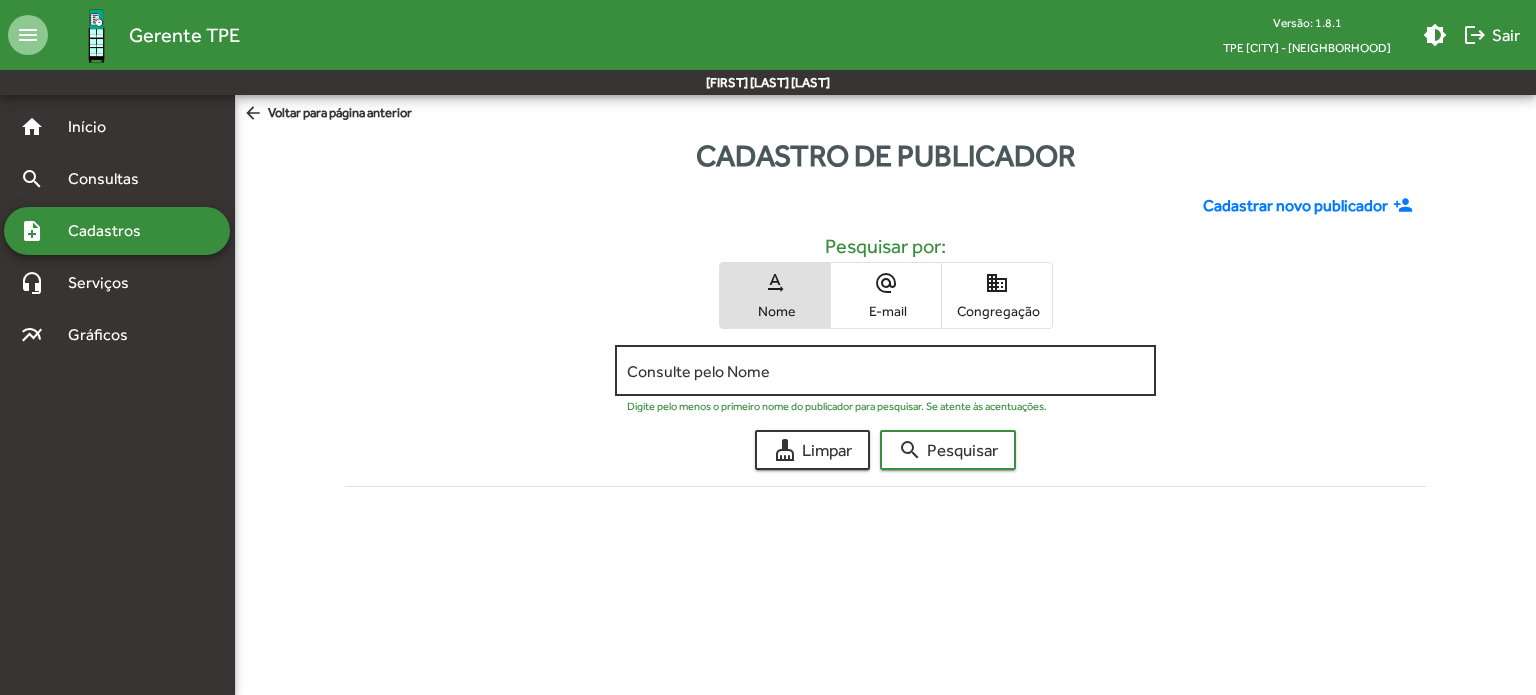 click on "Consulte pelo Nome" 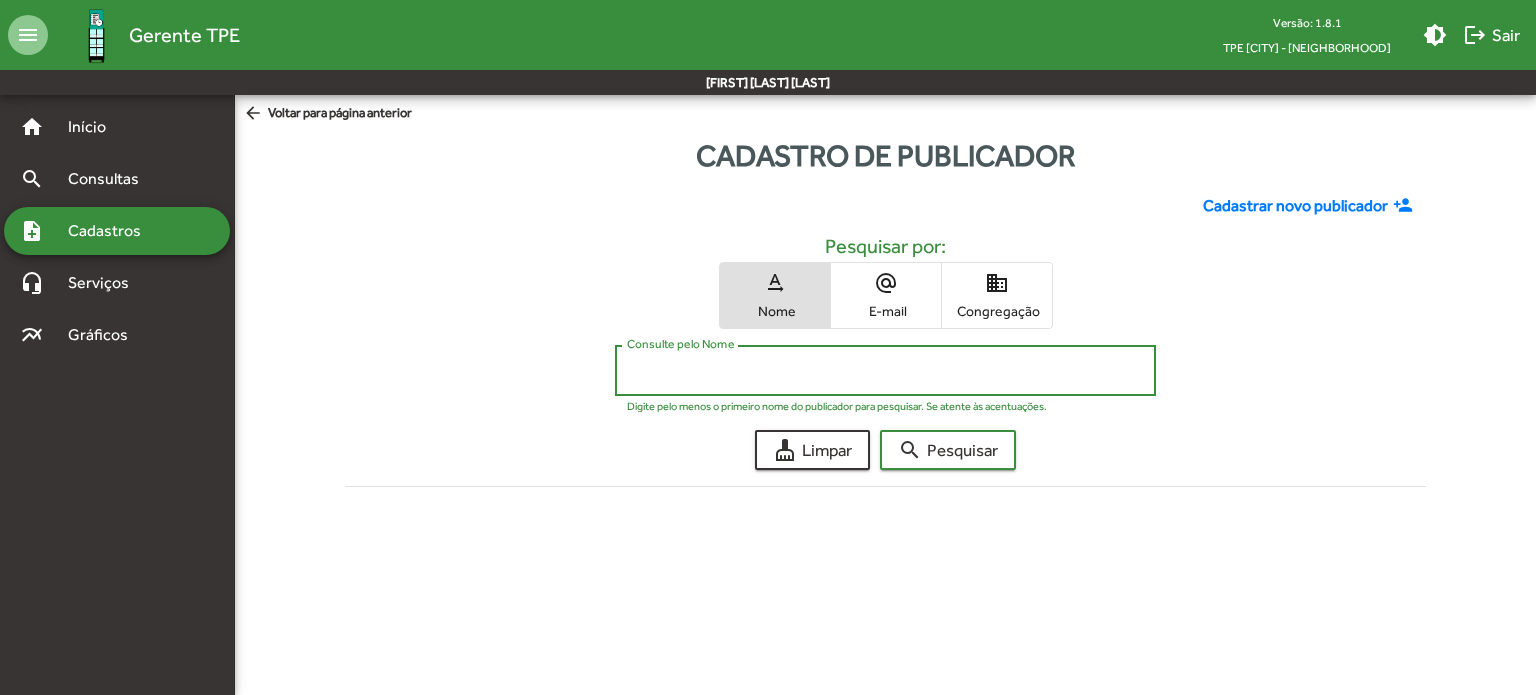paste on "**********" 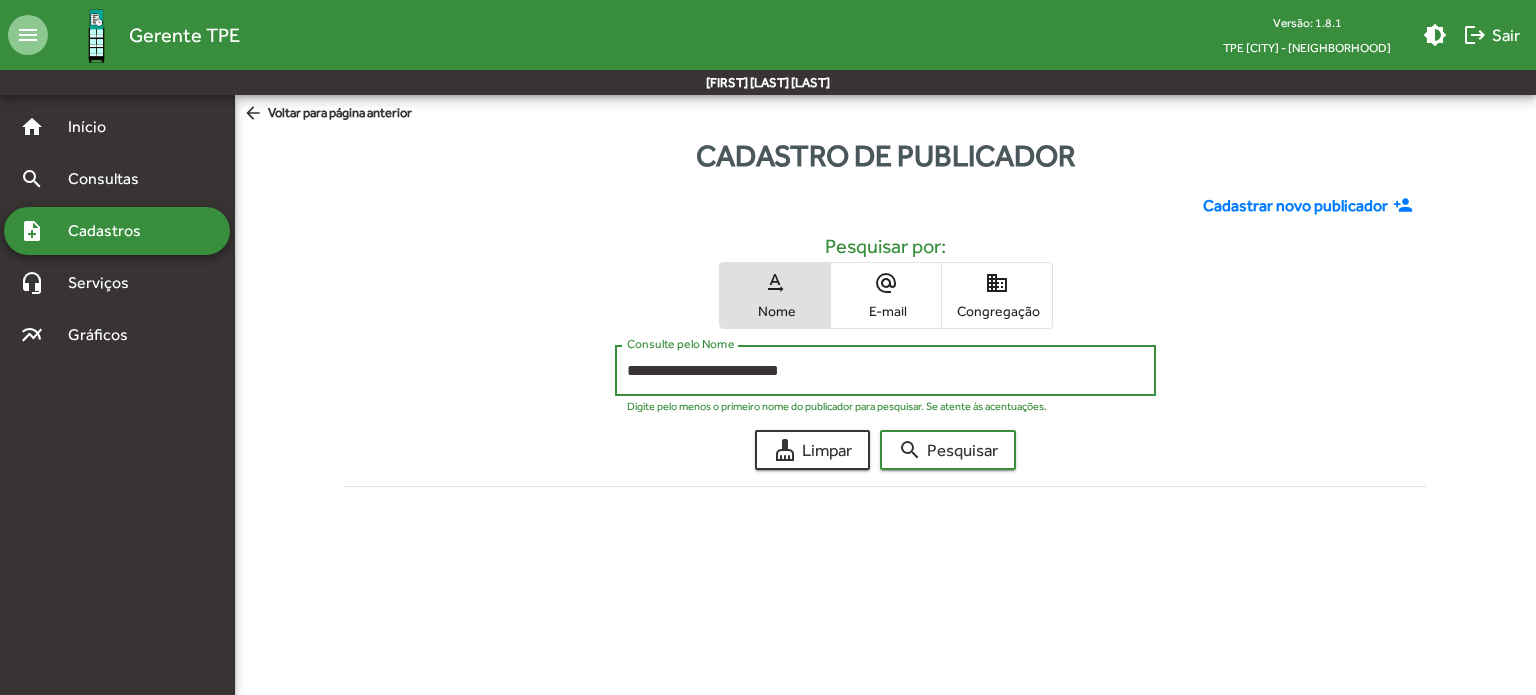 type on "**********" 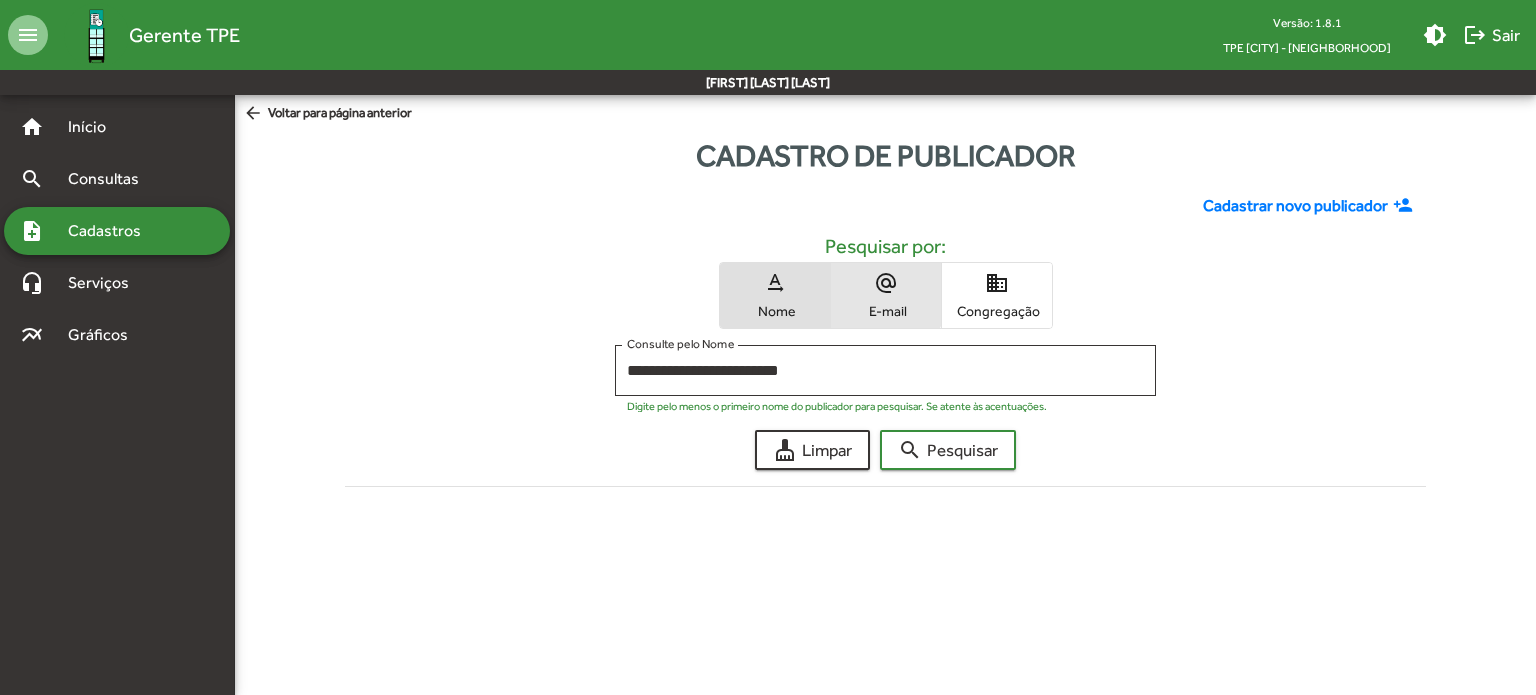 click on "alternate_email E-mail" at bounding box center (886, 295) 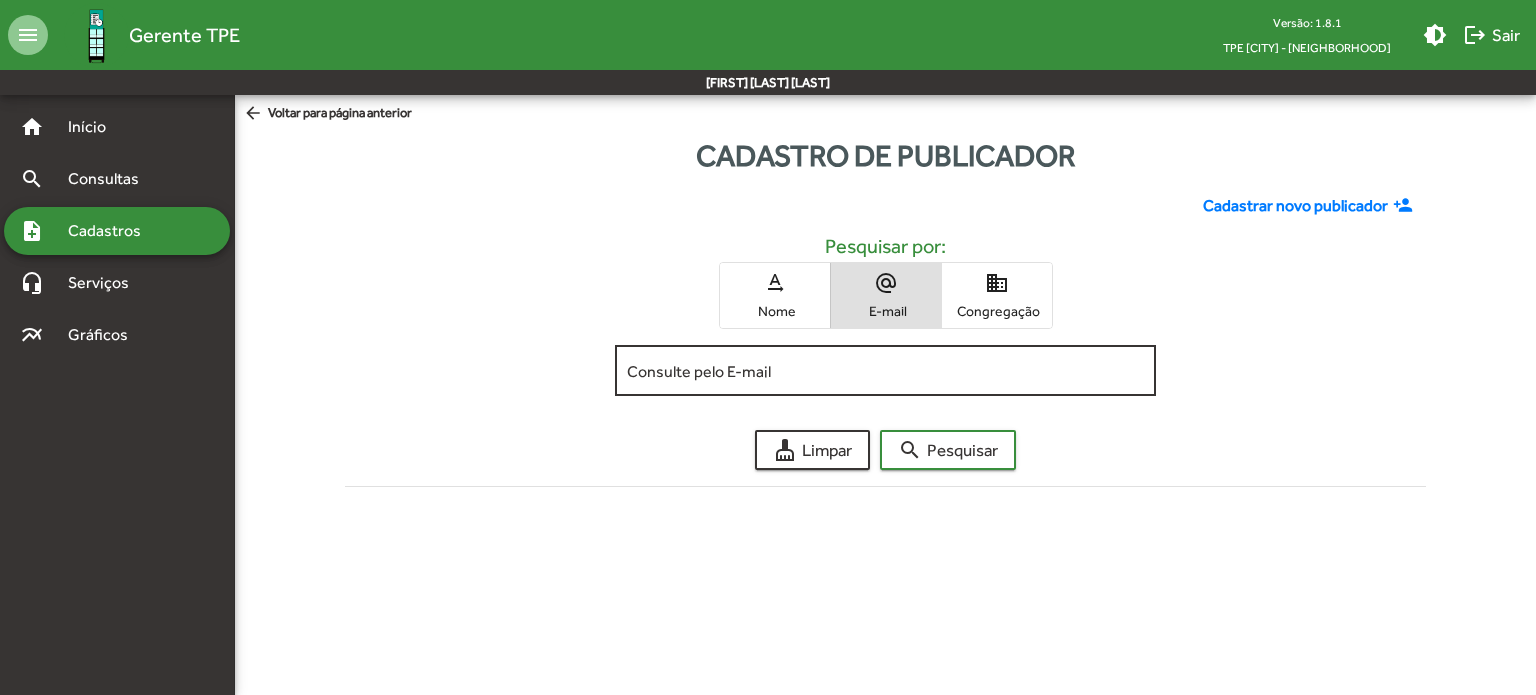 click on "Consulte pelo E-mail" at bounding box center (885, 371) 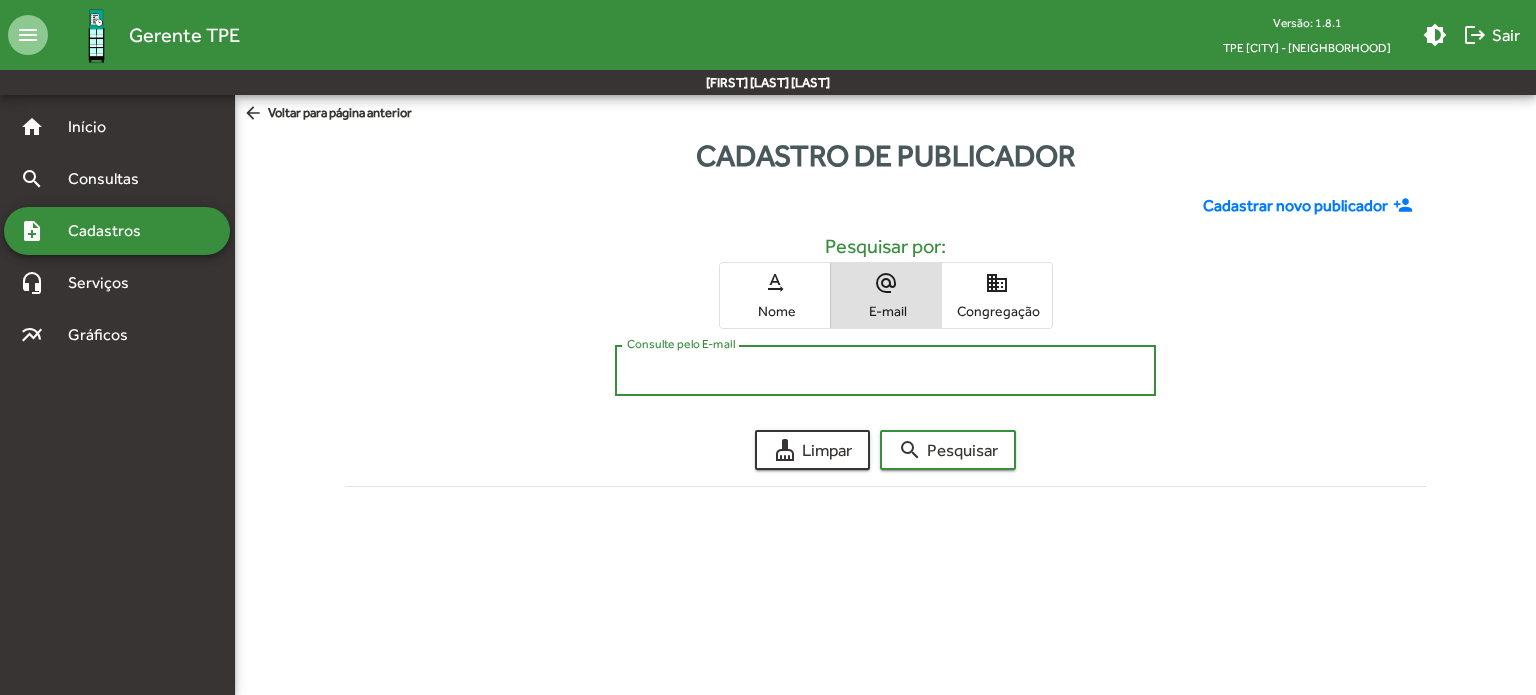 paste on "**********" 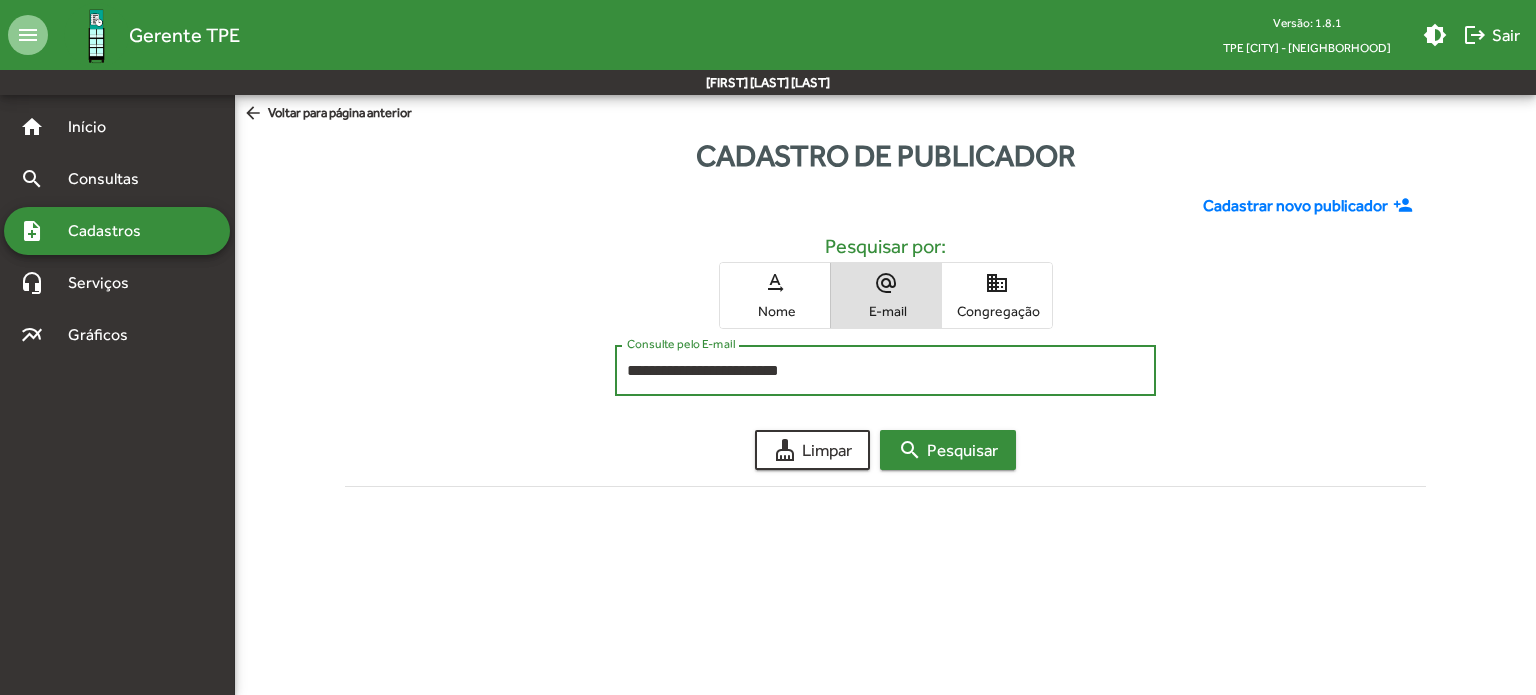 type on "**********" 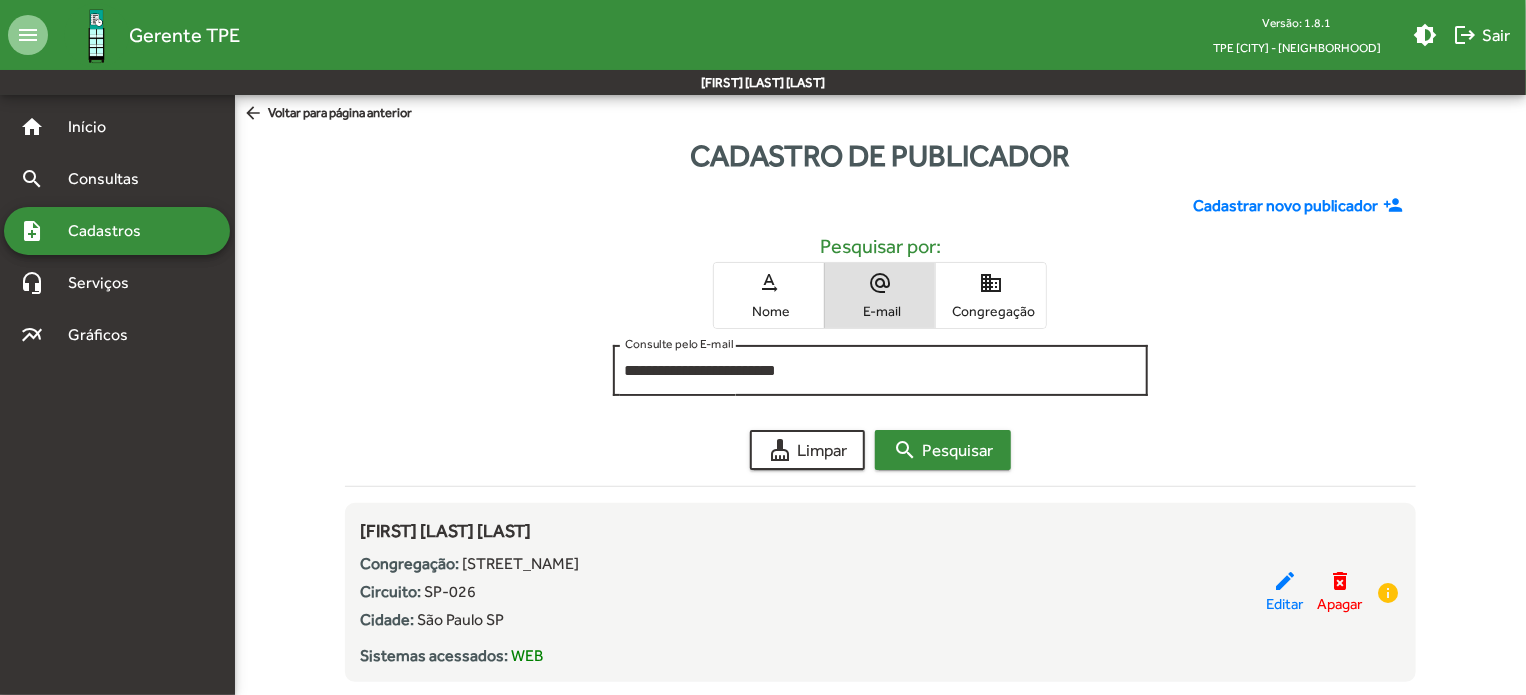 scroll, scrollTop: 49, scrollLeft: 0, axis: vertical 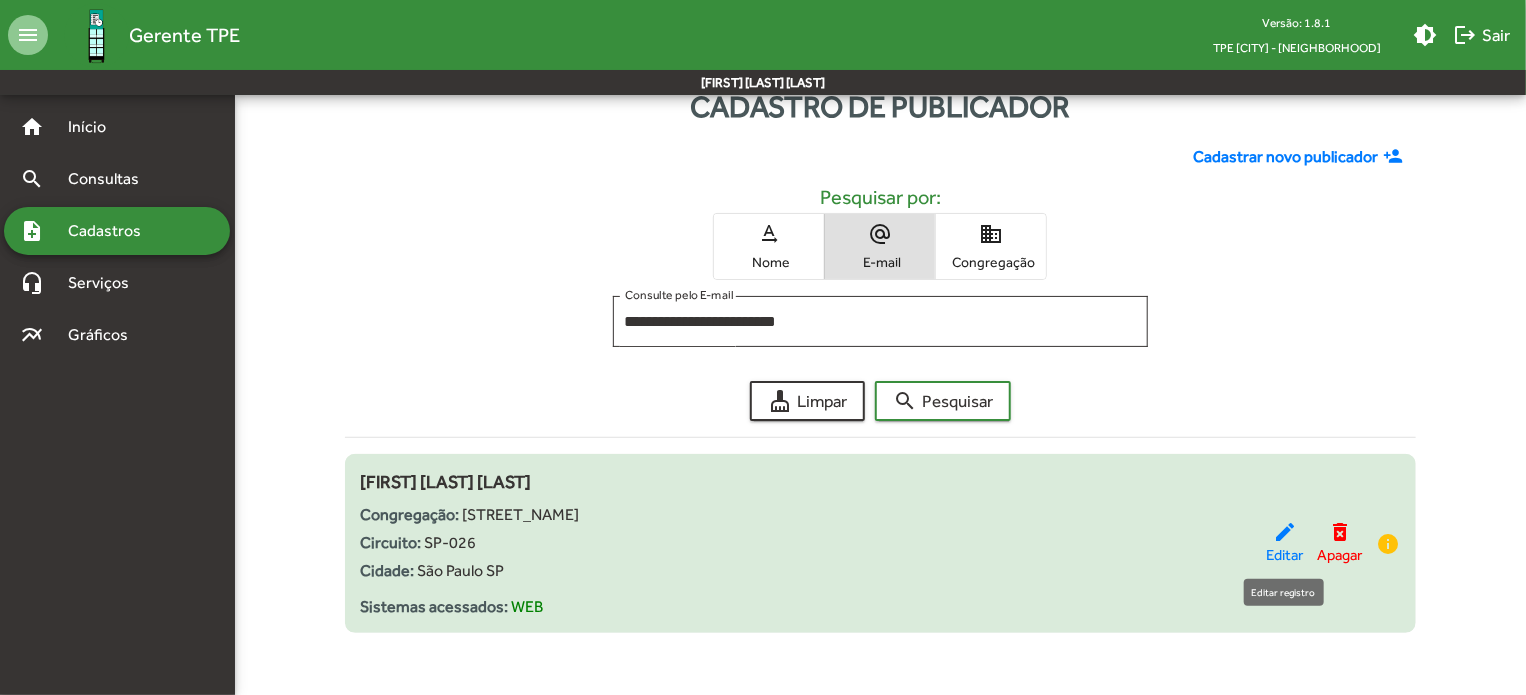 click on "edit" 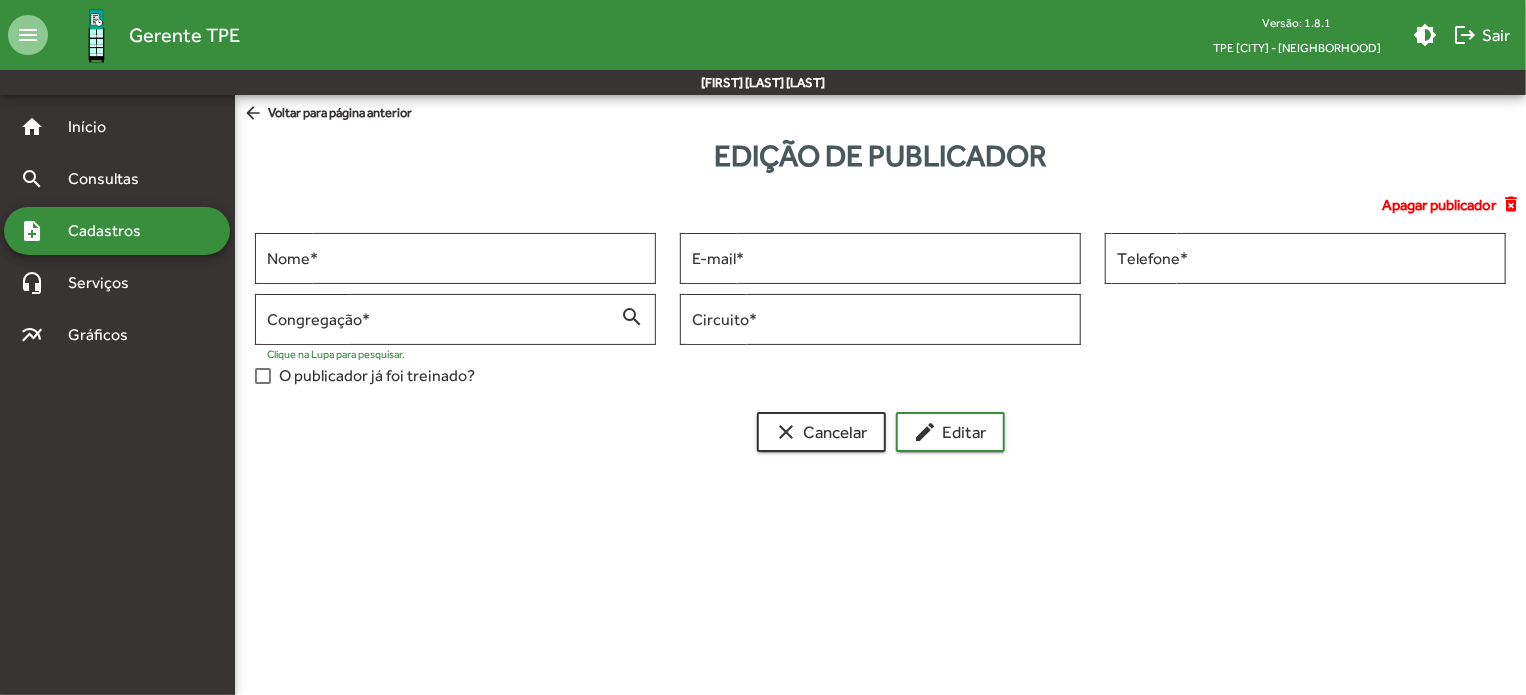 scroll, scrollTop: 0, scrollLeft: 0, axis: both 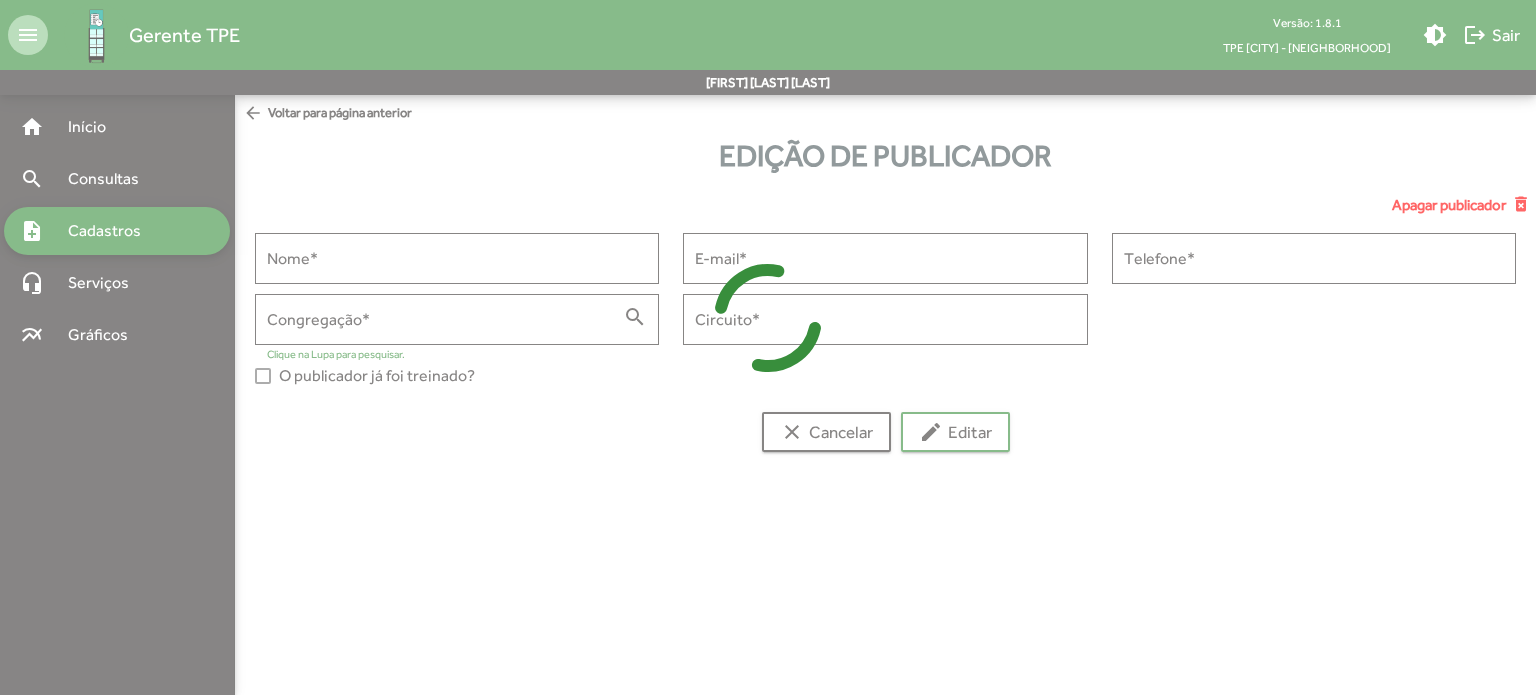 type on "**********" 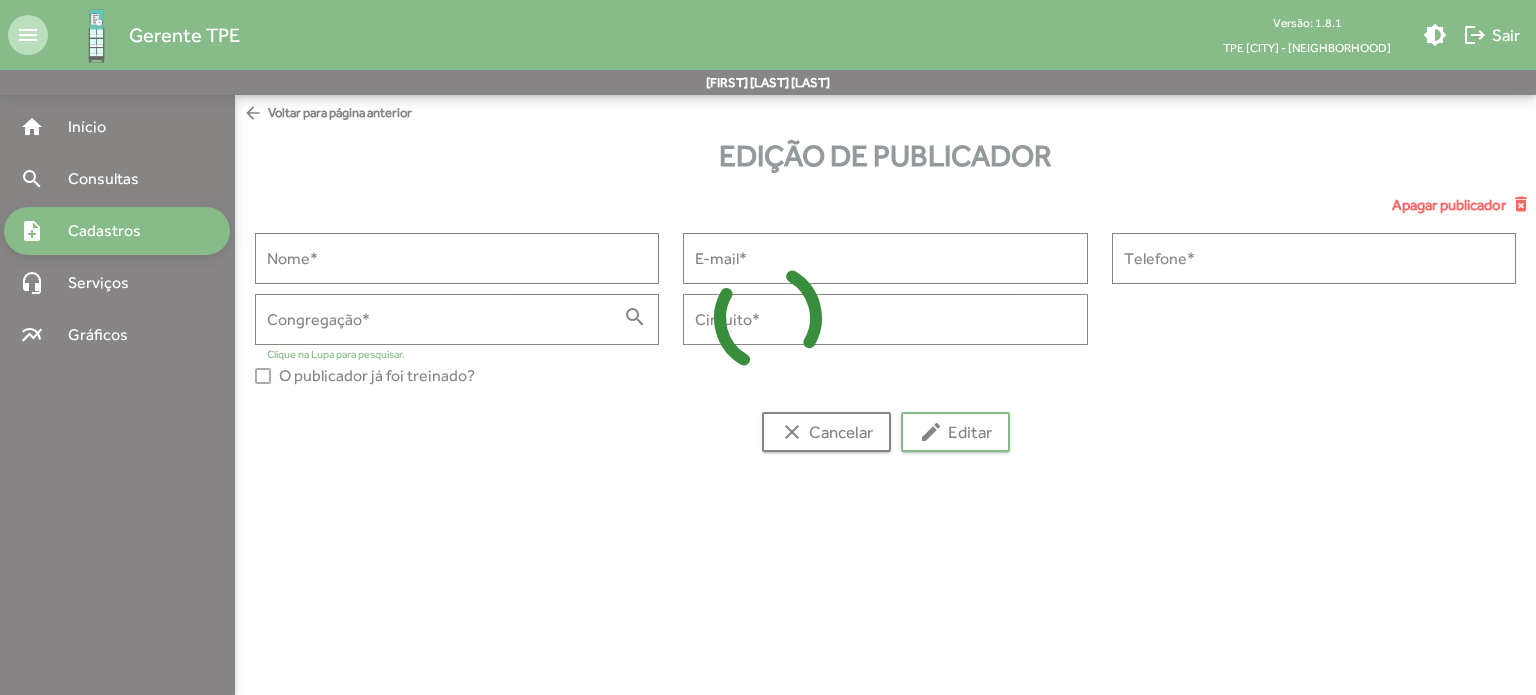 type on "**********" 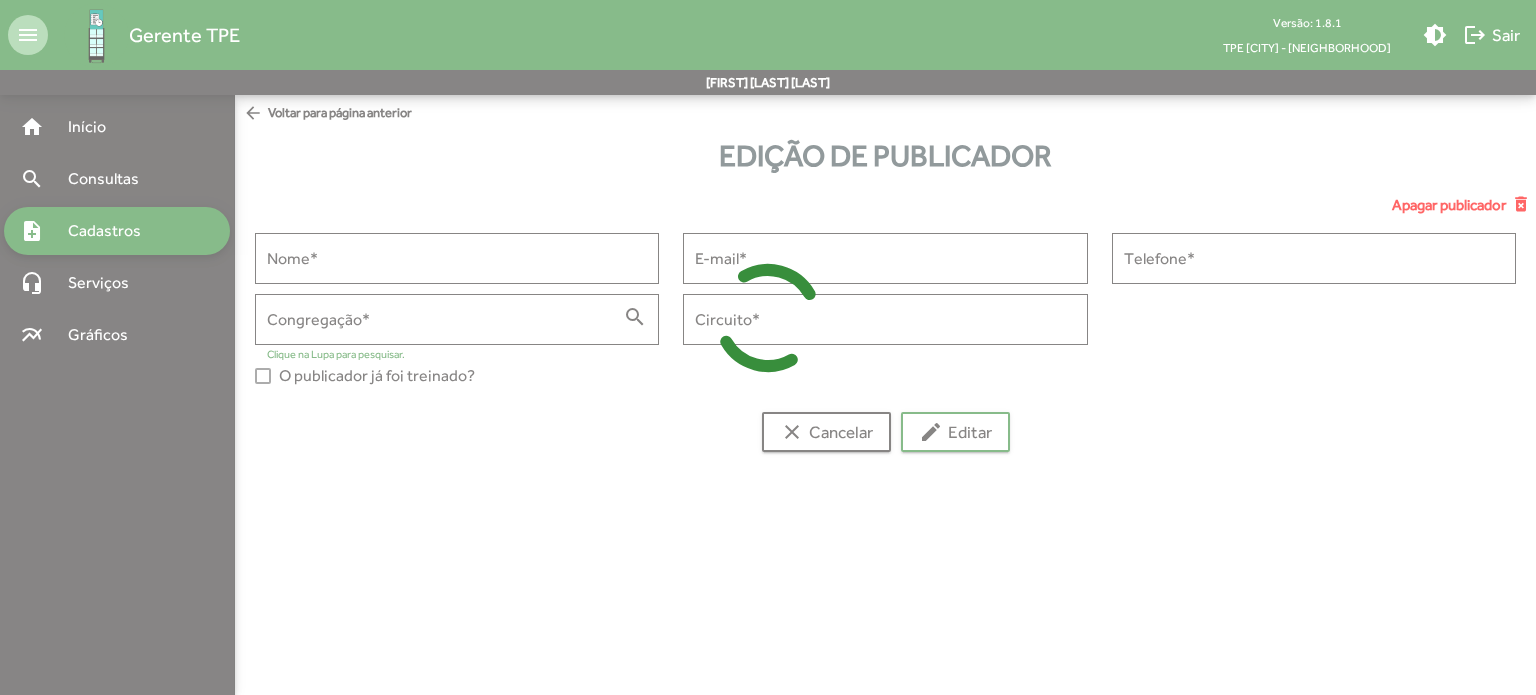 type on "**********" 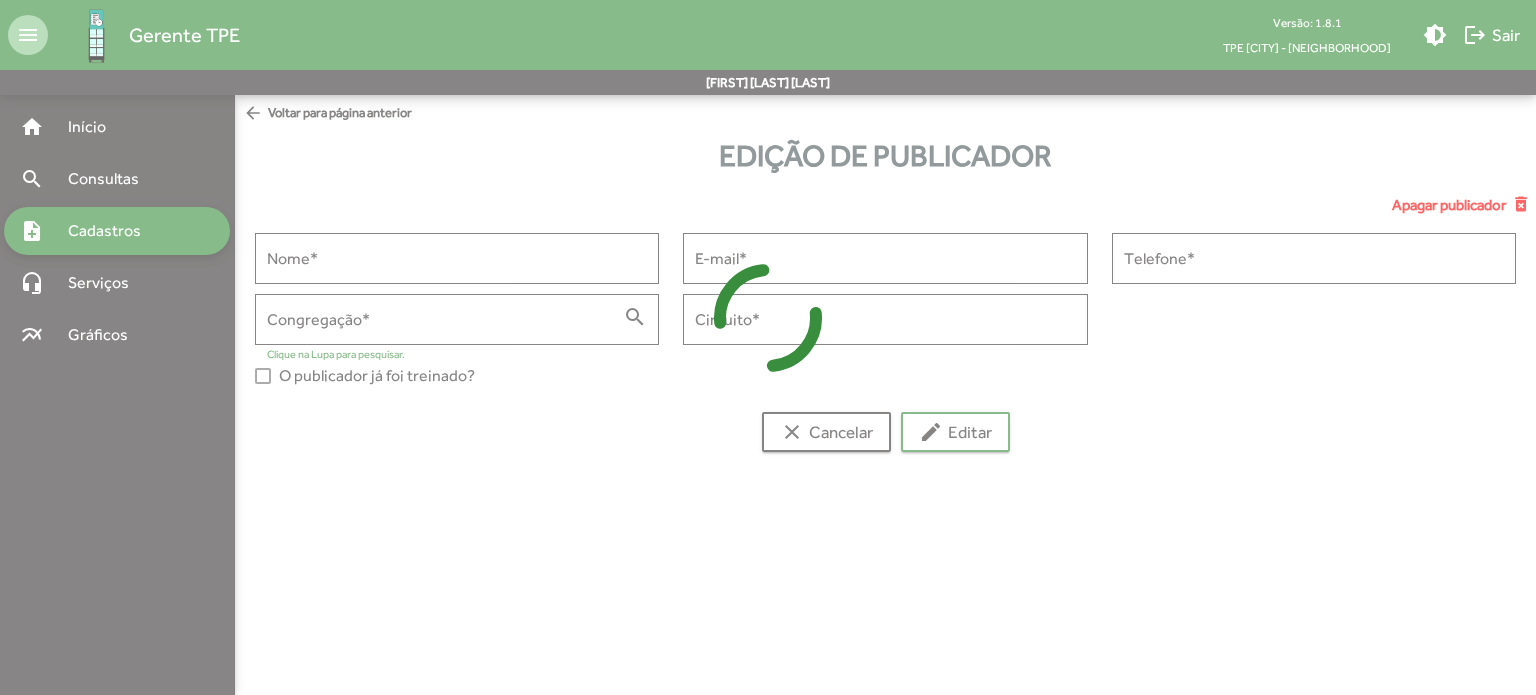 type on "**********" 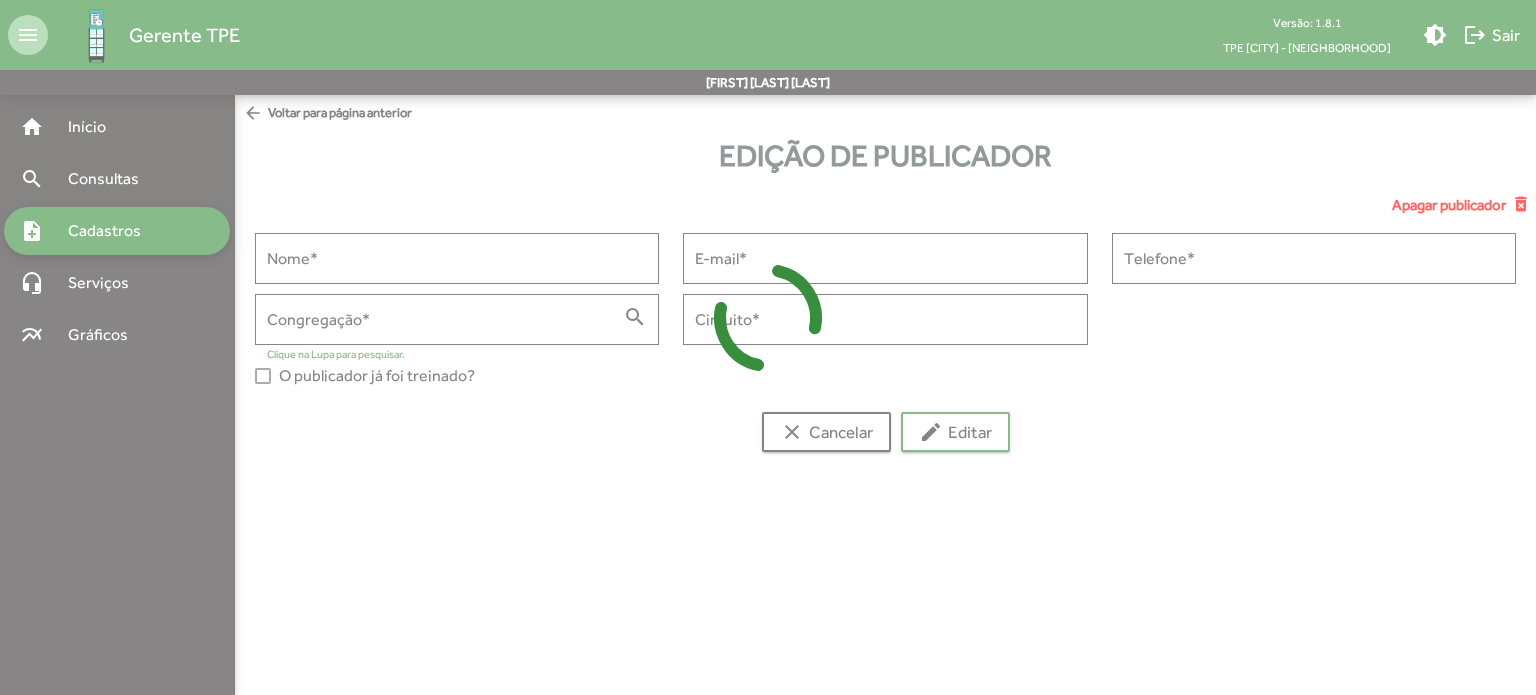 type on "******" 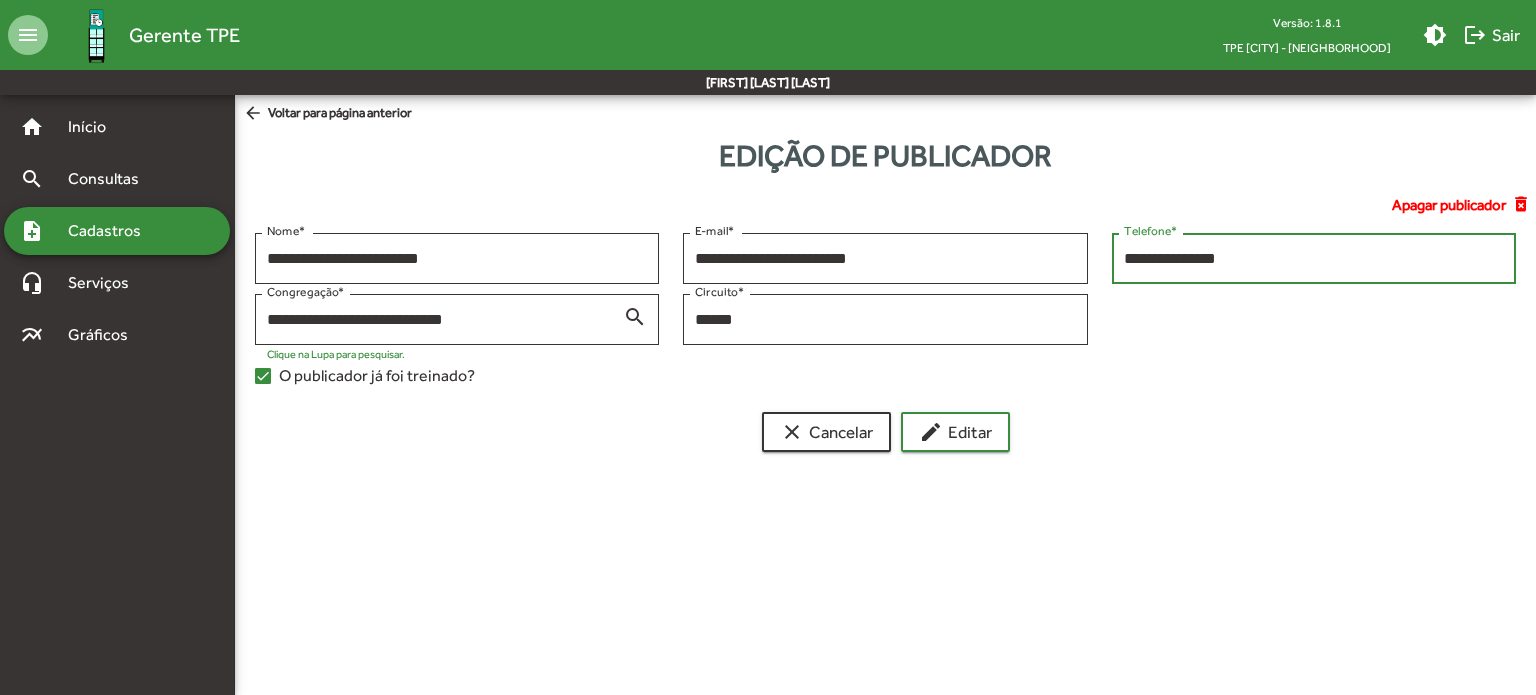 drag, startPoint x: 1147, startPoint y: 255, endPoint x: 1183, endPoint y: 258, distance: 36.124783 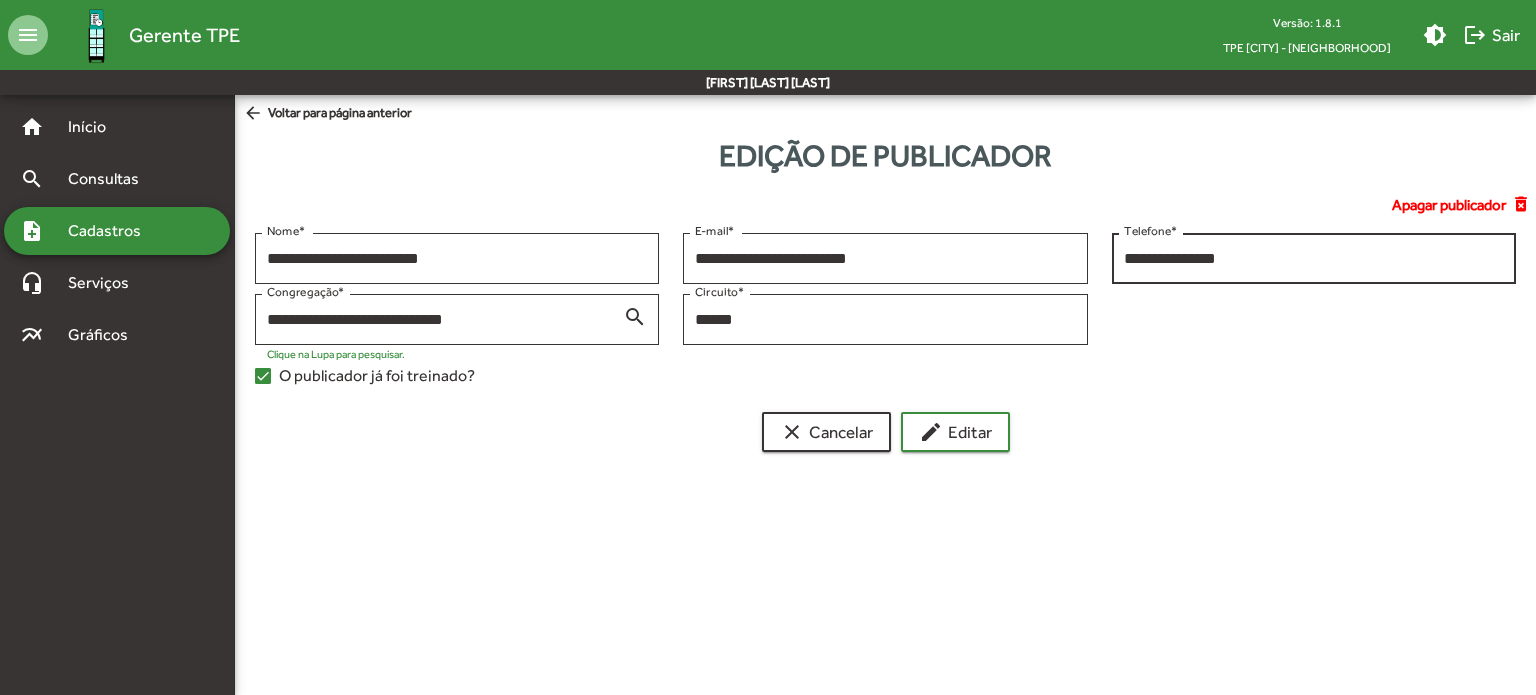 click on "**********" at bounding box center (1314, 259) 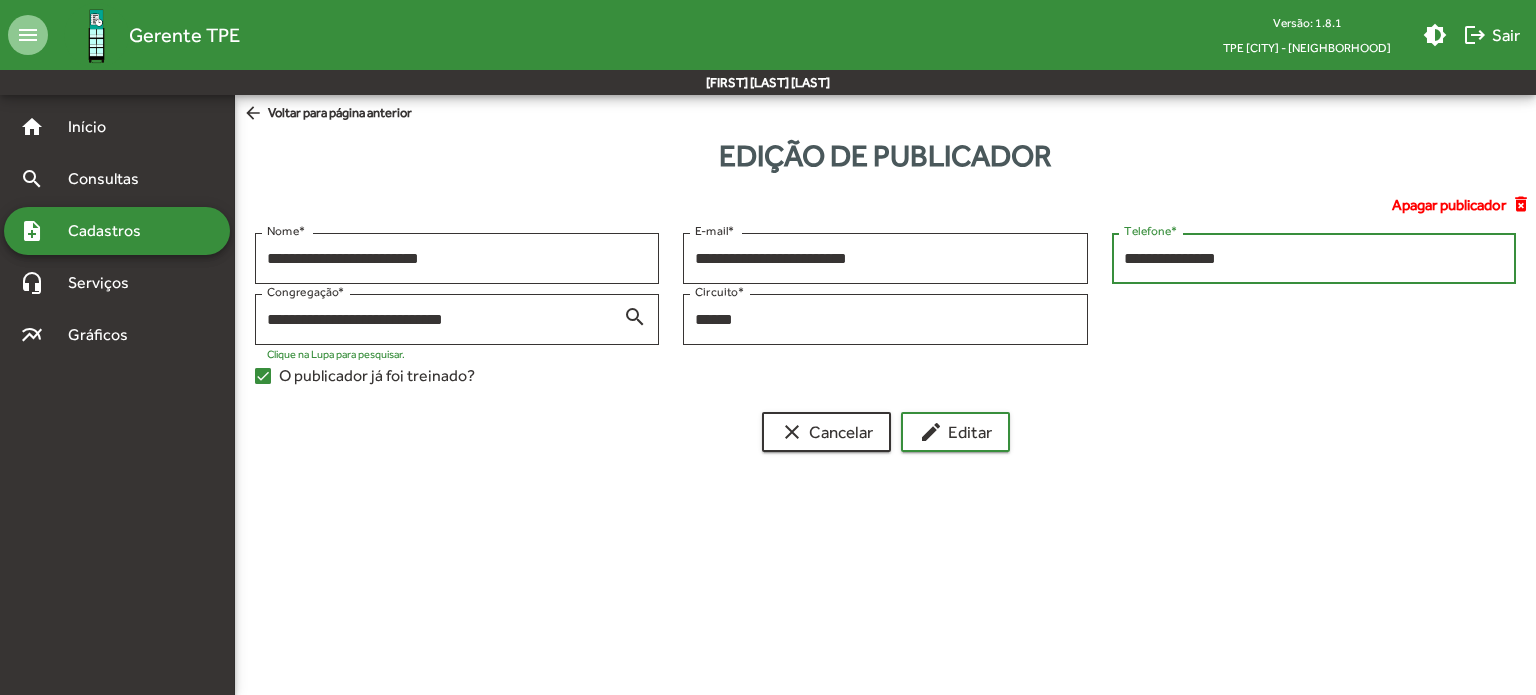 click on "**********" at bounding box center (1314, 259) 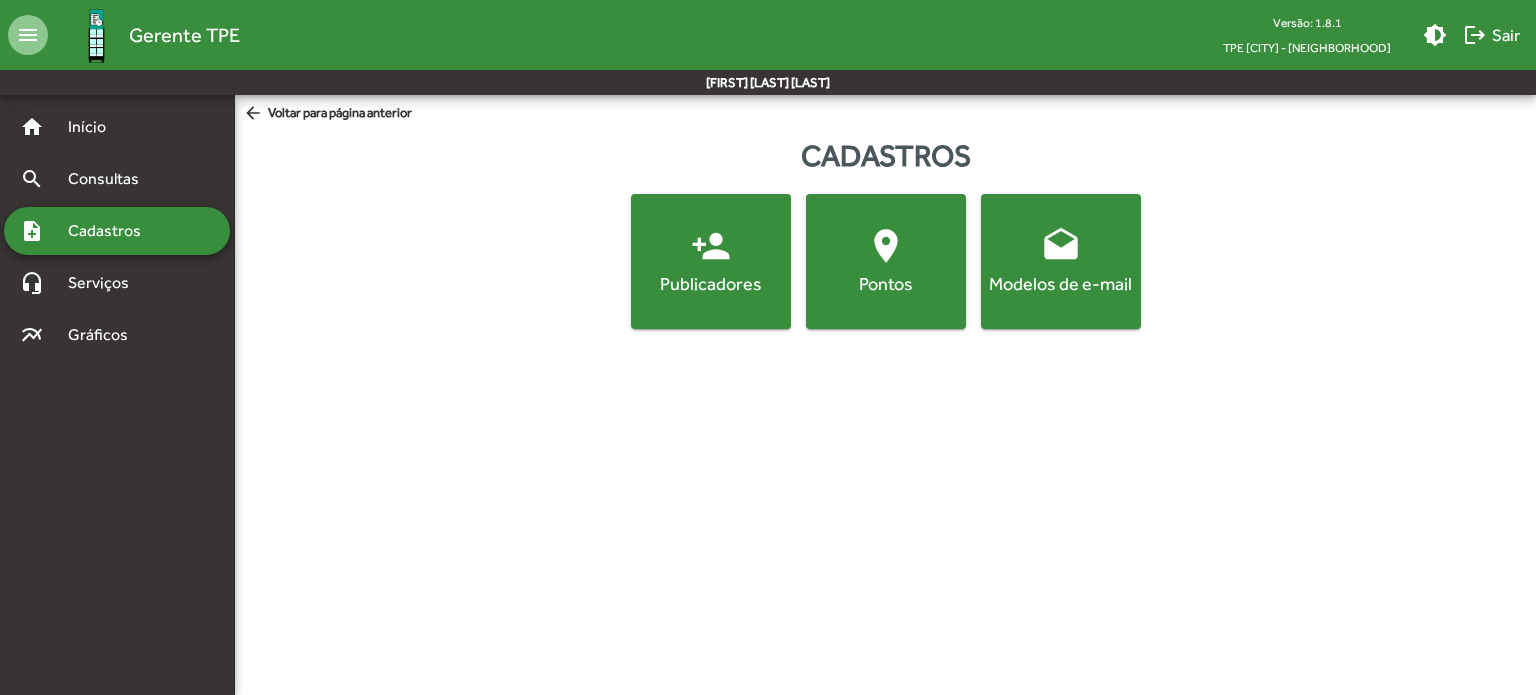 click on "person_add  Publicadores" 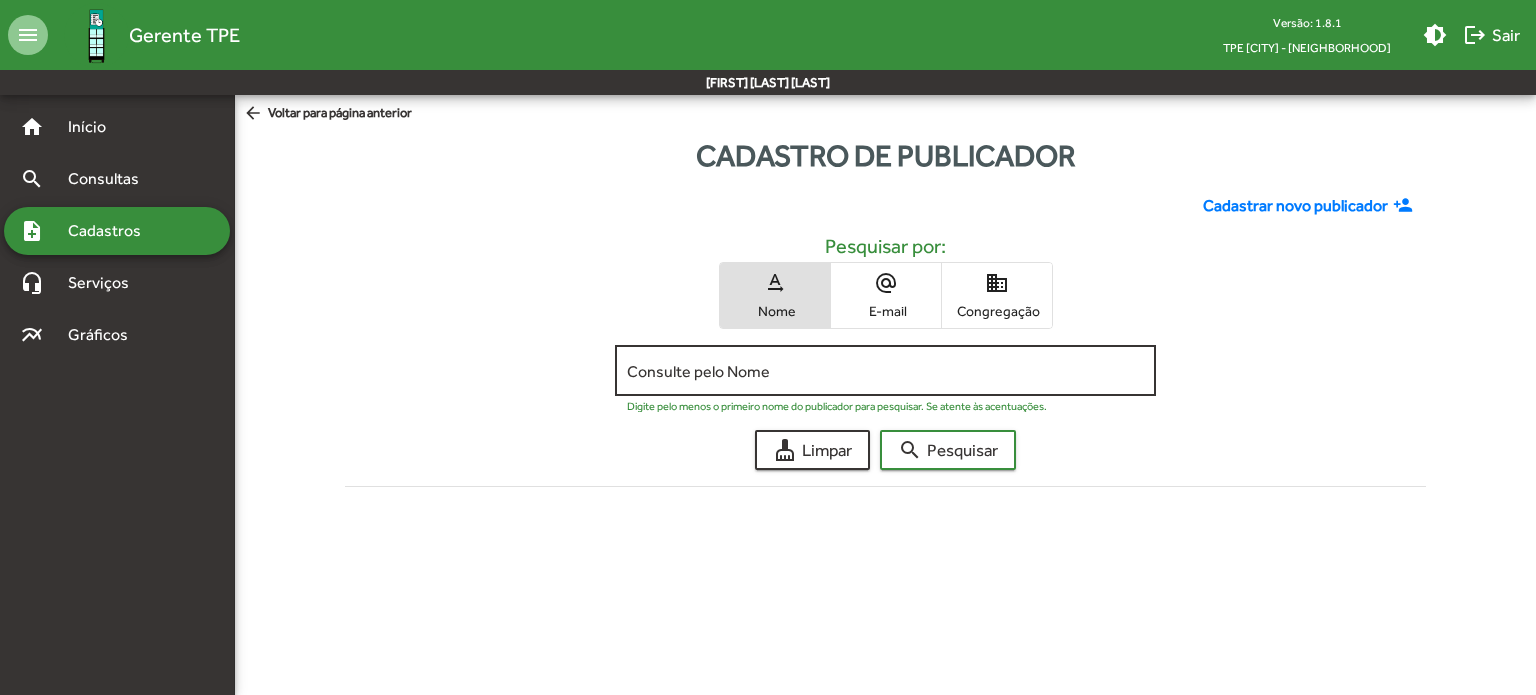 click on "Consulte pelo Nome" at bounding box center [885, 371] 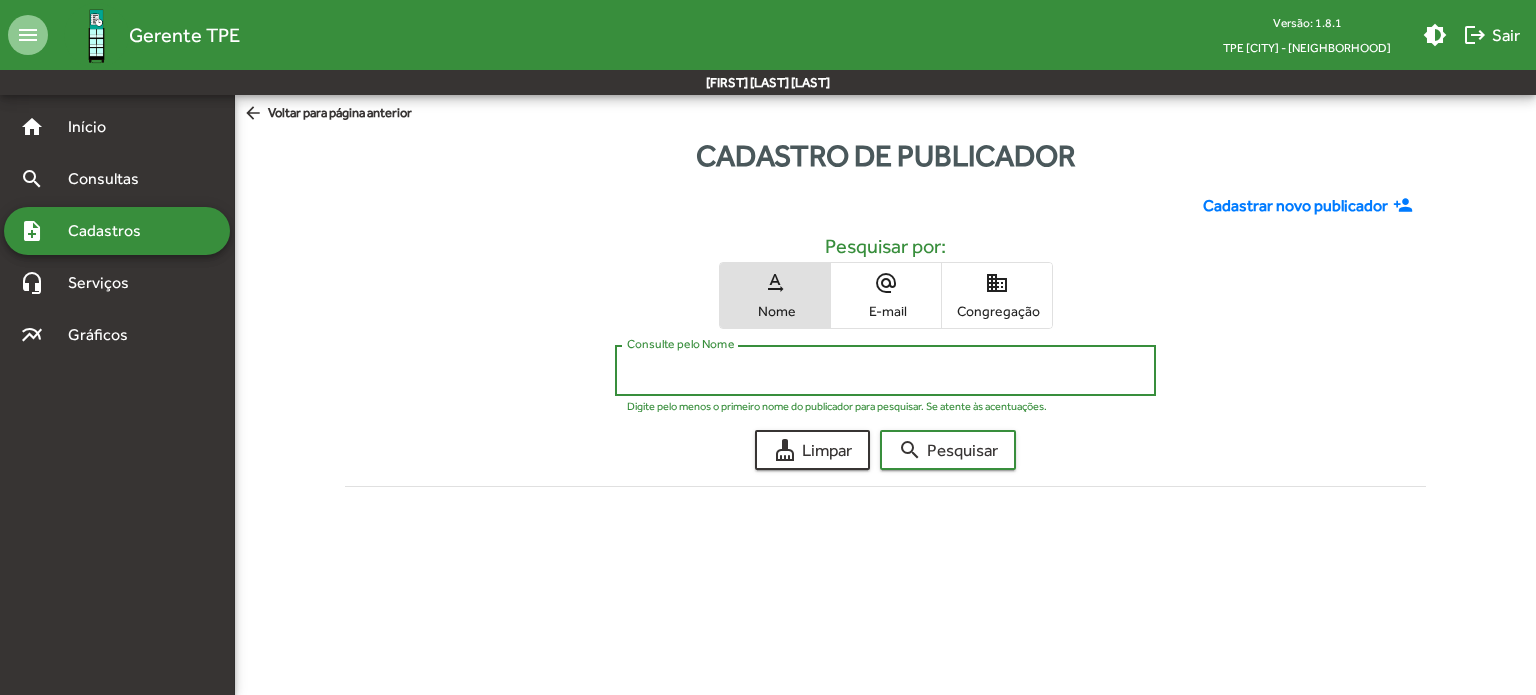 paste on "**********" 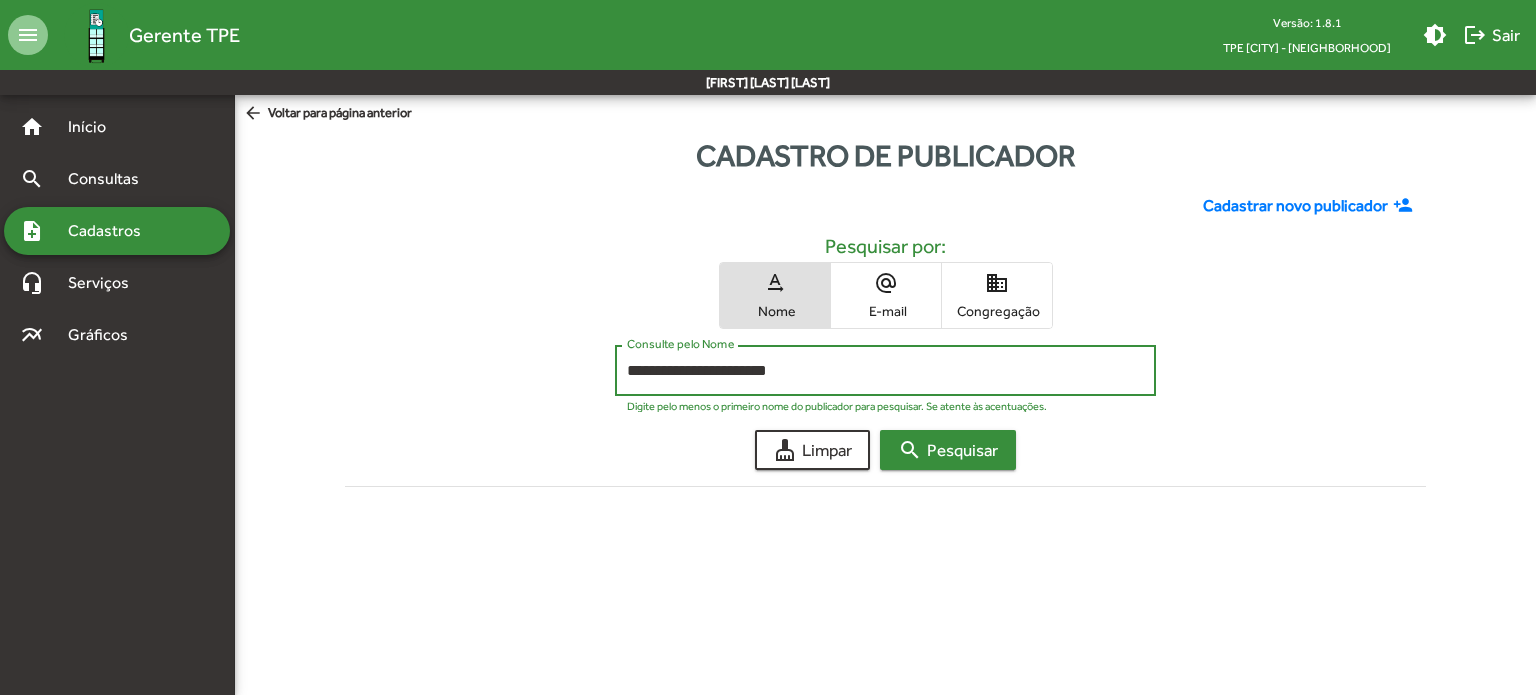 type on "**********" 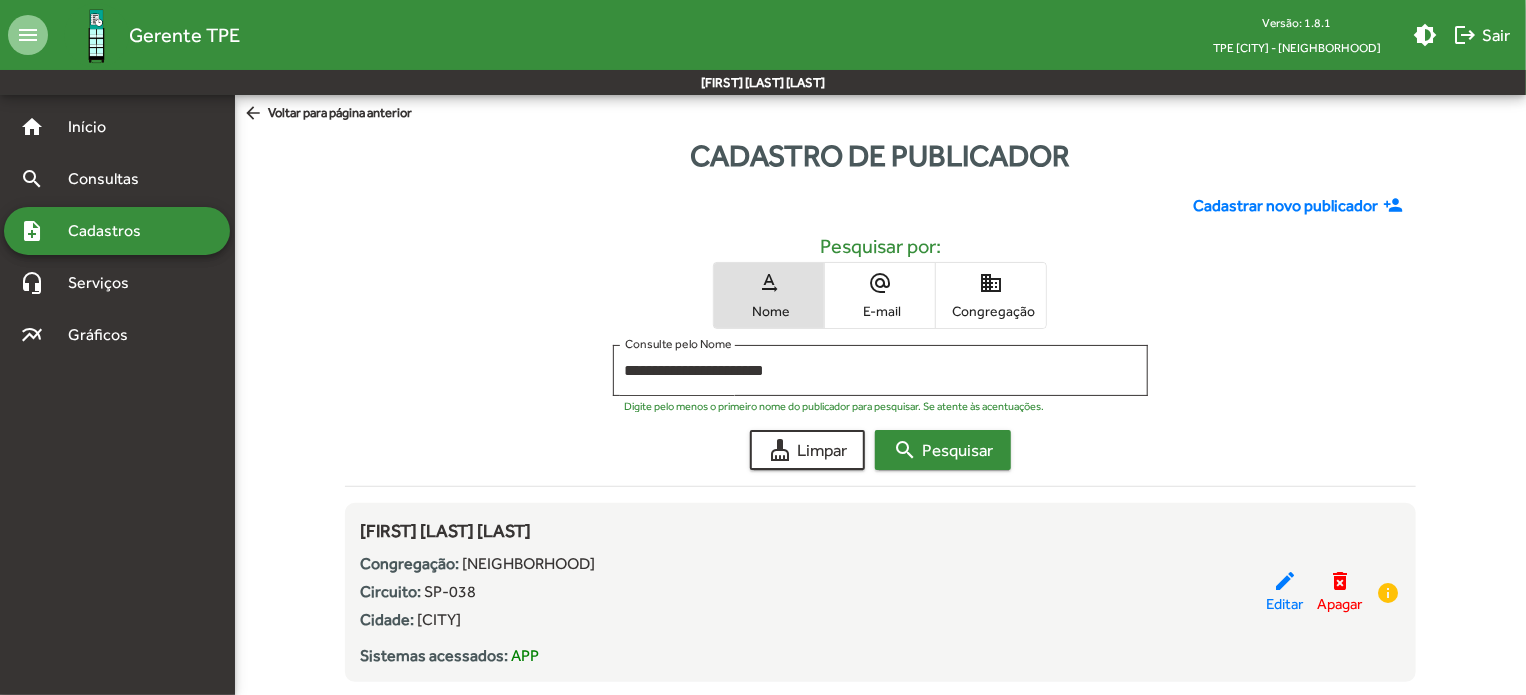 scroll, scrollTop: 49, scrollLeft: 0, axis: vertical 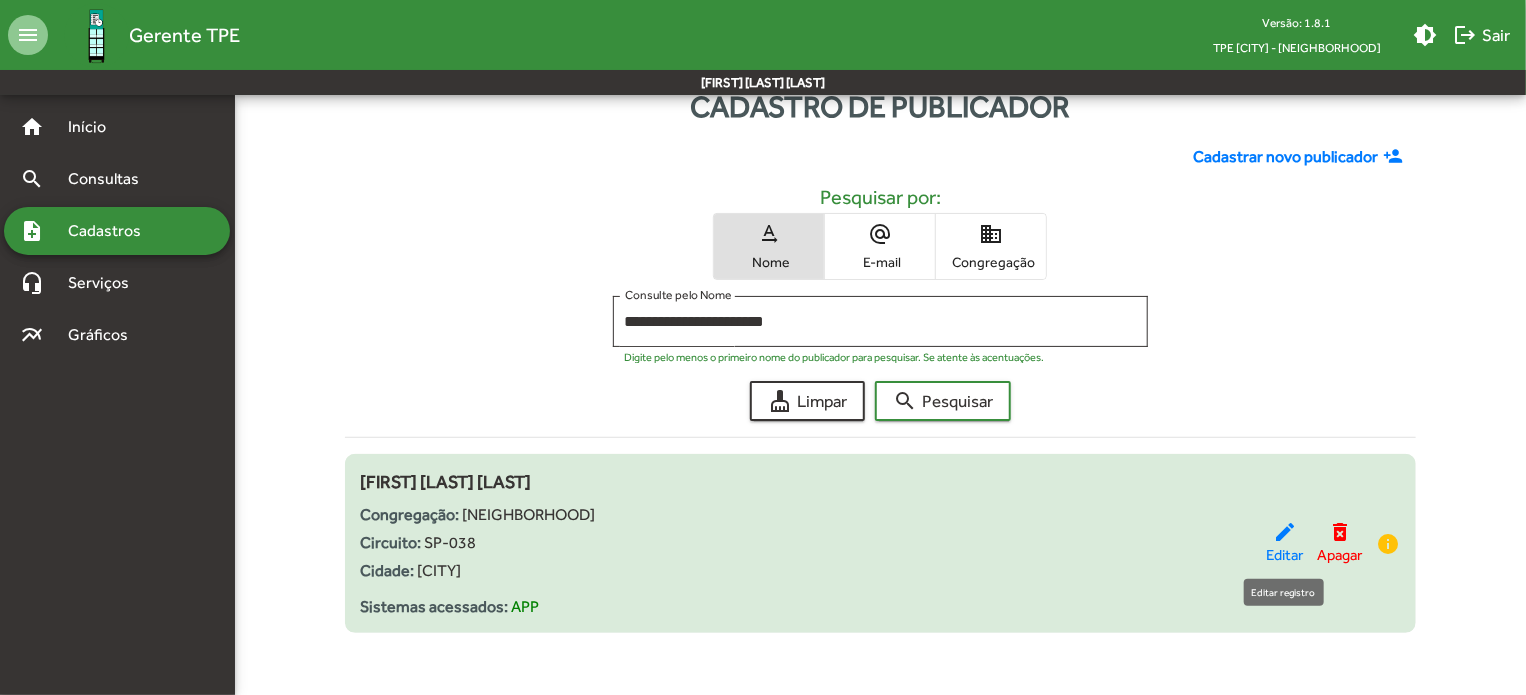 click on "edit  Editar" 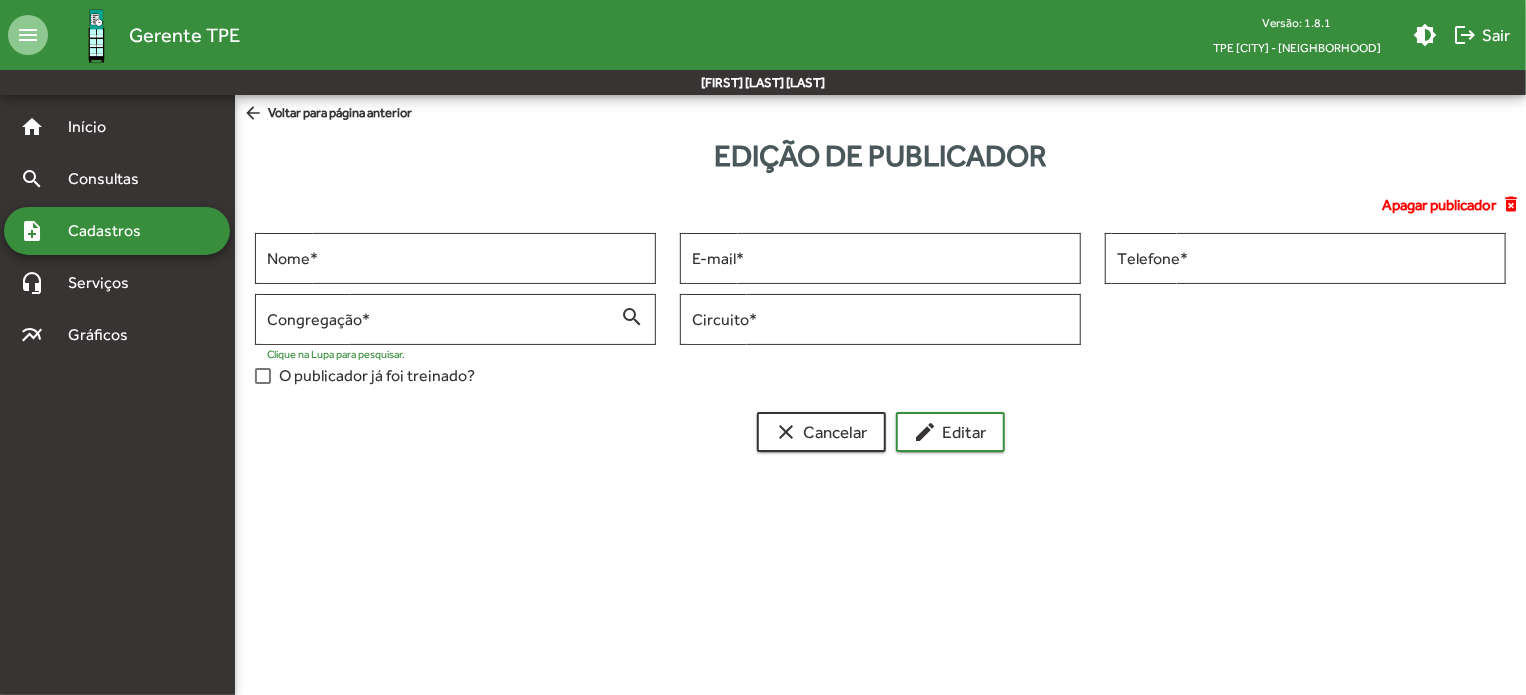 scroll, scrollTop: 0, scrollLeft: 0, axis: both 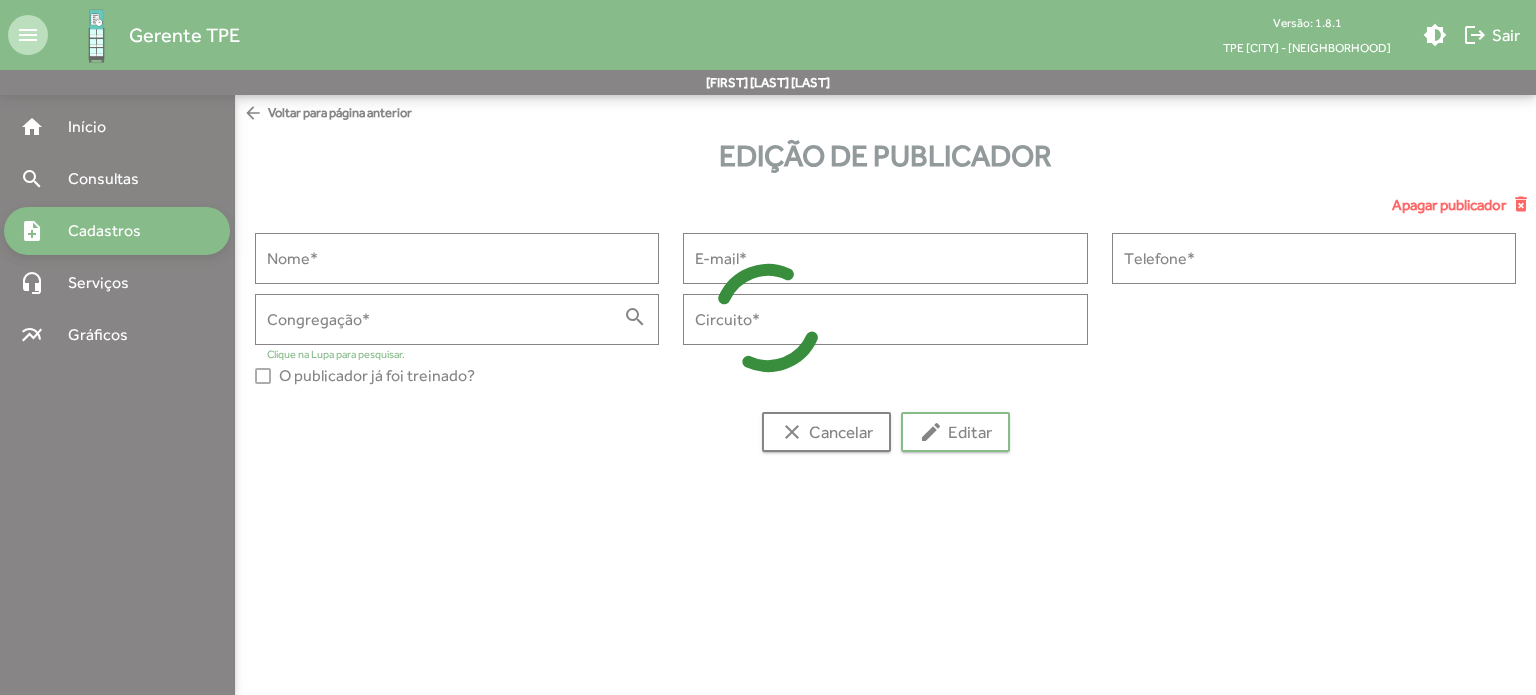 type on "**********" 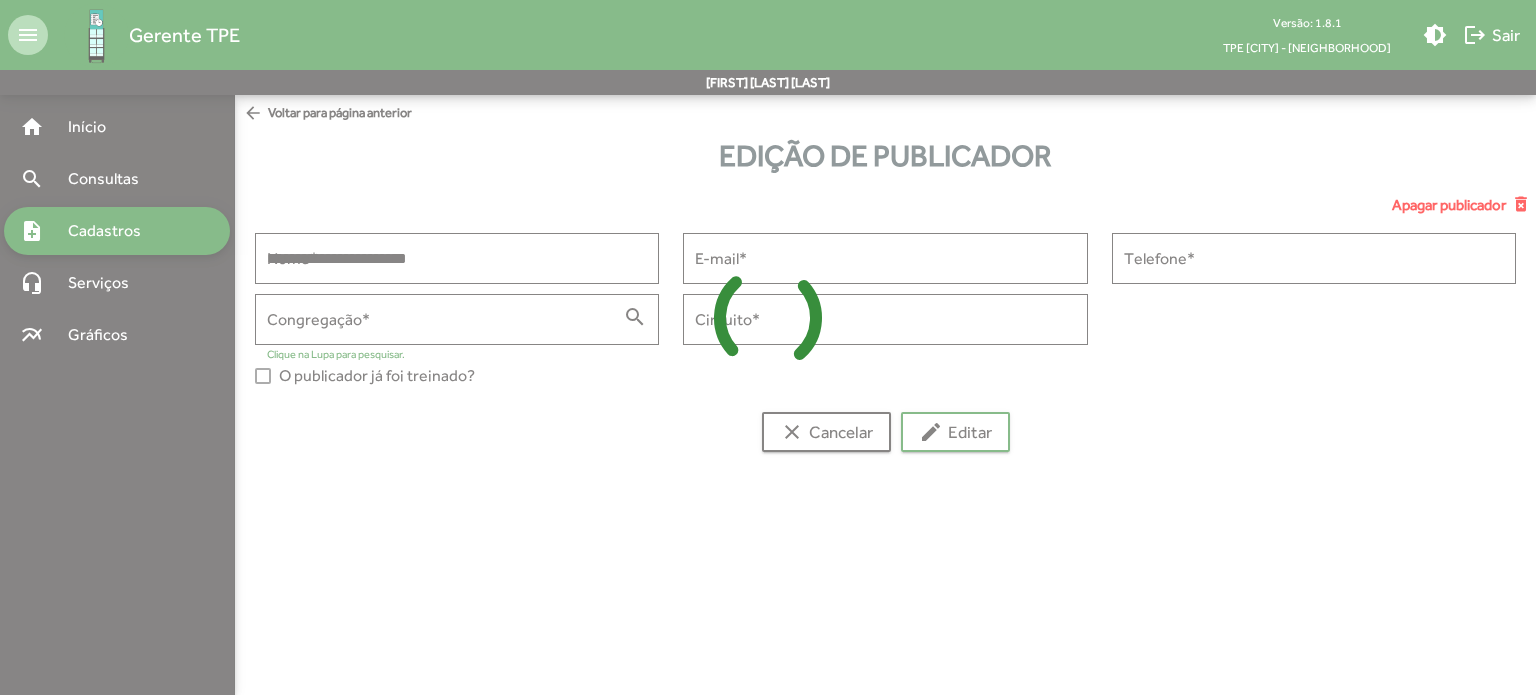 type on "**********" 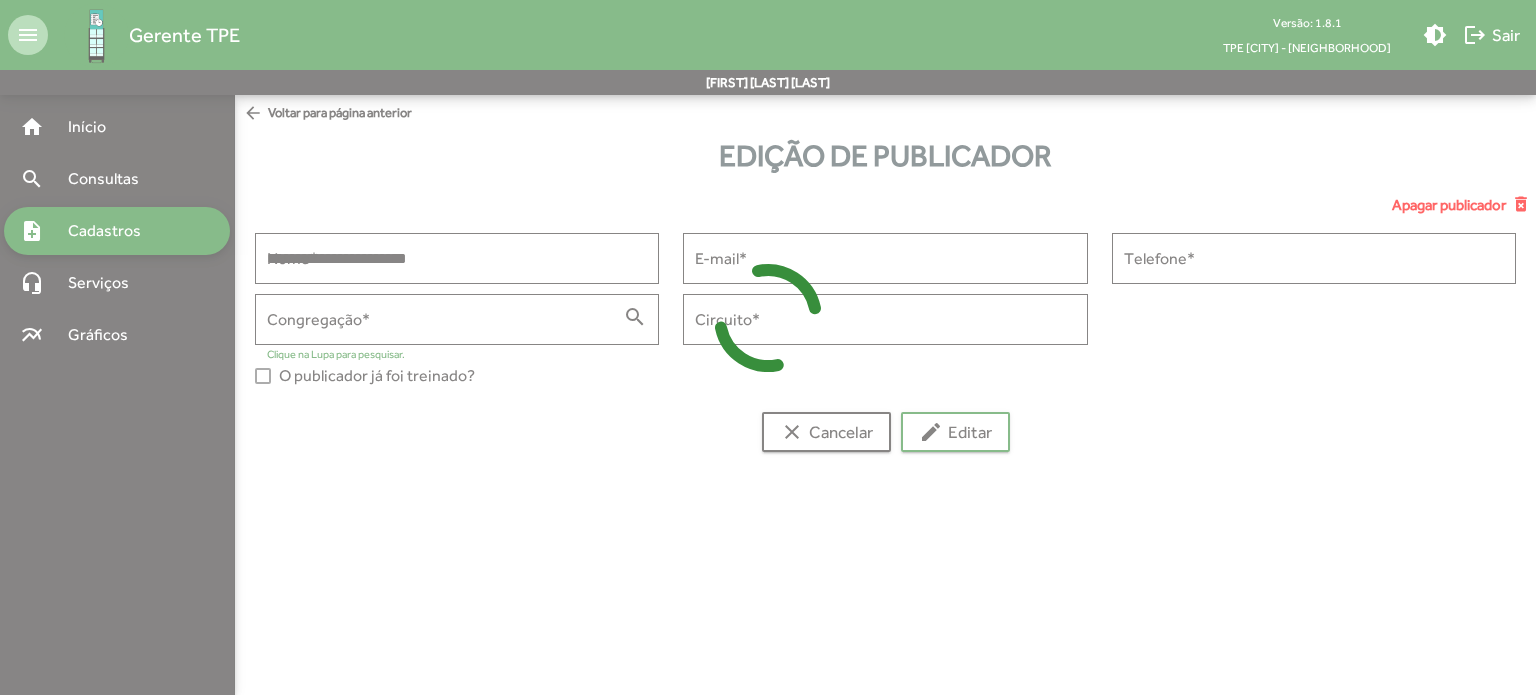 type on "**********" 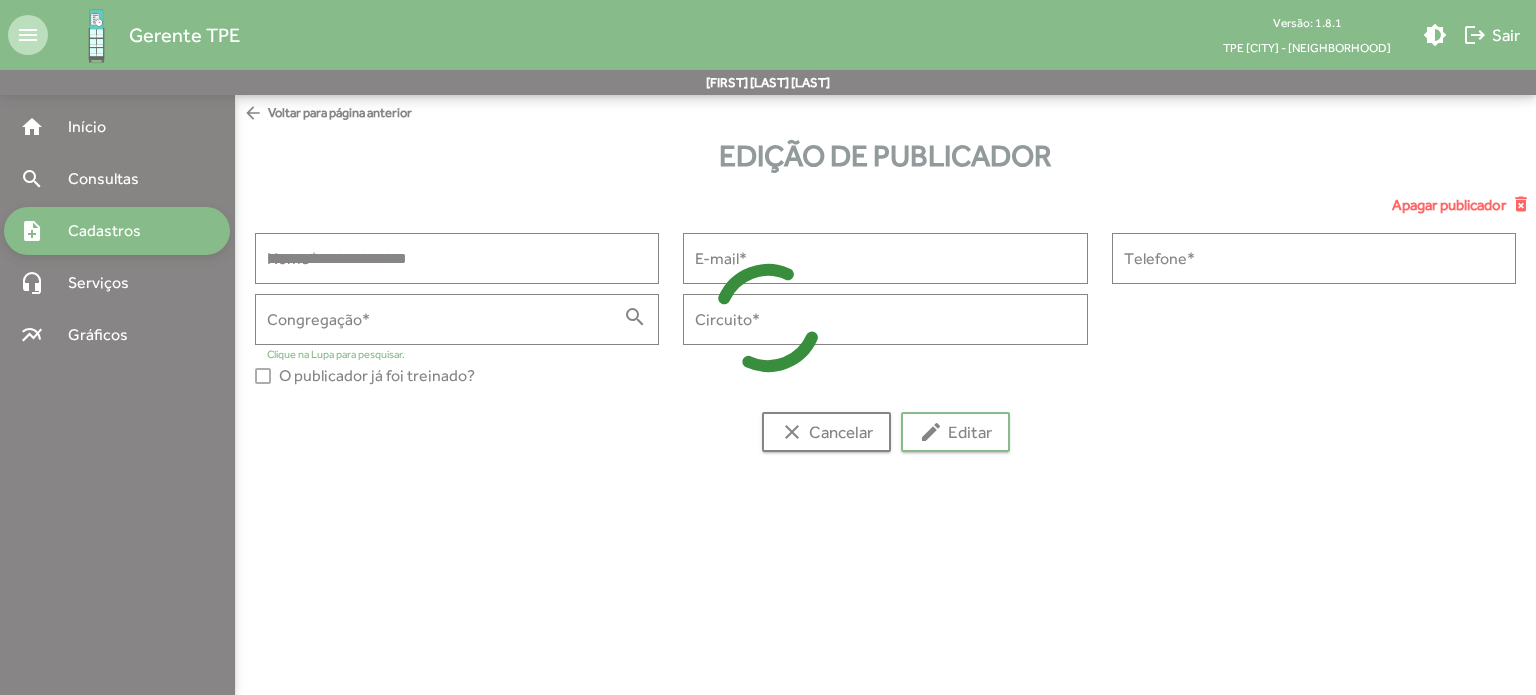 type on "**********" 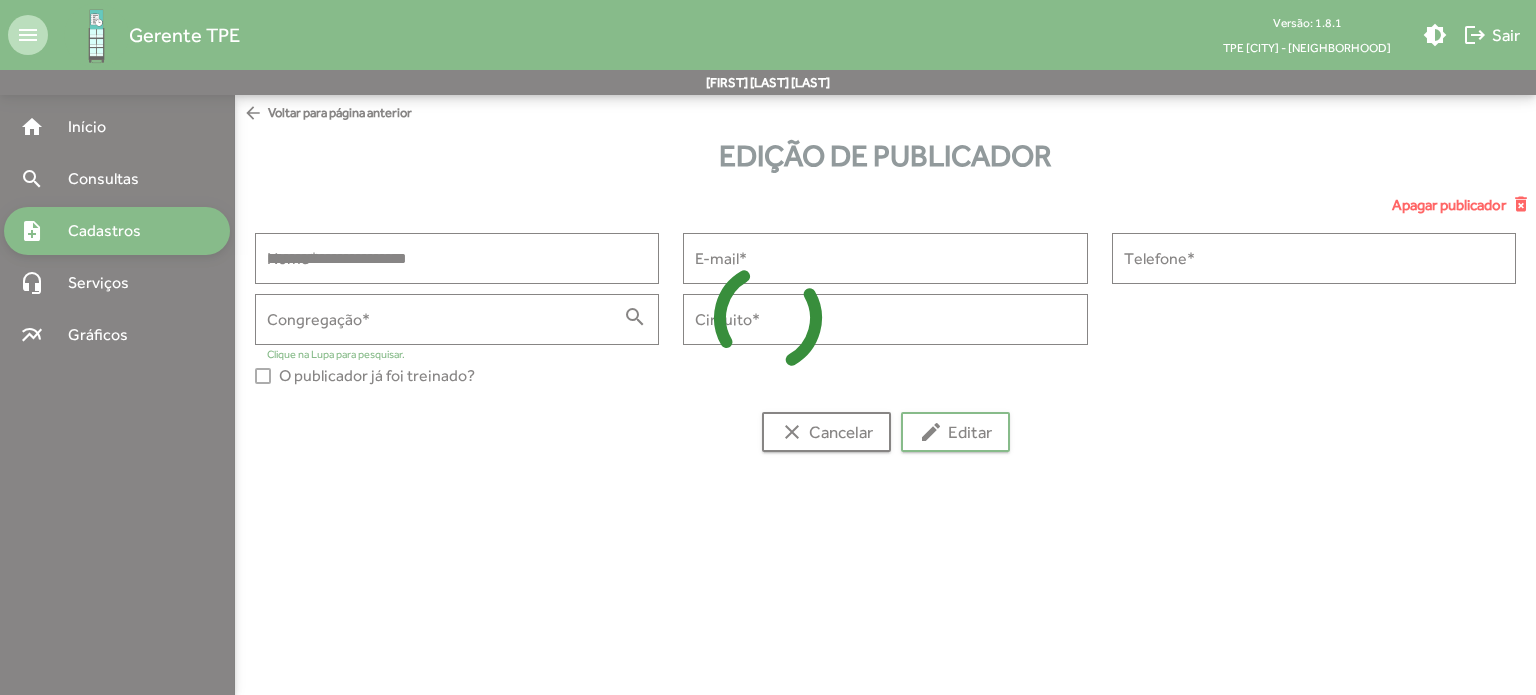 type on "******" 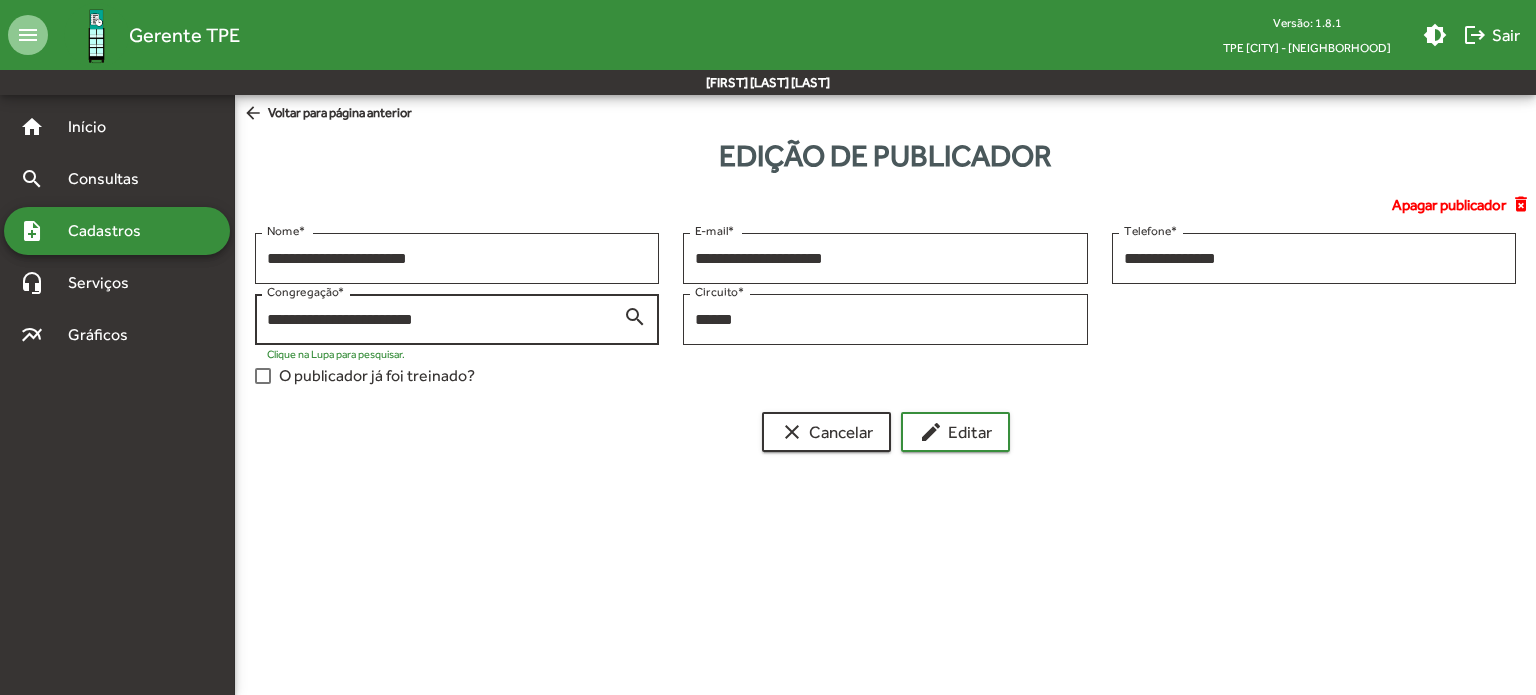 click on "**********" at bounding box center (445, 320) 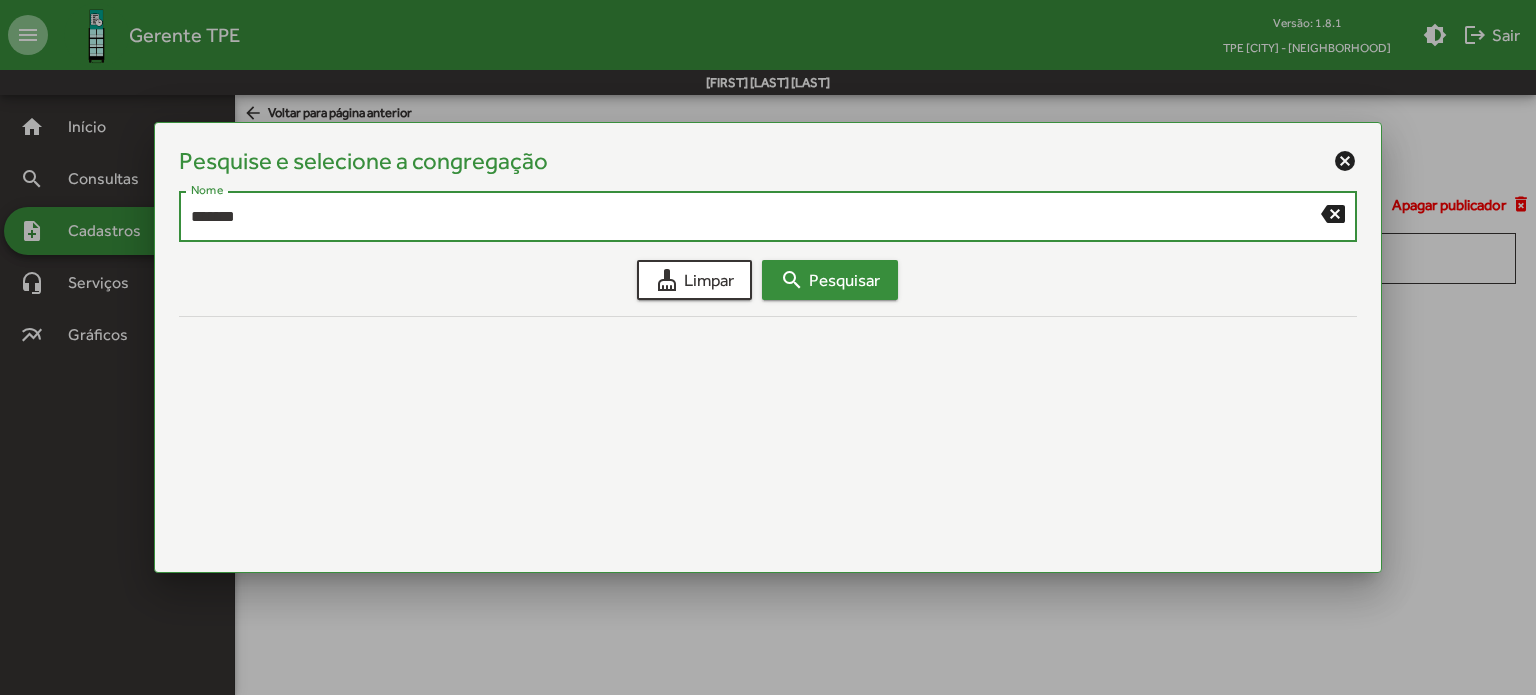 type on "*******" 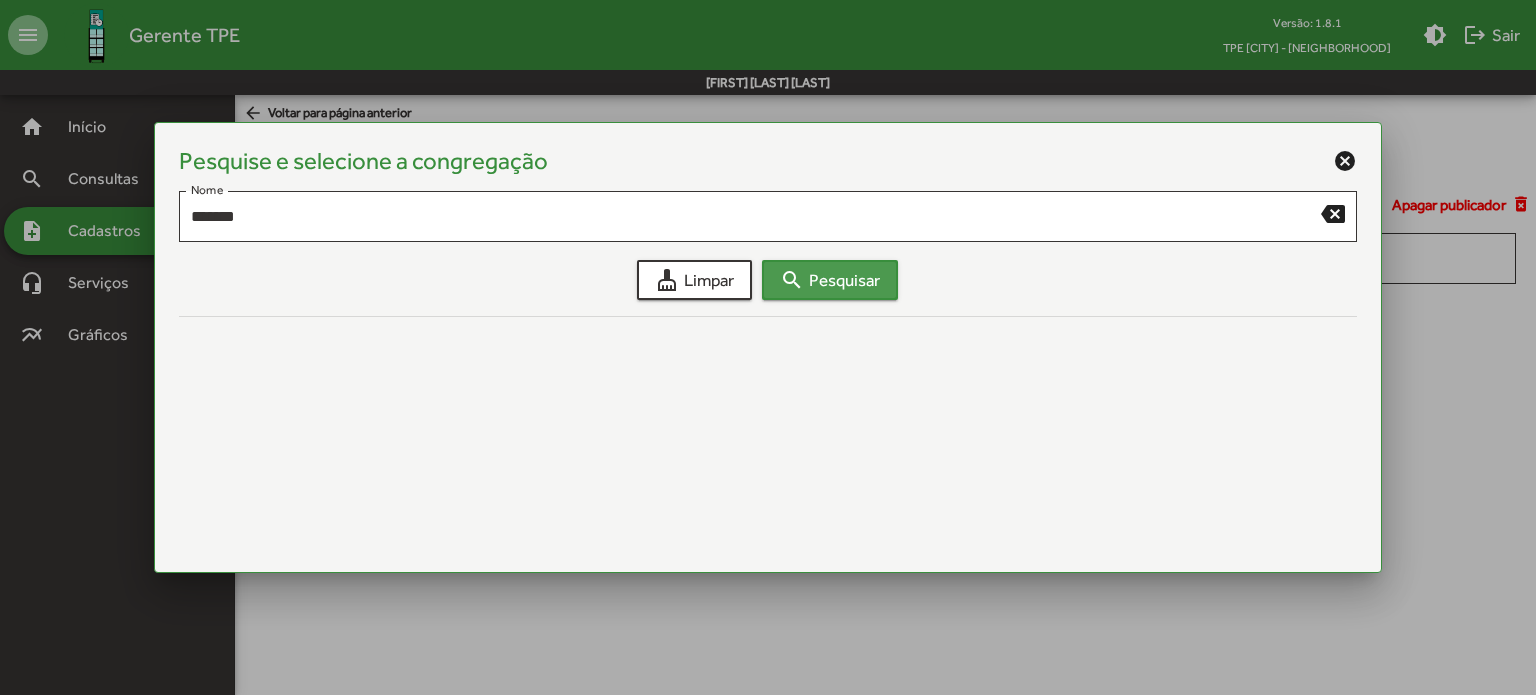 click on "search  Pesquisar" at bounding box center (830, 280) 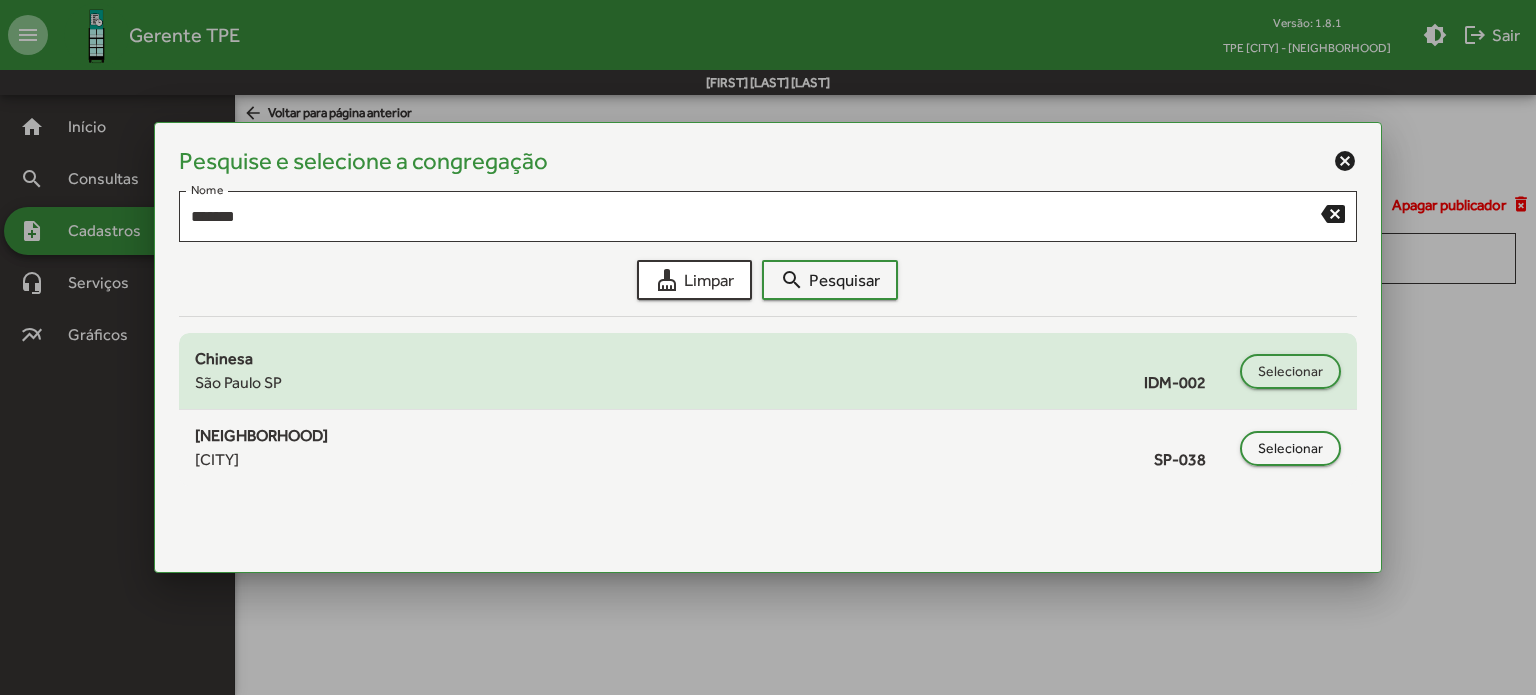click on "IDM-002" 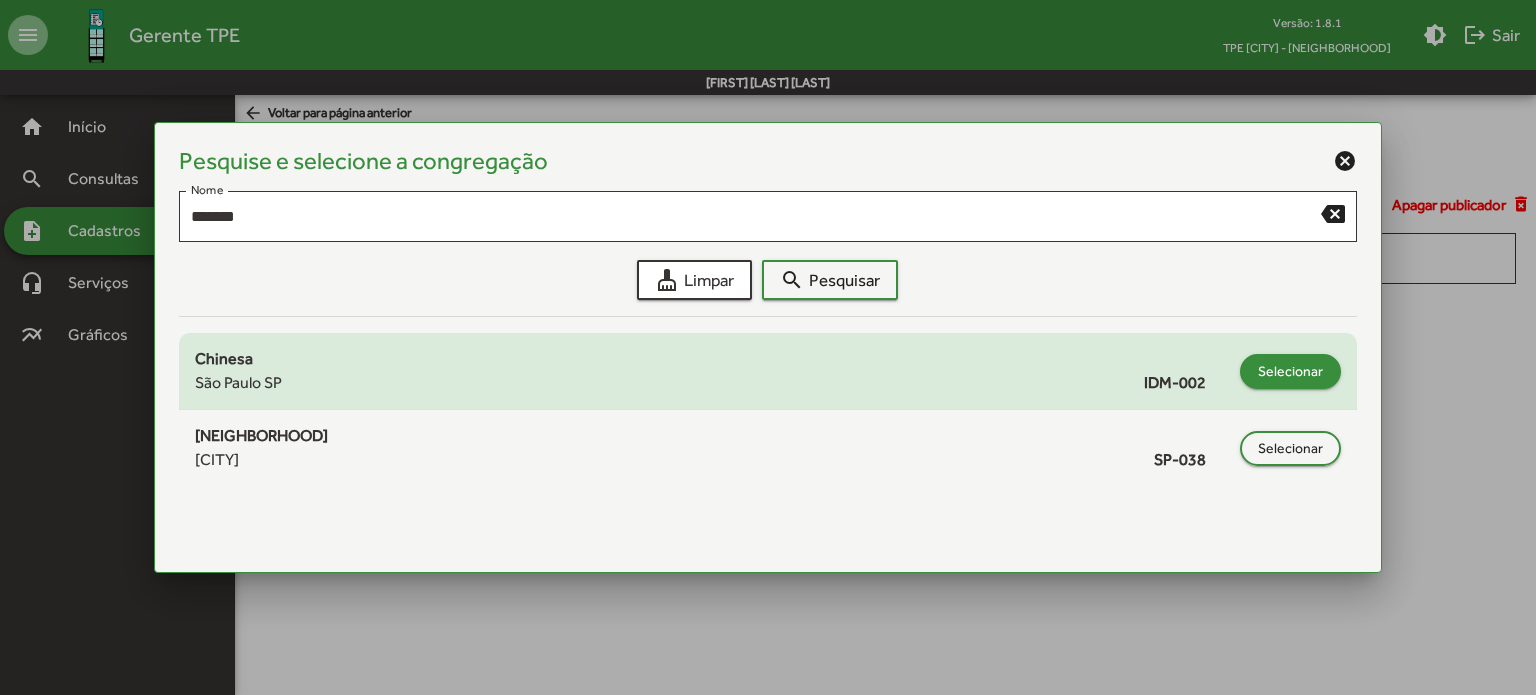 click on "Selecionar" 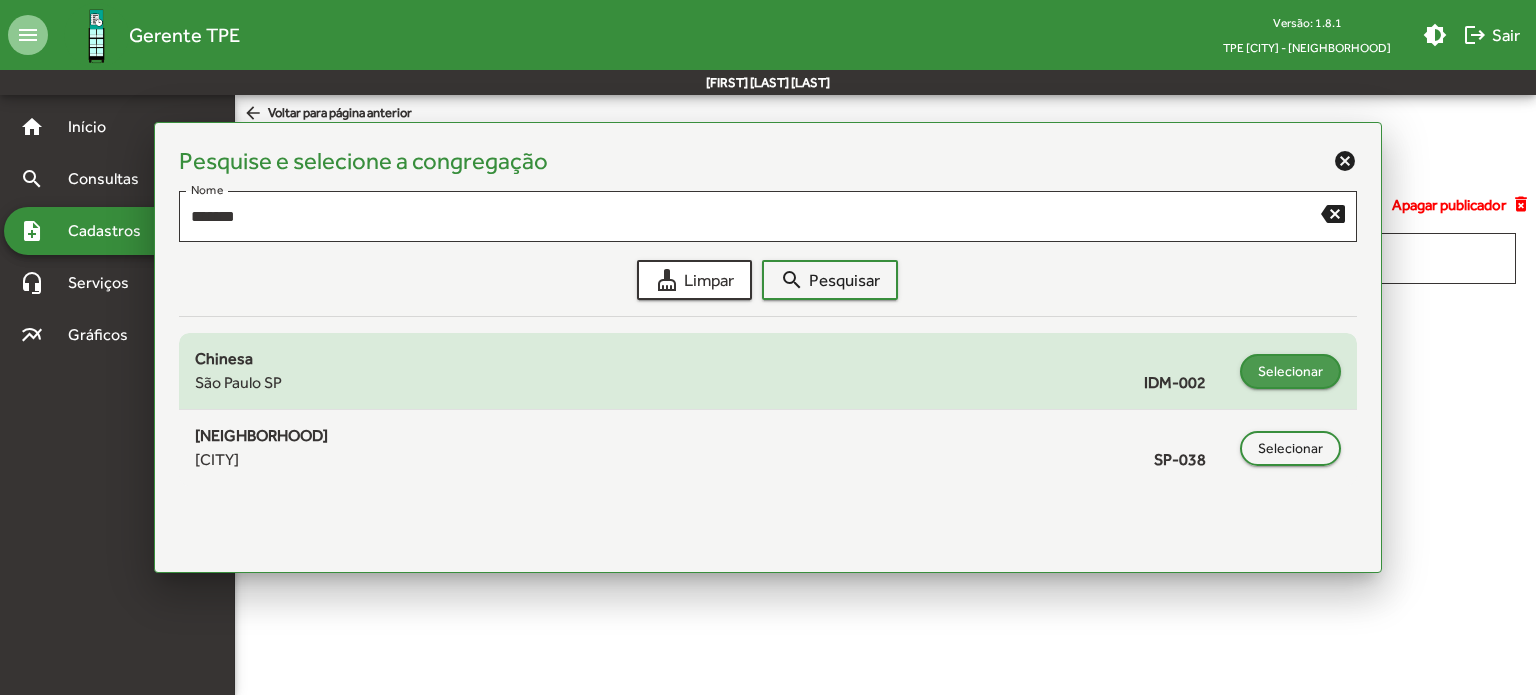 type on "**********" 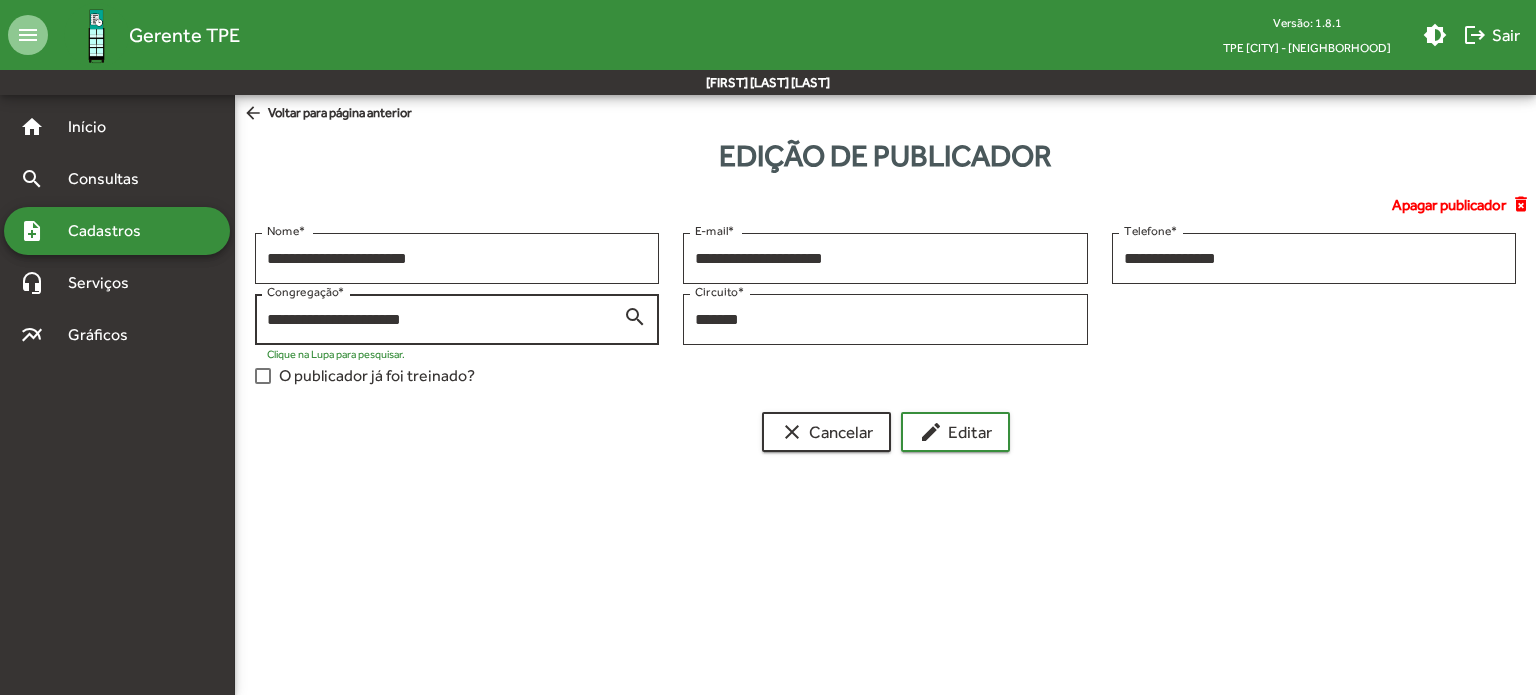 click on "**********" at bounding box center [445, 320] 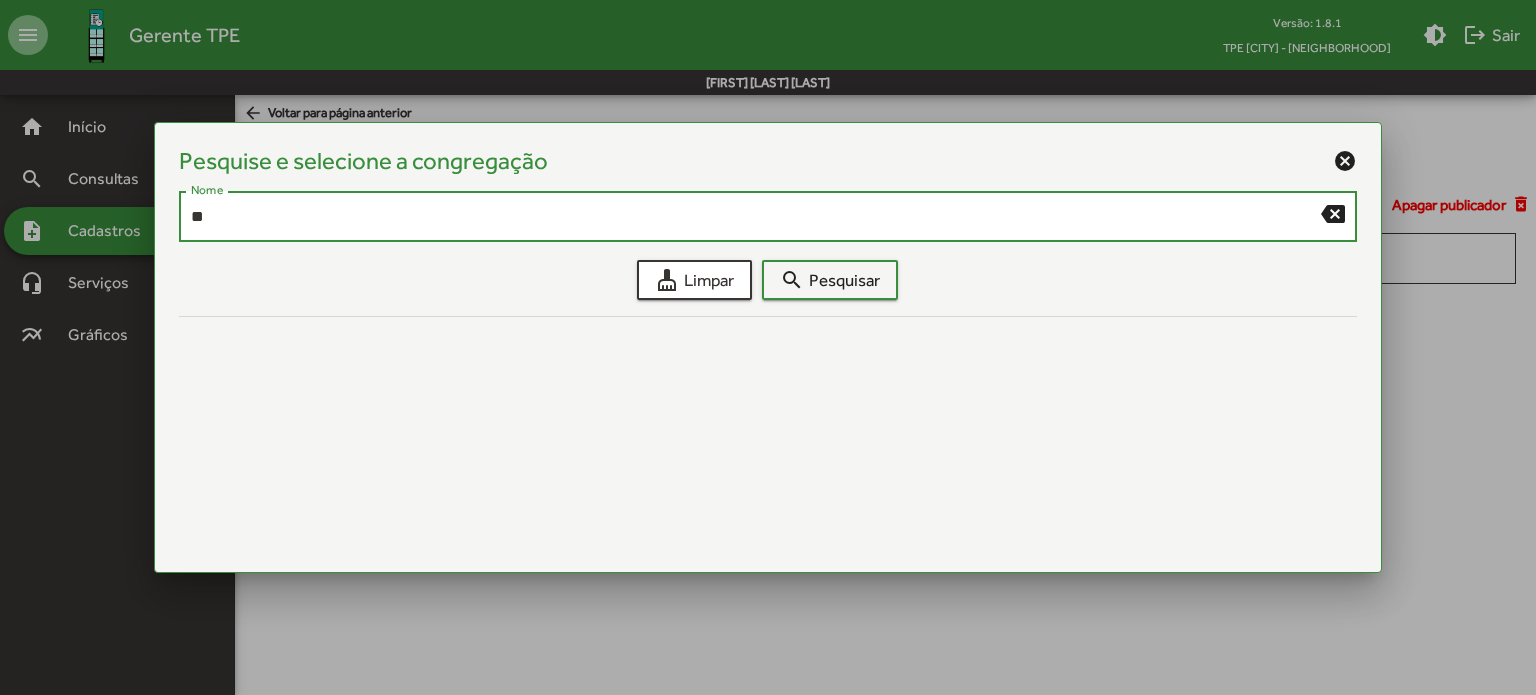 type on "*" 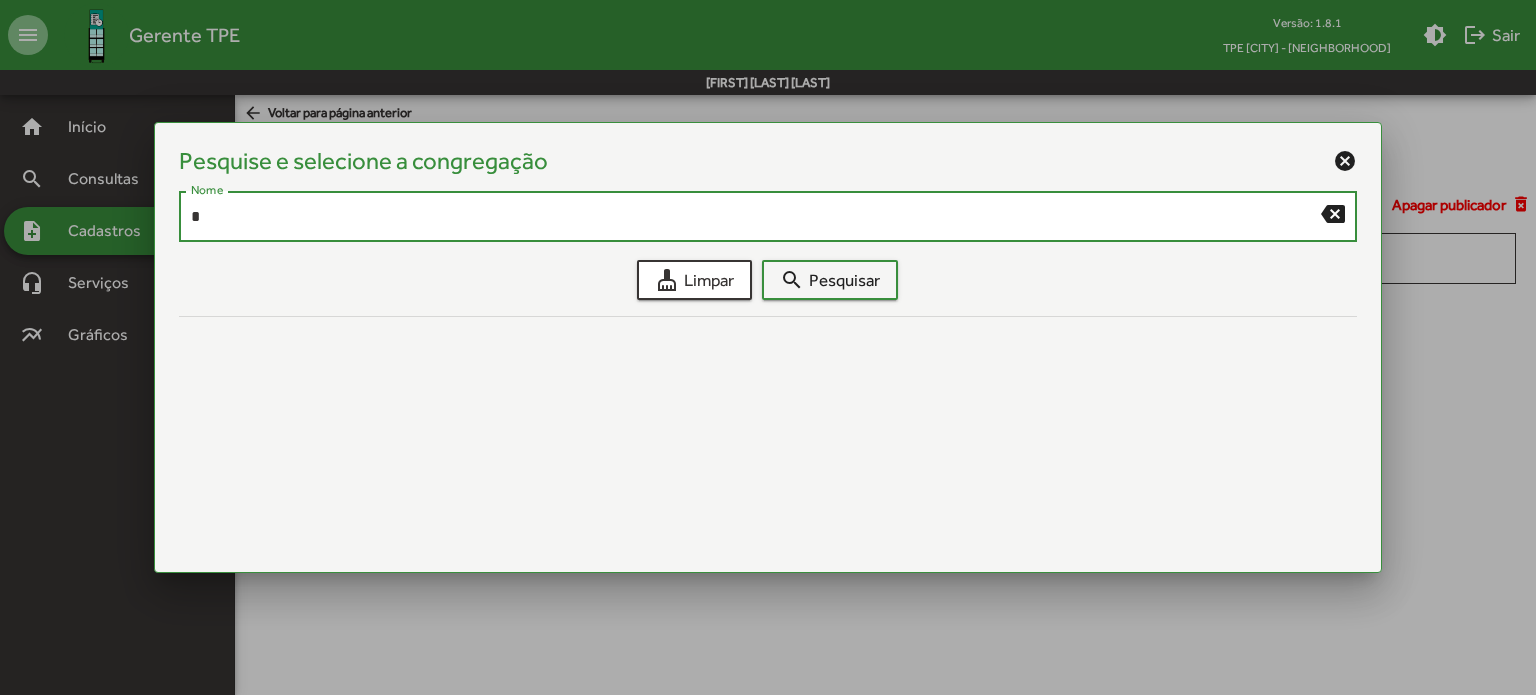 type 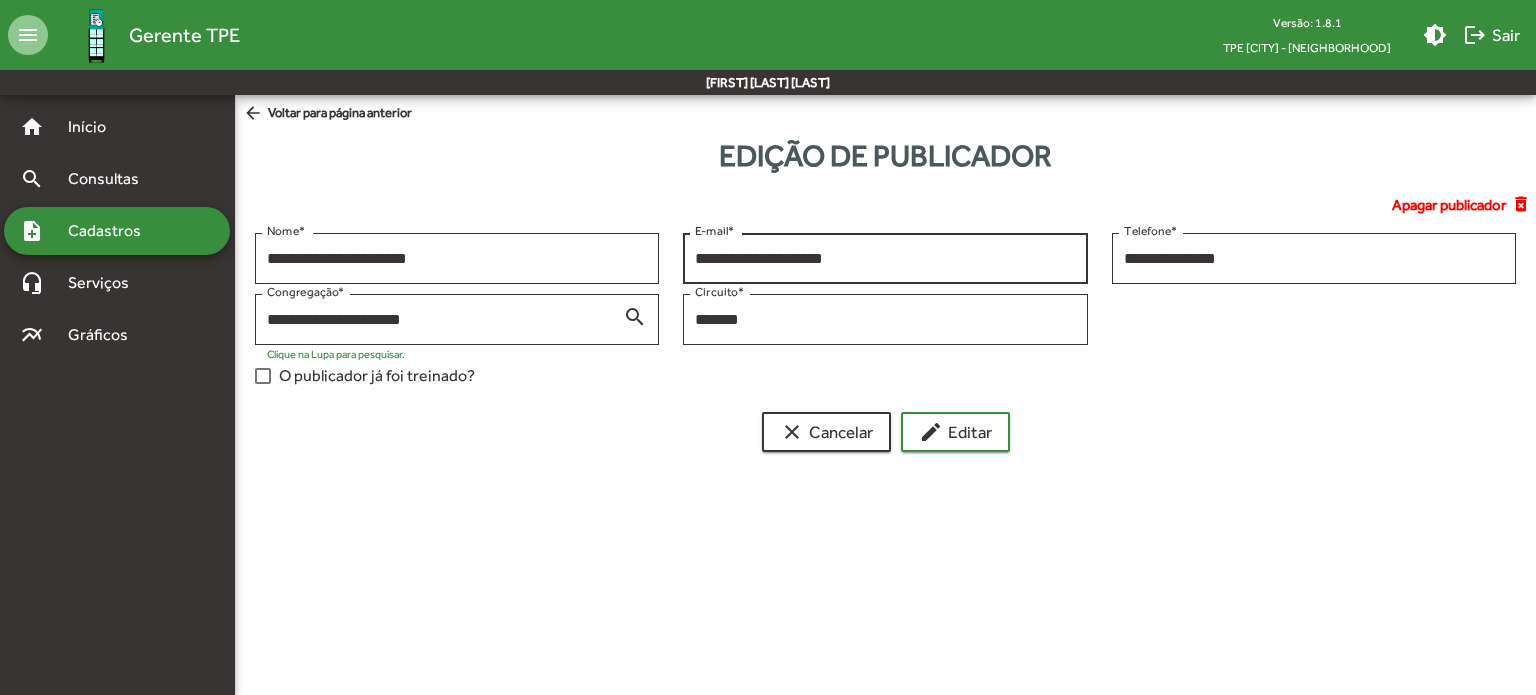 click on "**********" at bounding box center [885, 259] 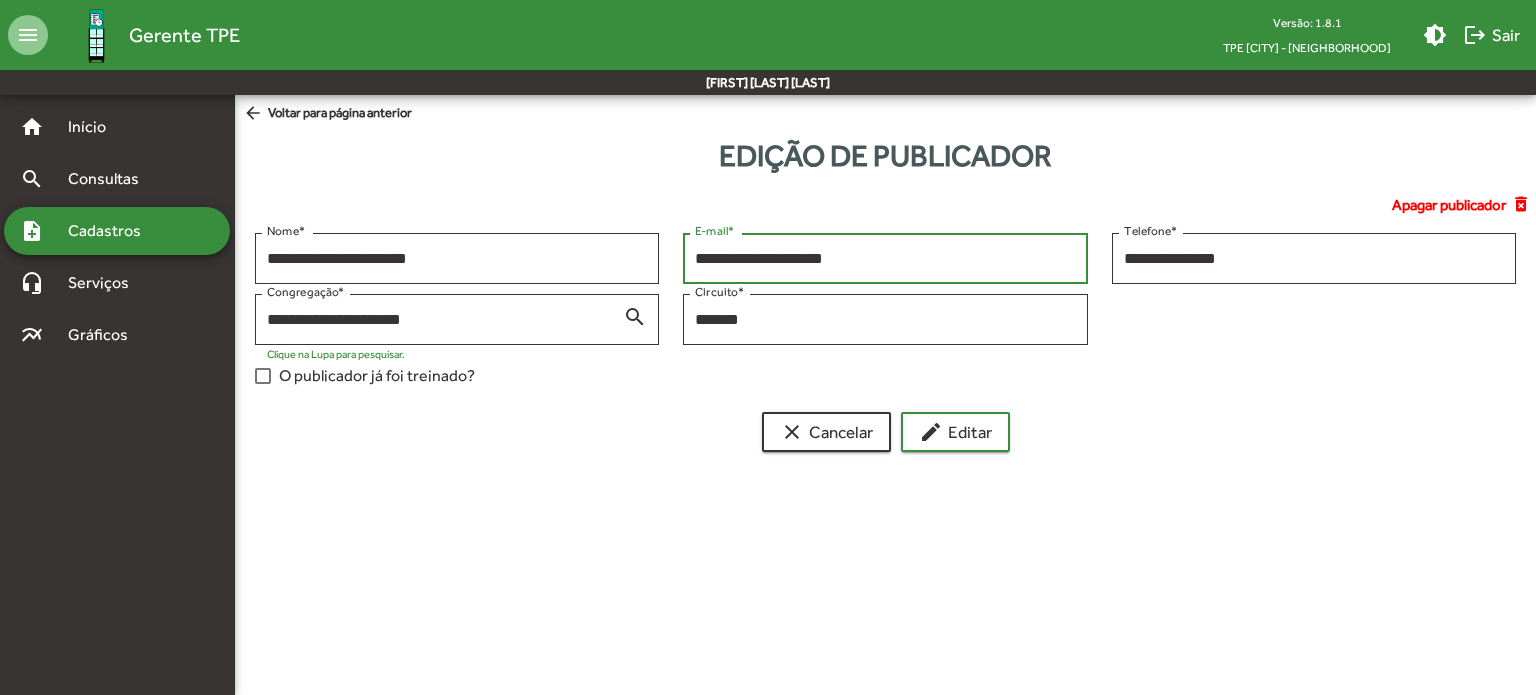 click on "**********" at bounding box center (885, 259) 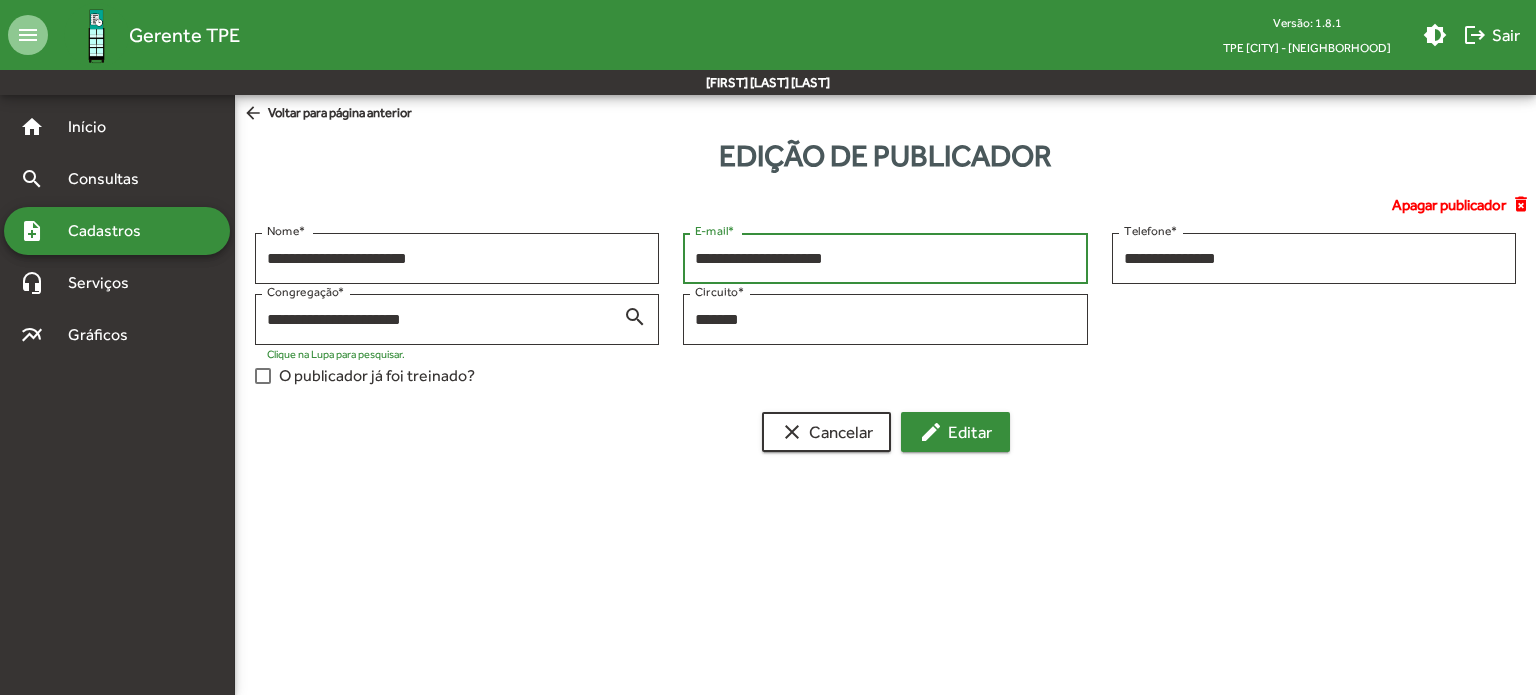 click on "edit" at bounding box center (931, 432) 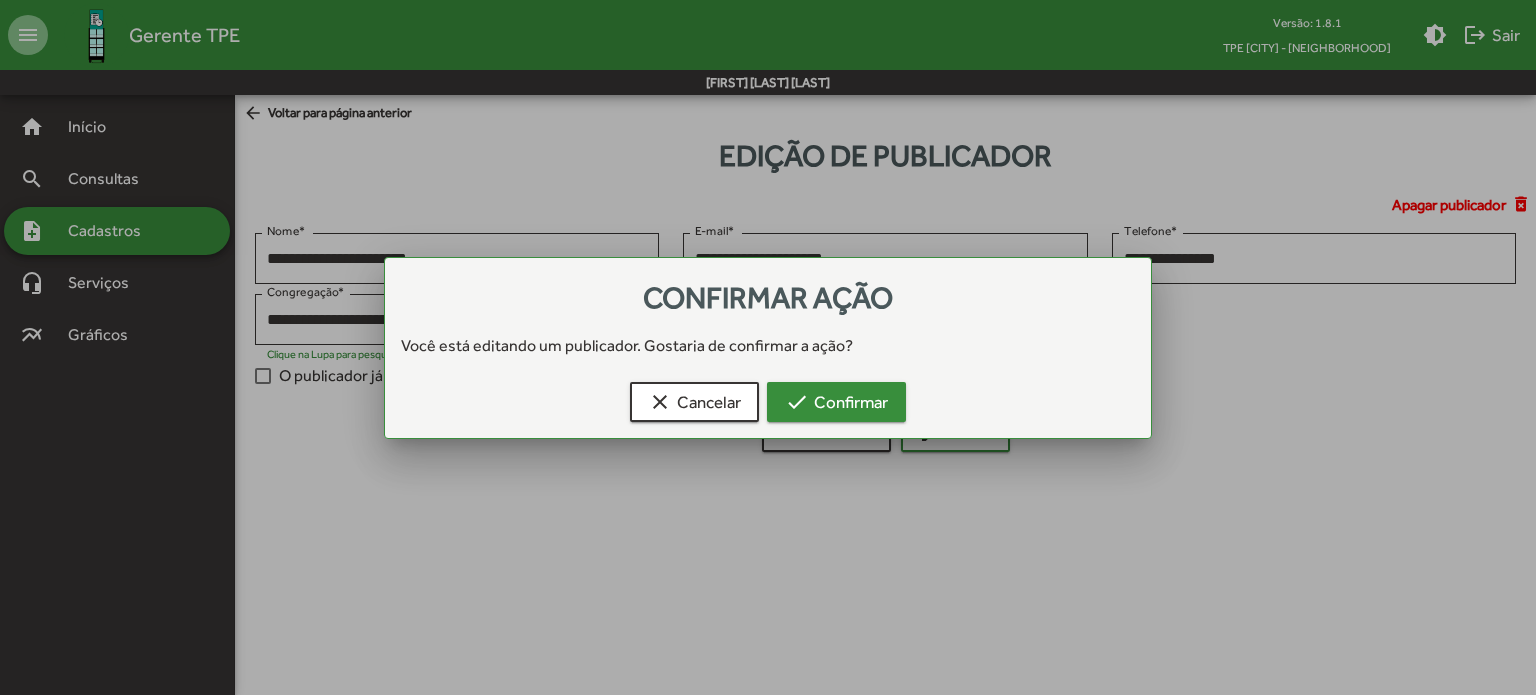 click on "check  Confirmar" at bounding box center (836, 402) 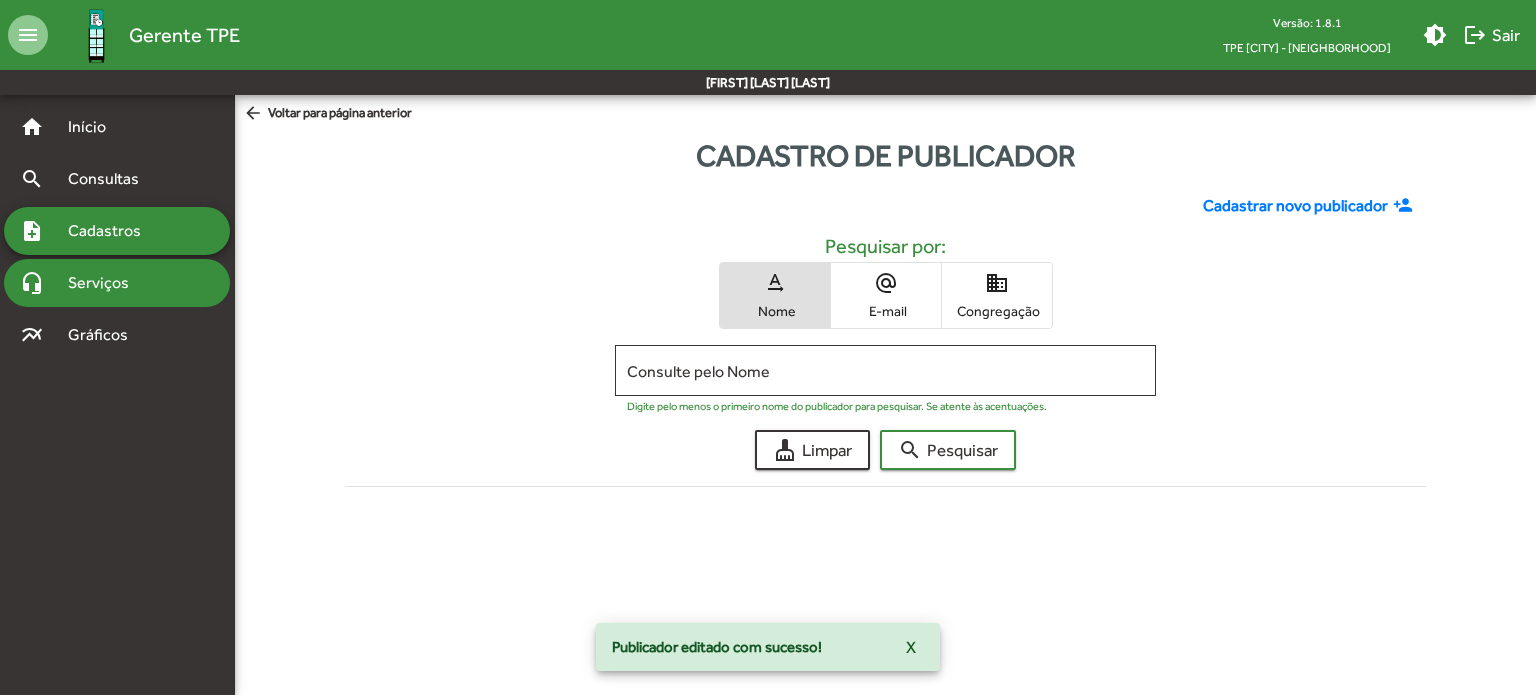 click on "Serviços" at bounding box center [106, 283] 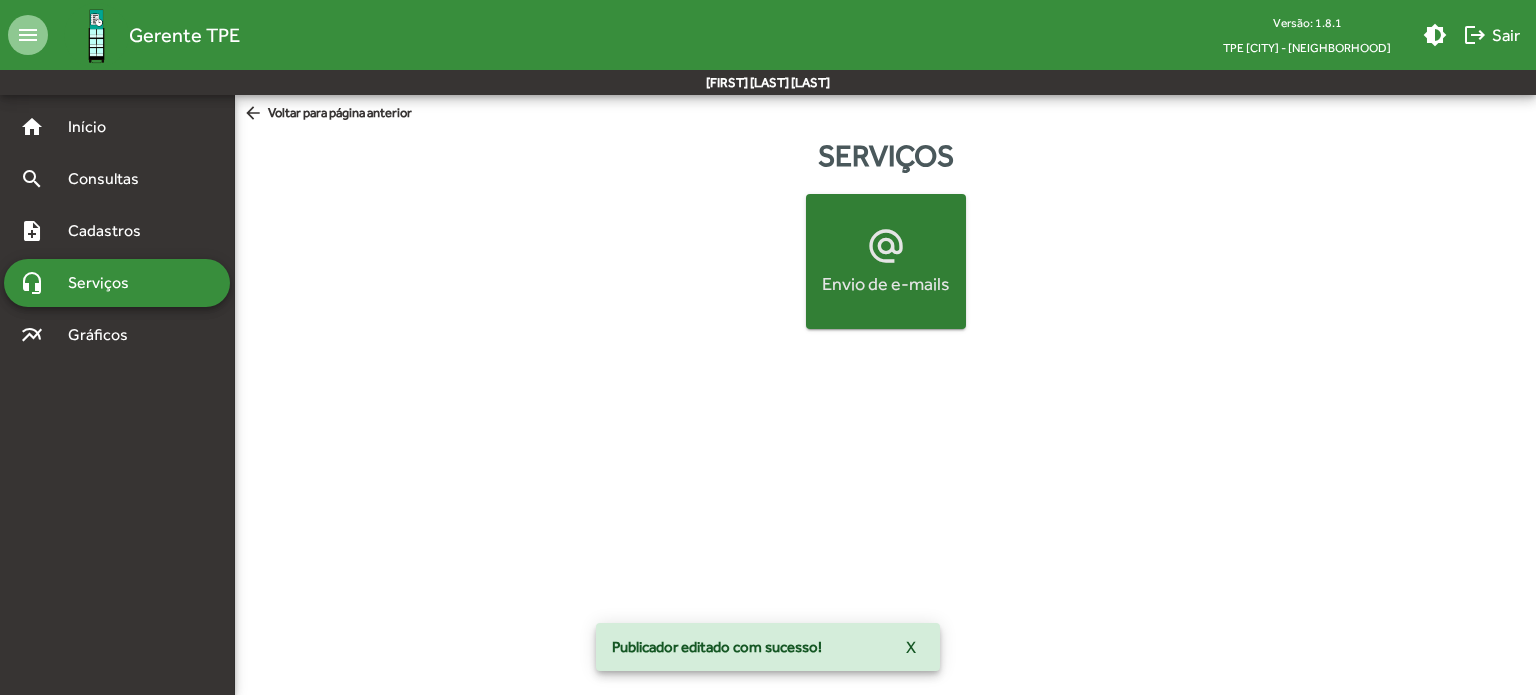 click on "alternate_email  Envio de e-mails" 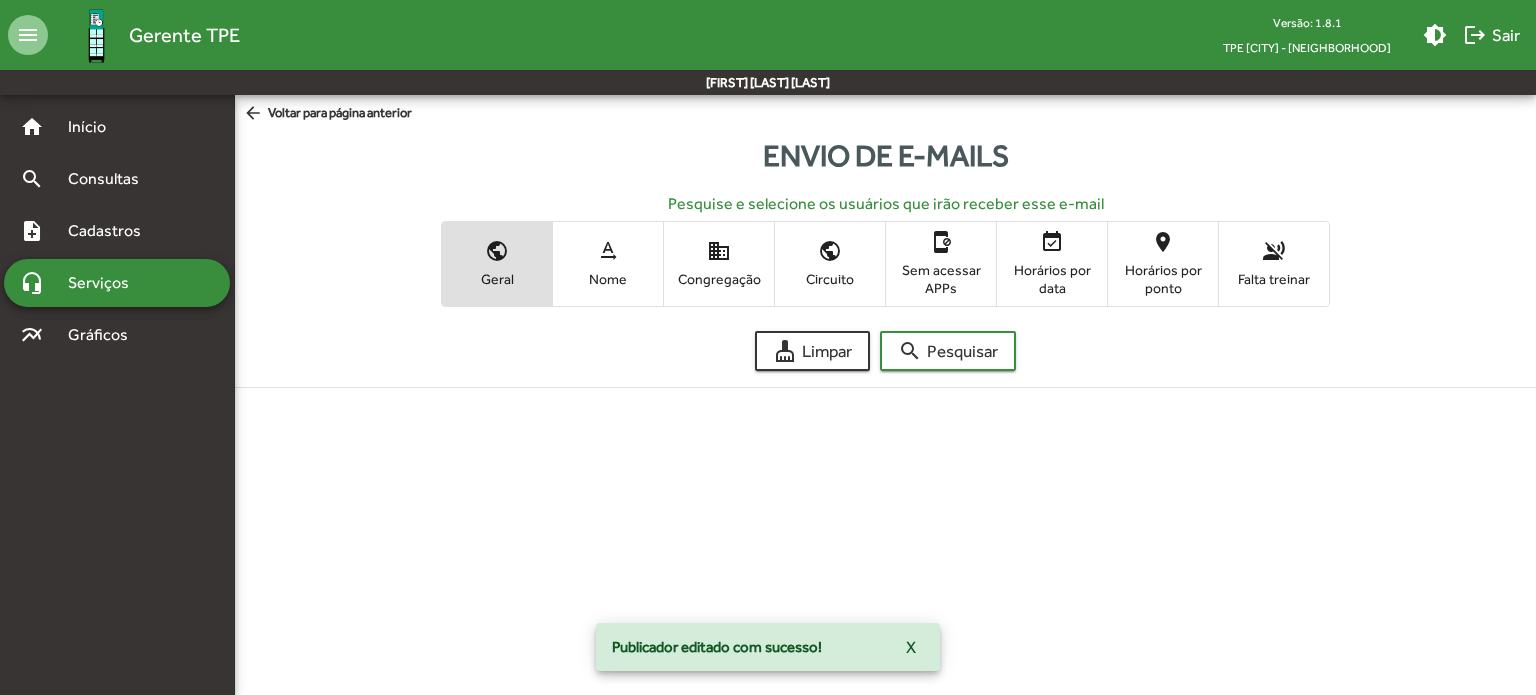 click on "text_rotation_none" at bounding box center [608, 251] 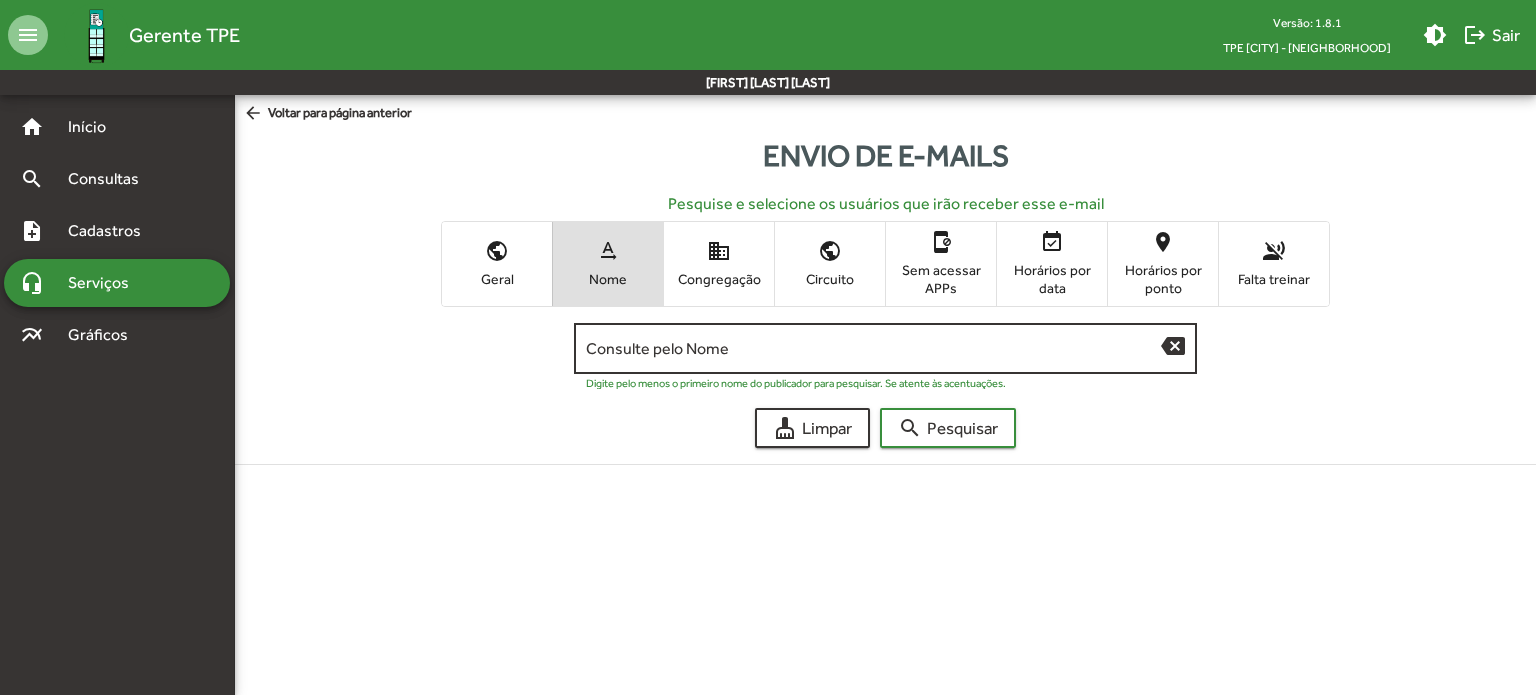 click on "Consulte pelo Nome" 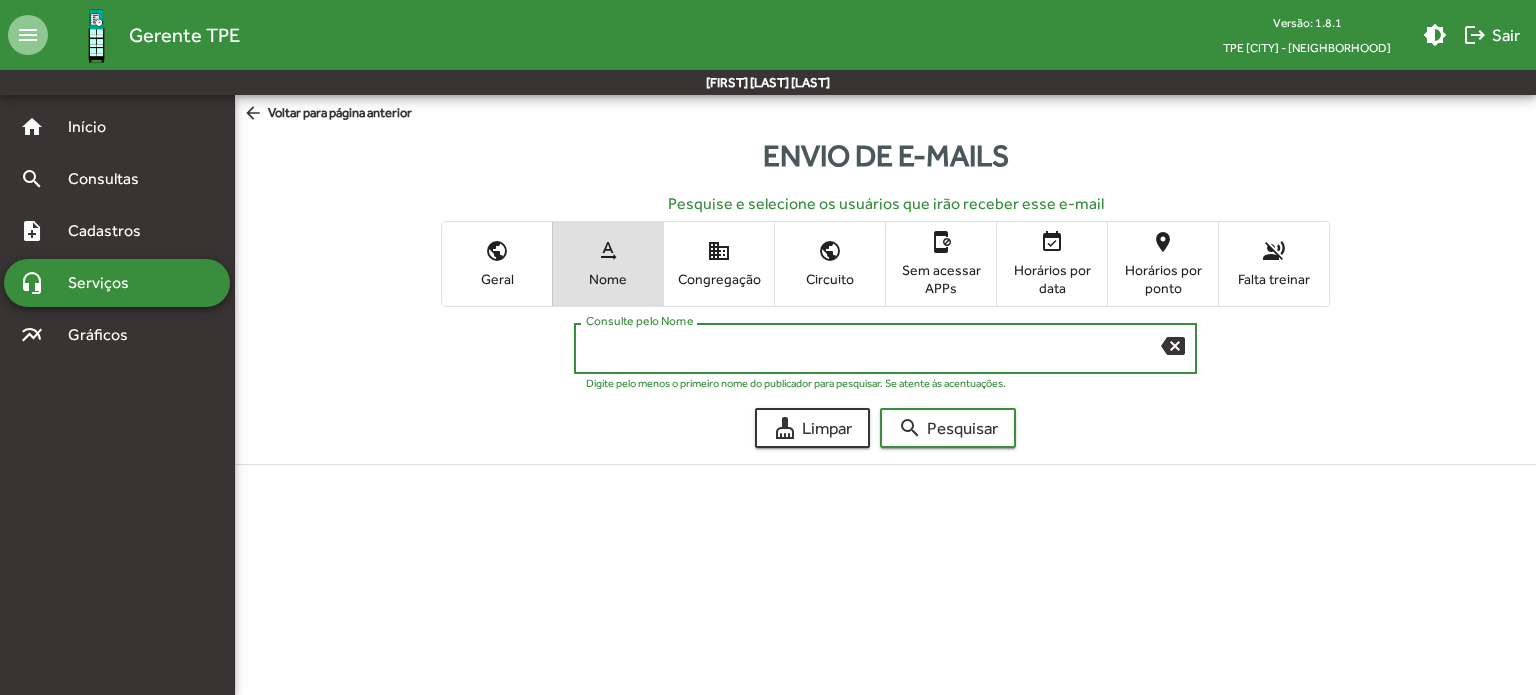 paste on "**********" 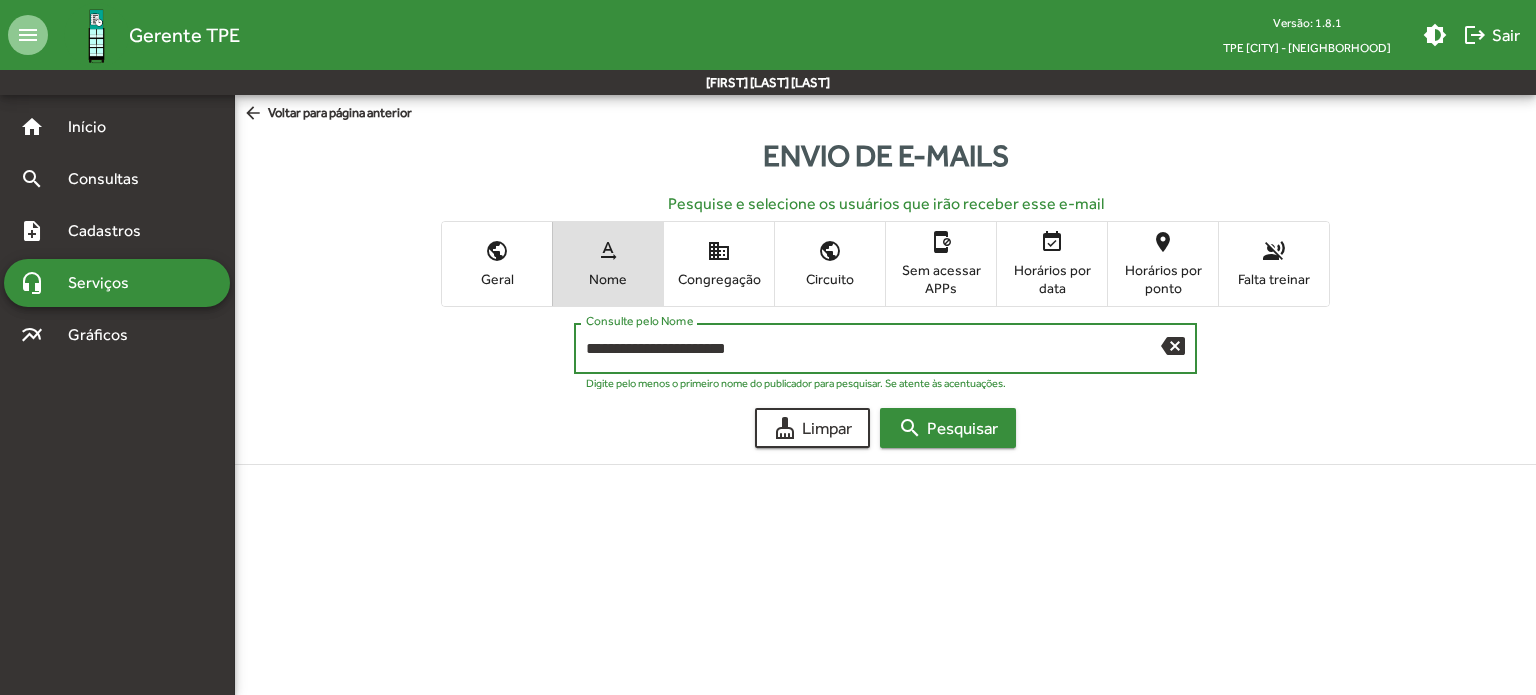type on "**********" 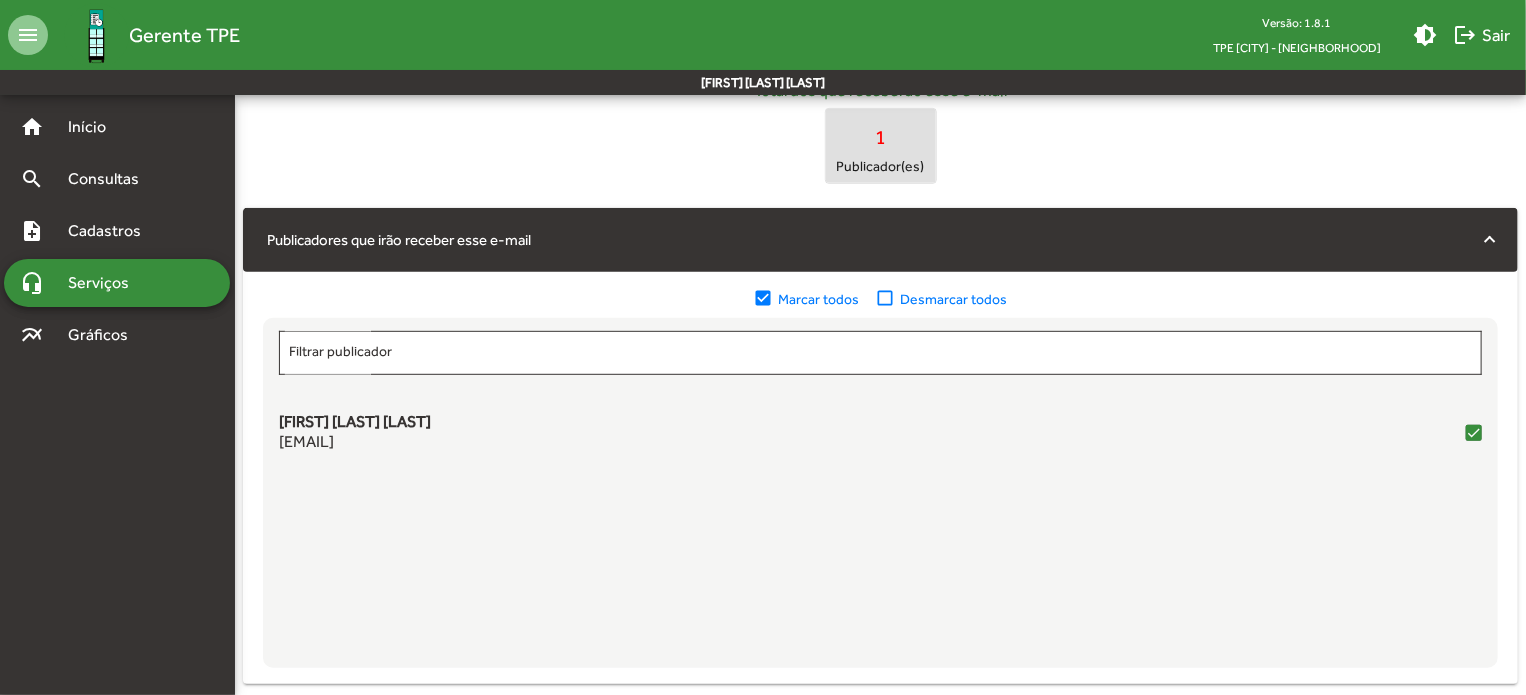 scroll, scrollTop: 1000, scrollLeft: 0, axis: vertical 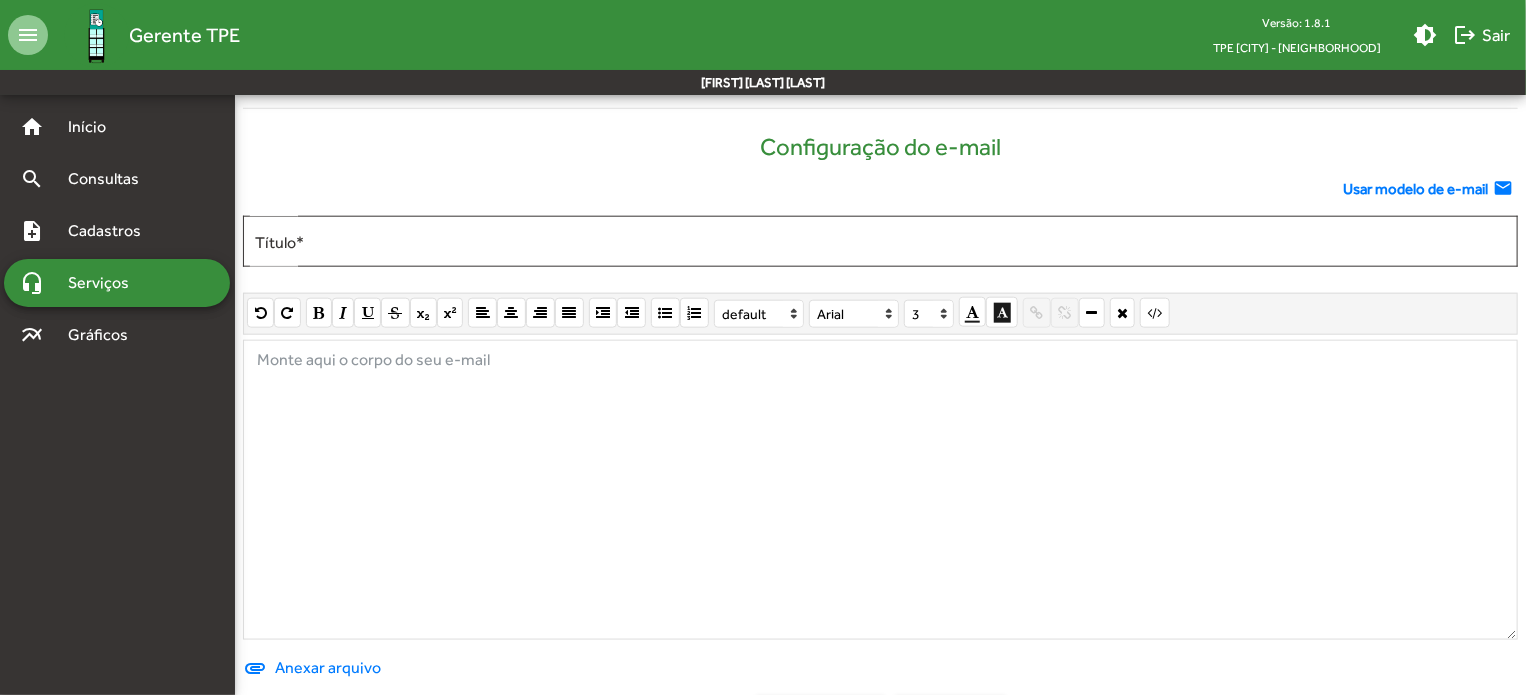 click 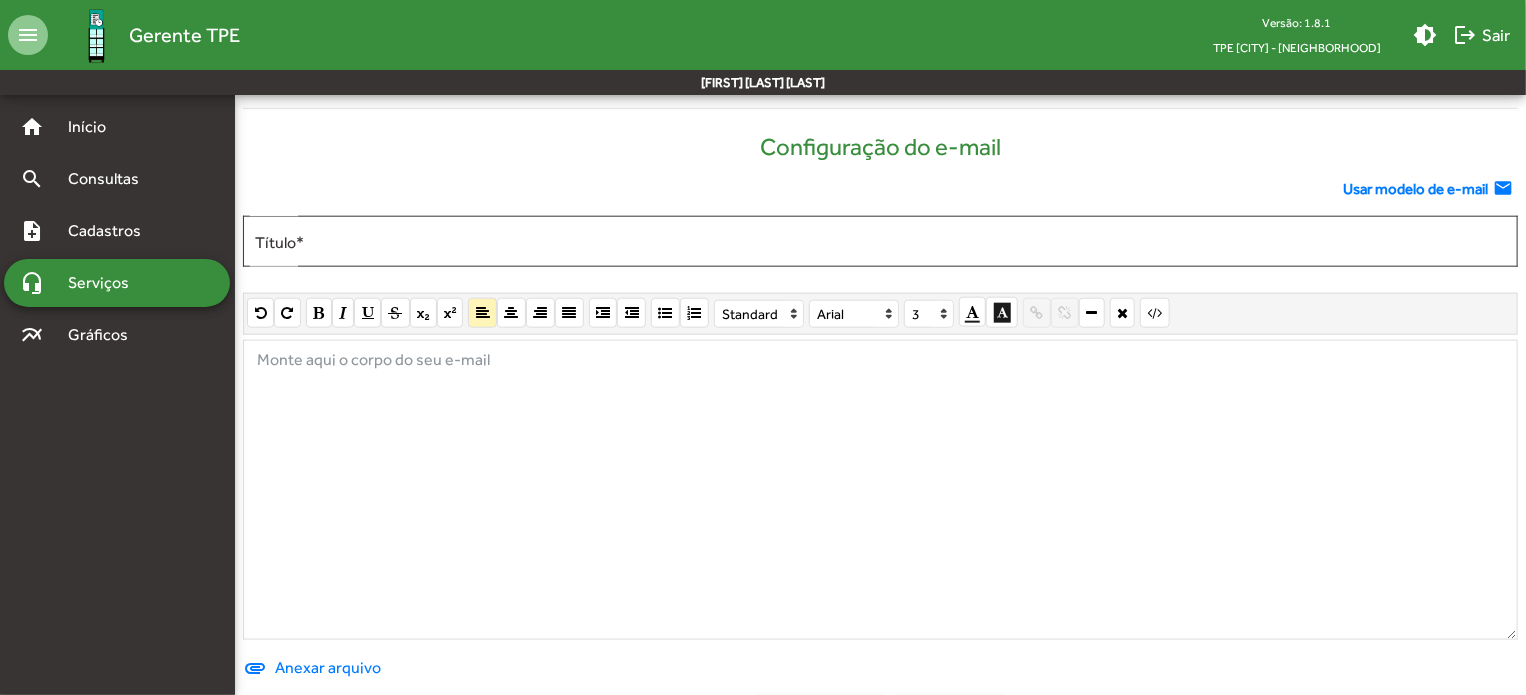 type 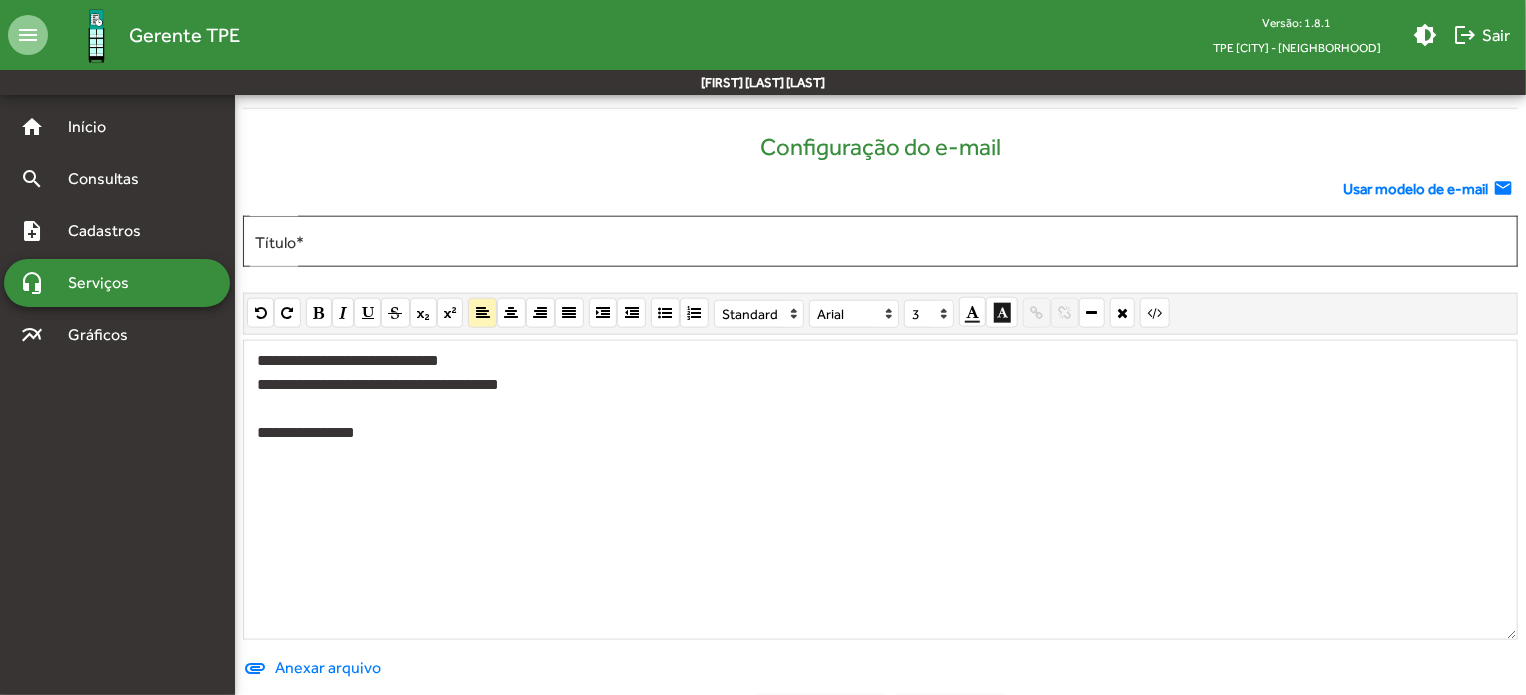 click on "**********" 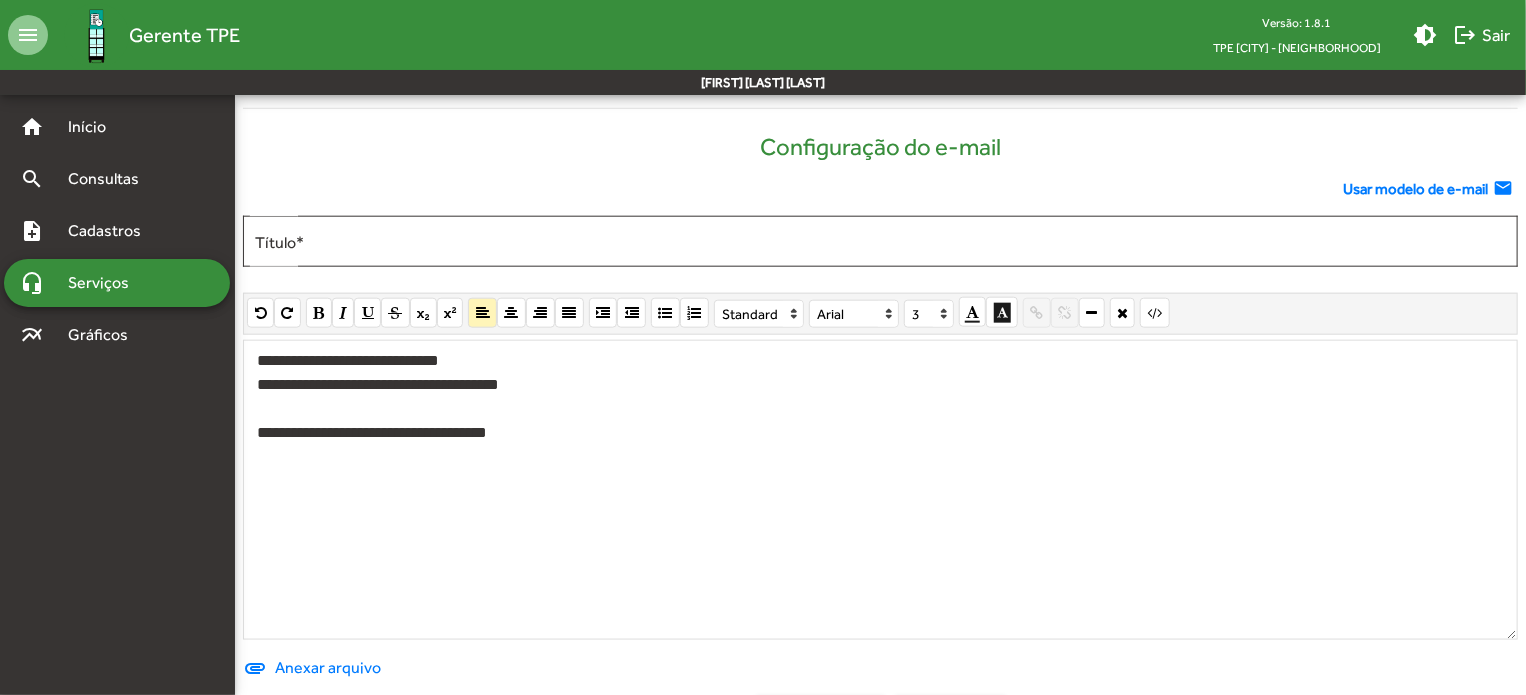 click on "**********" 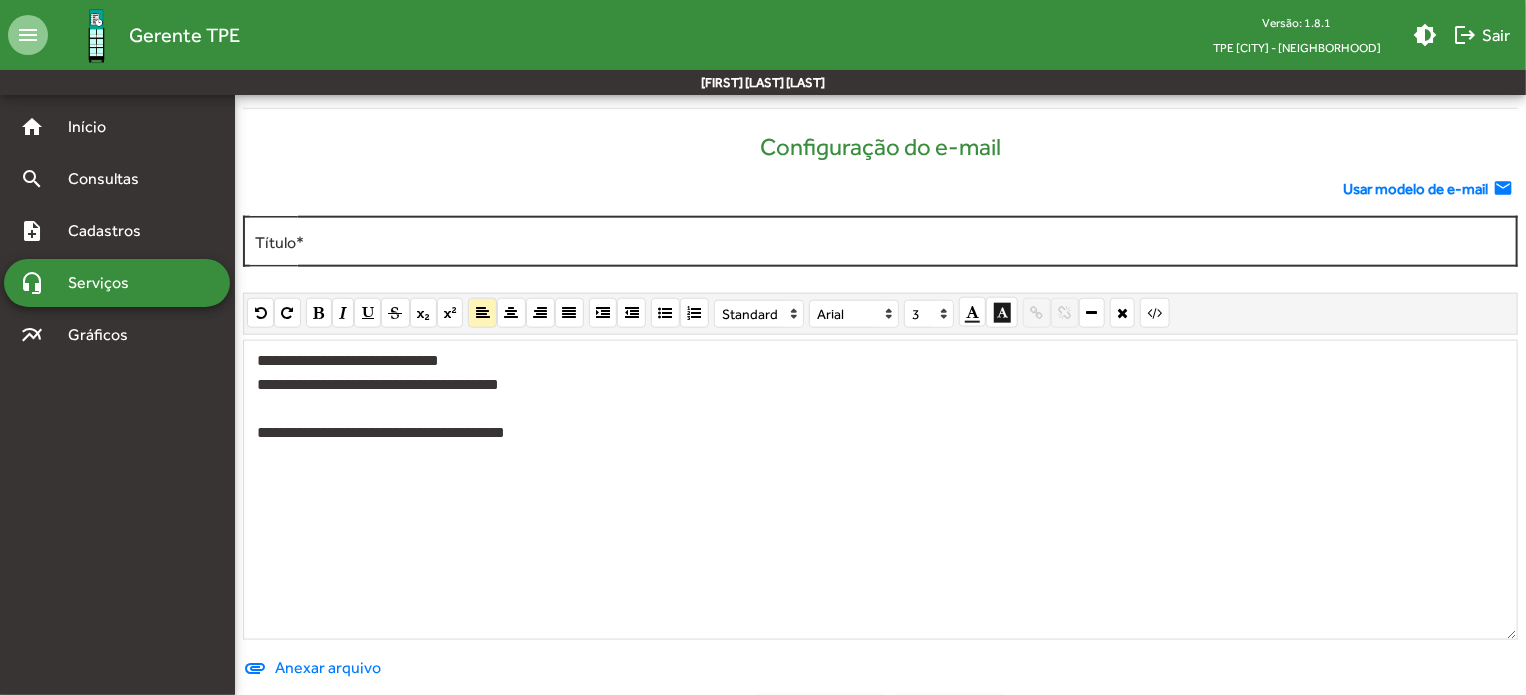 click on "Título  *" 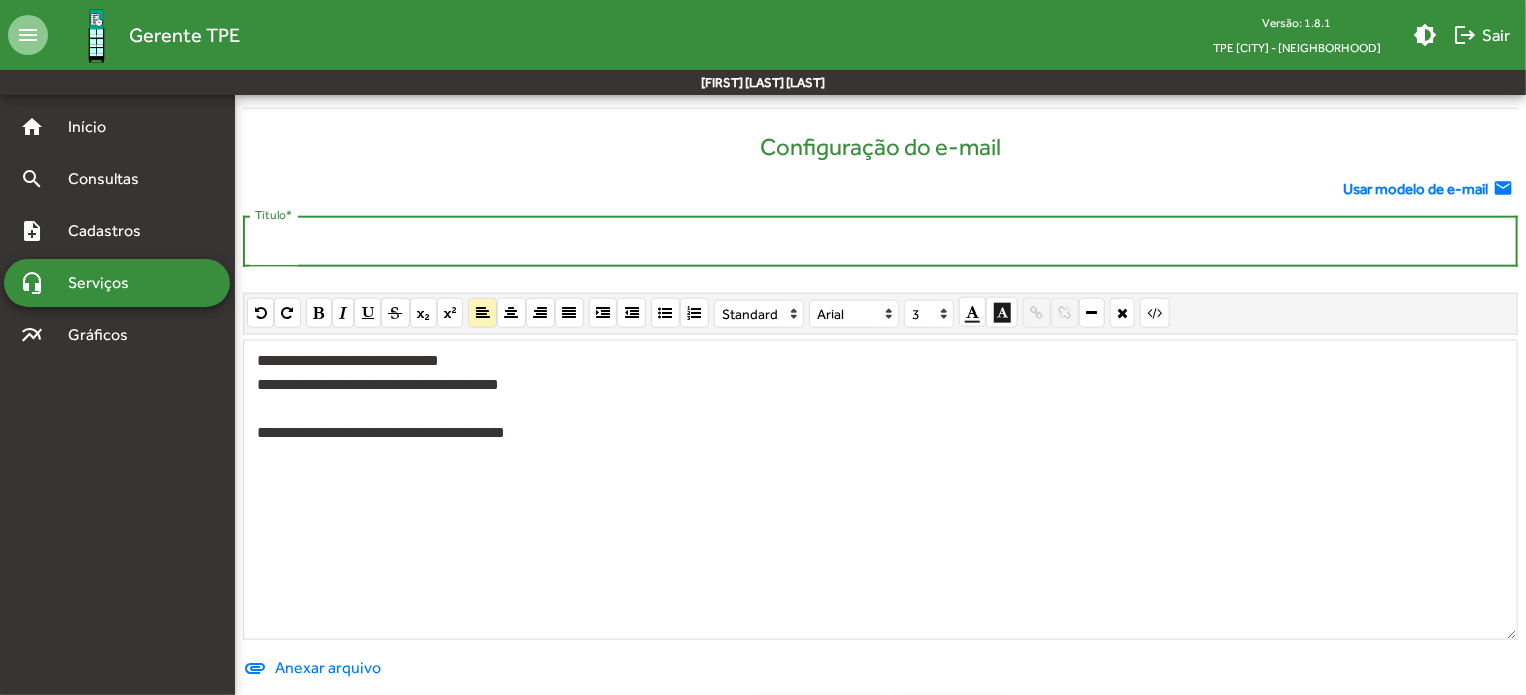 click on "Título  *" at bounding box center (880, 242) 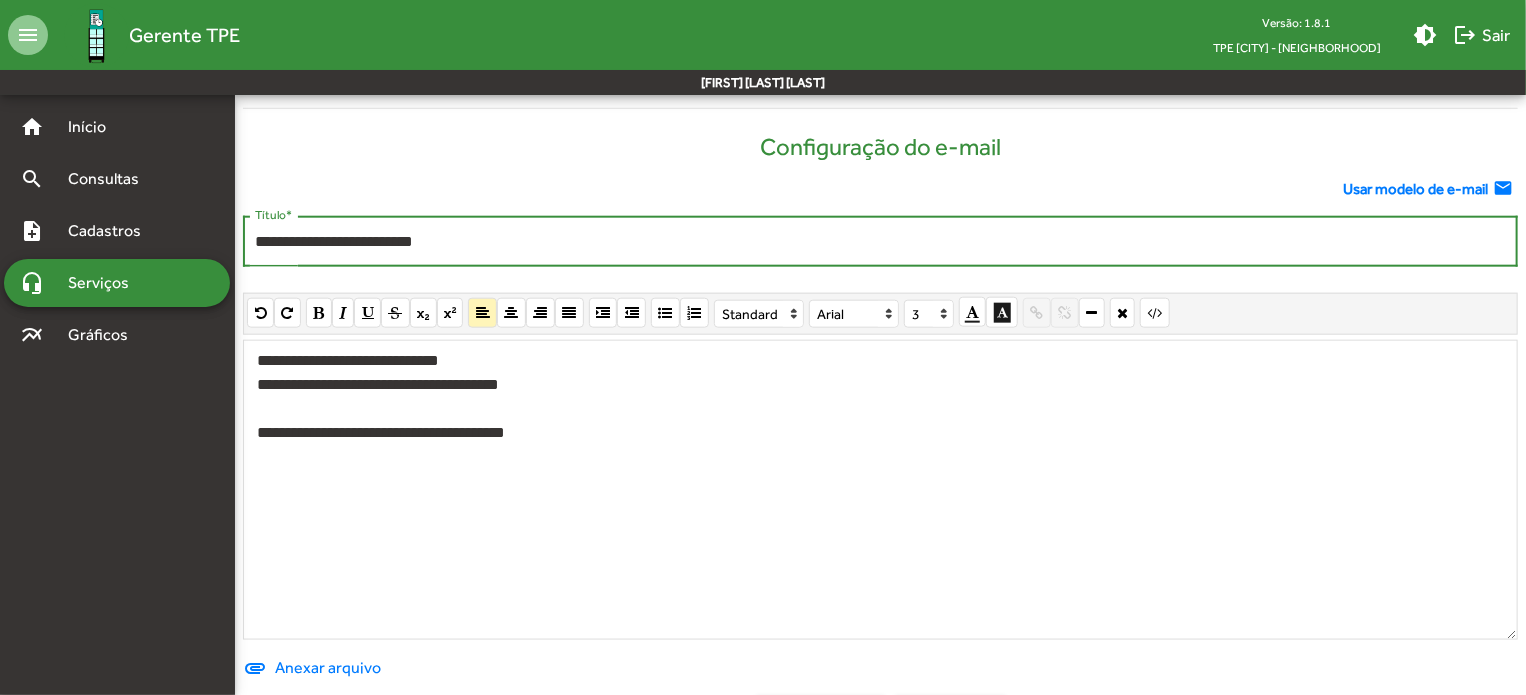 click on "**********" at bounding box center [880, 242] 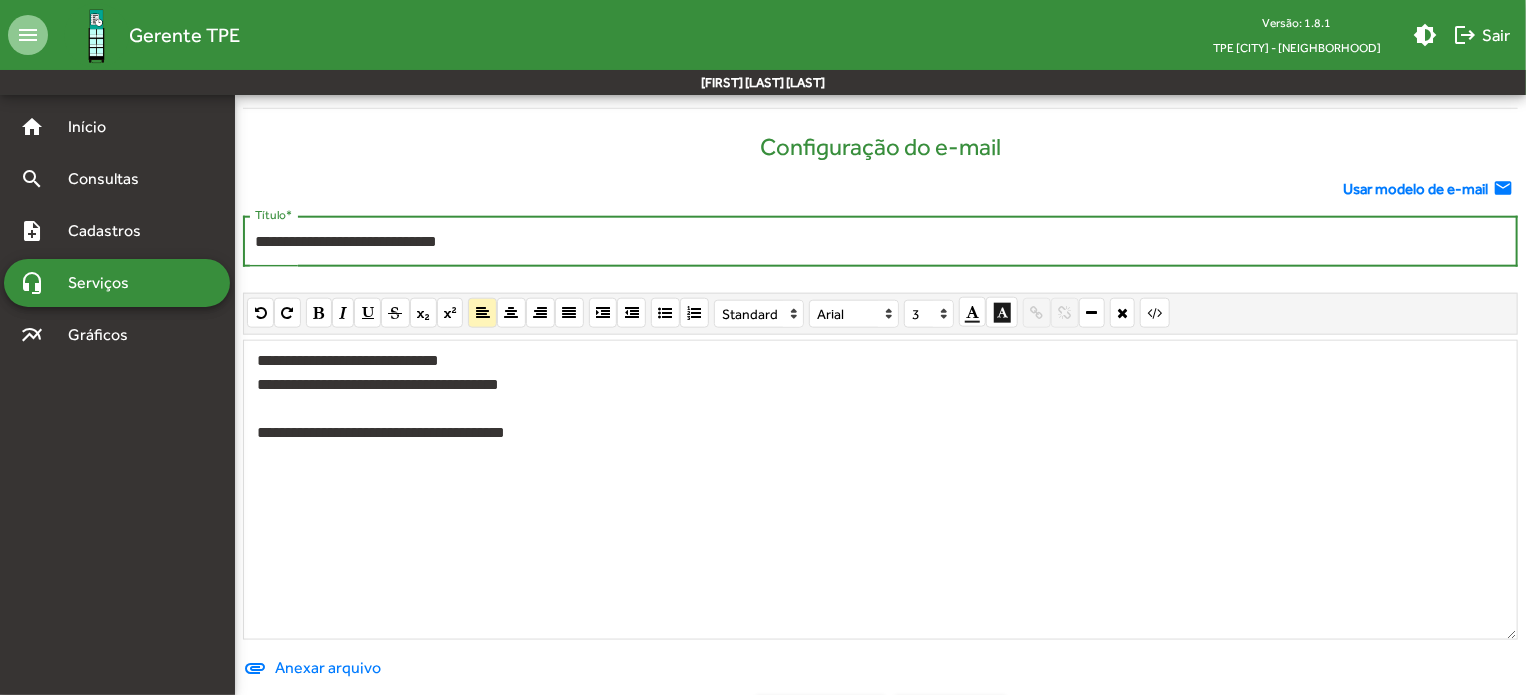 type on "**********" 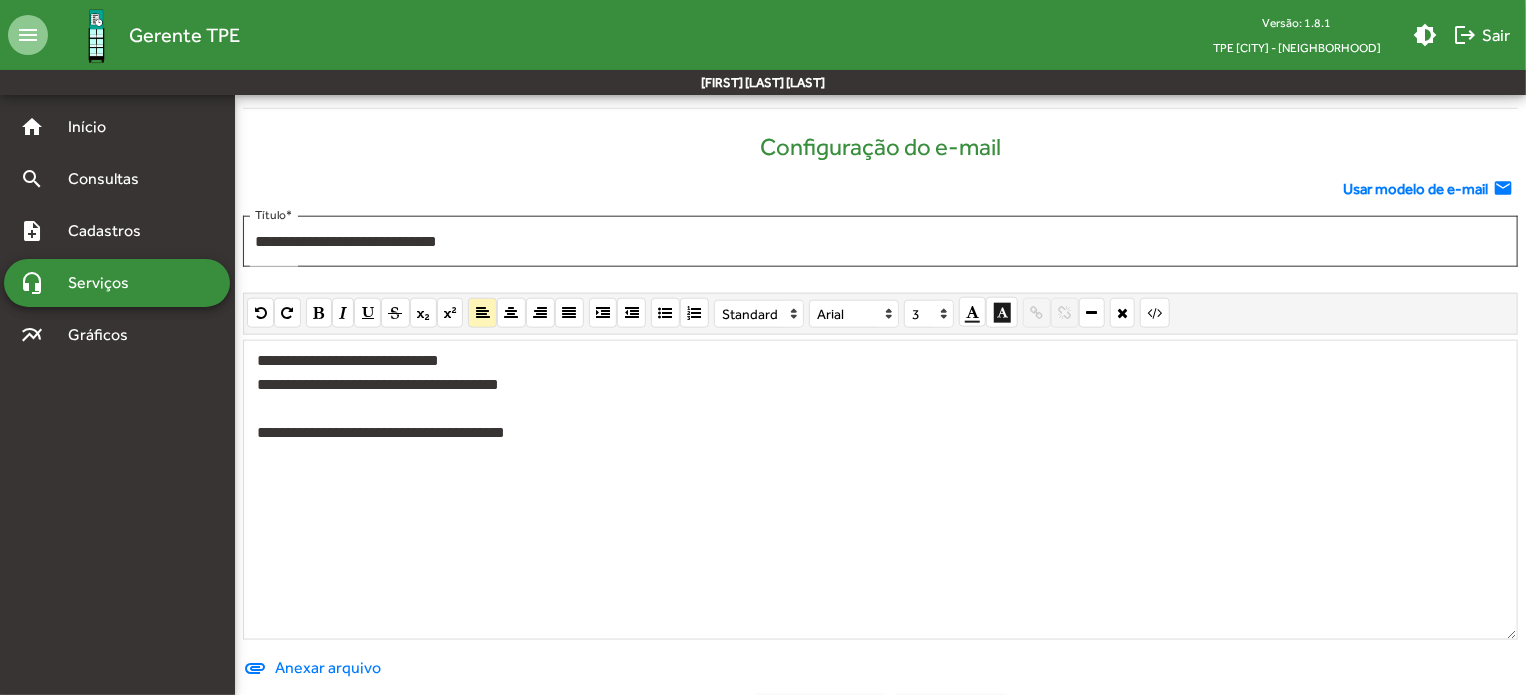 scroll, scrollTop: 1077, scrollLeft: 0, axis: vertical 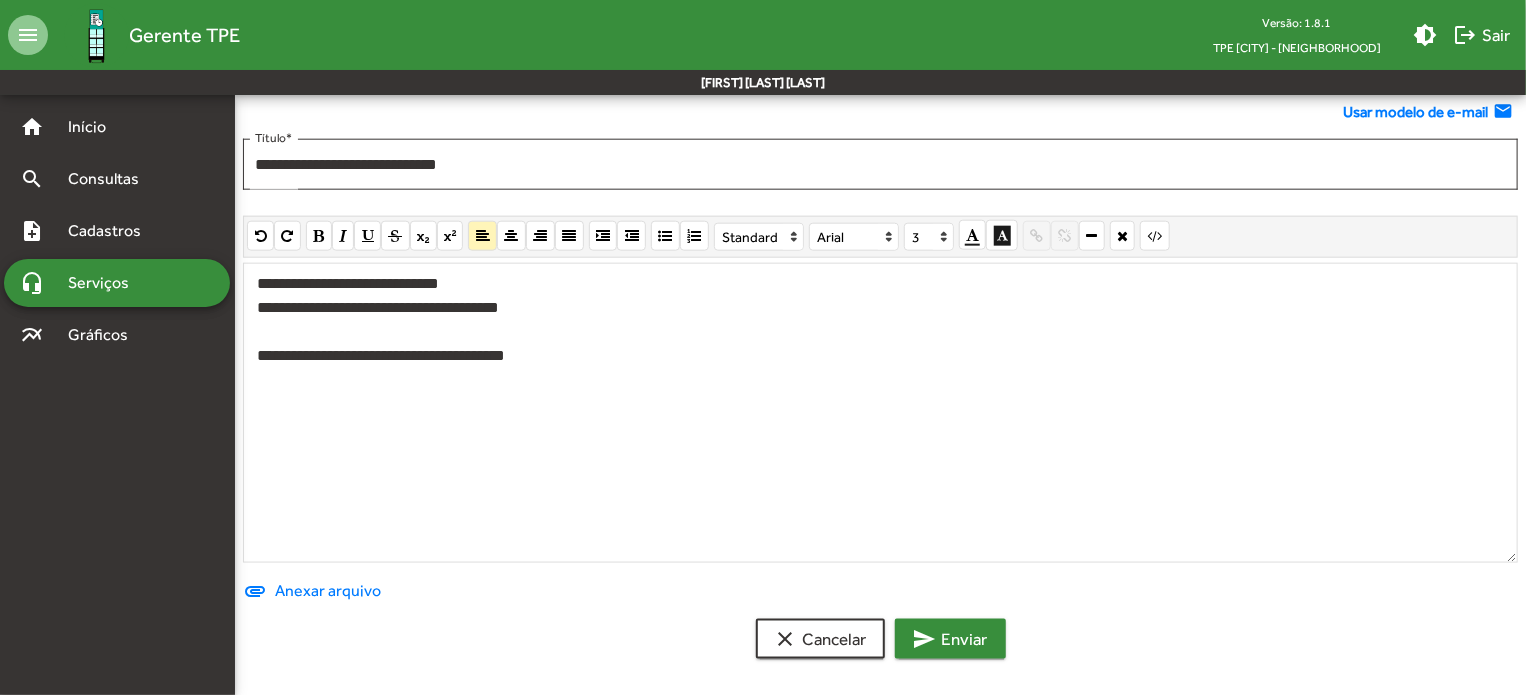 click on "send" 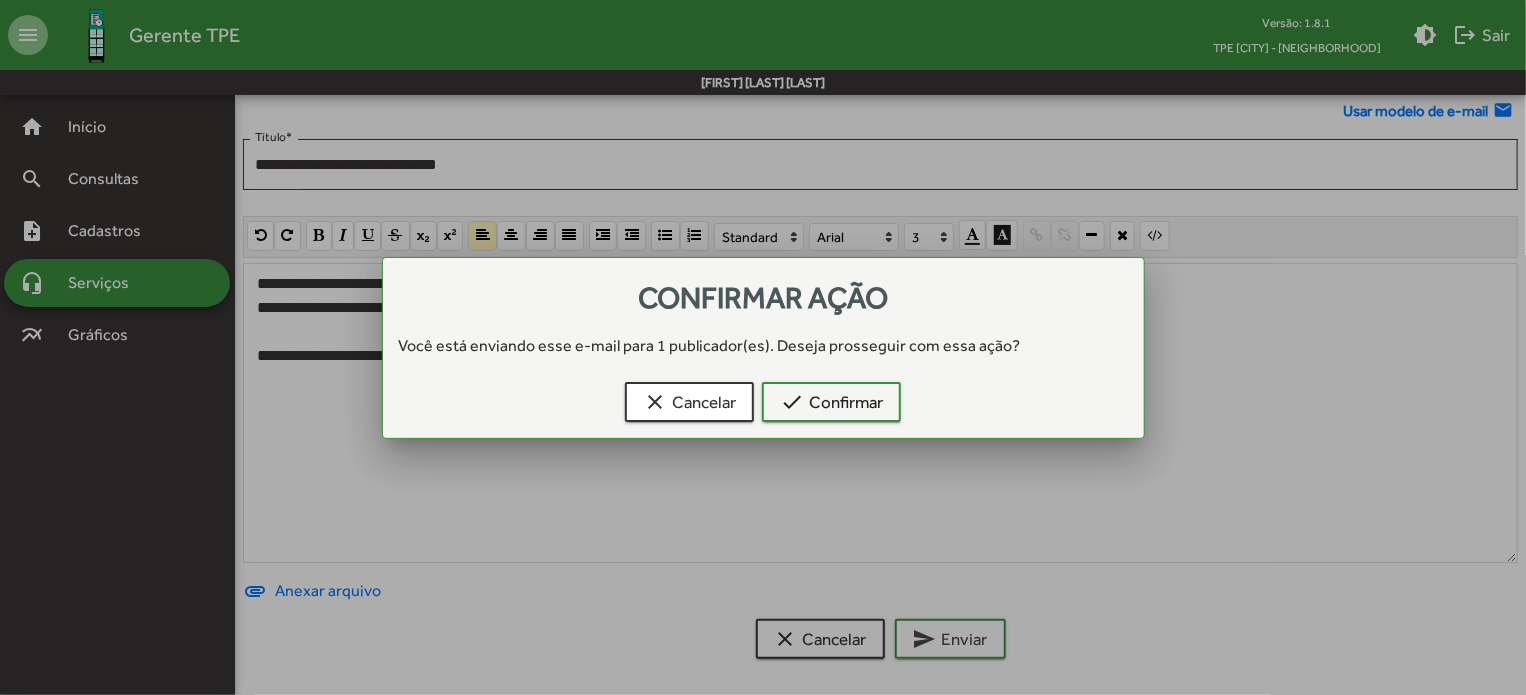 scroll, scrollTop: 0, scrollLeft: 0, axis: both 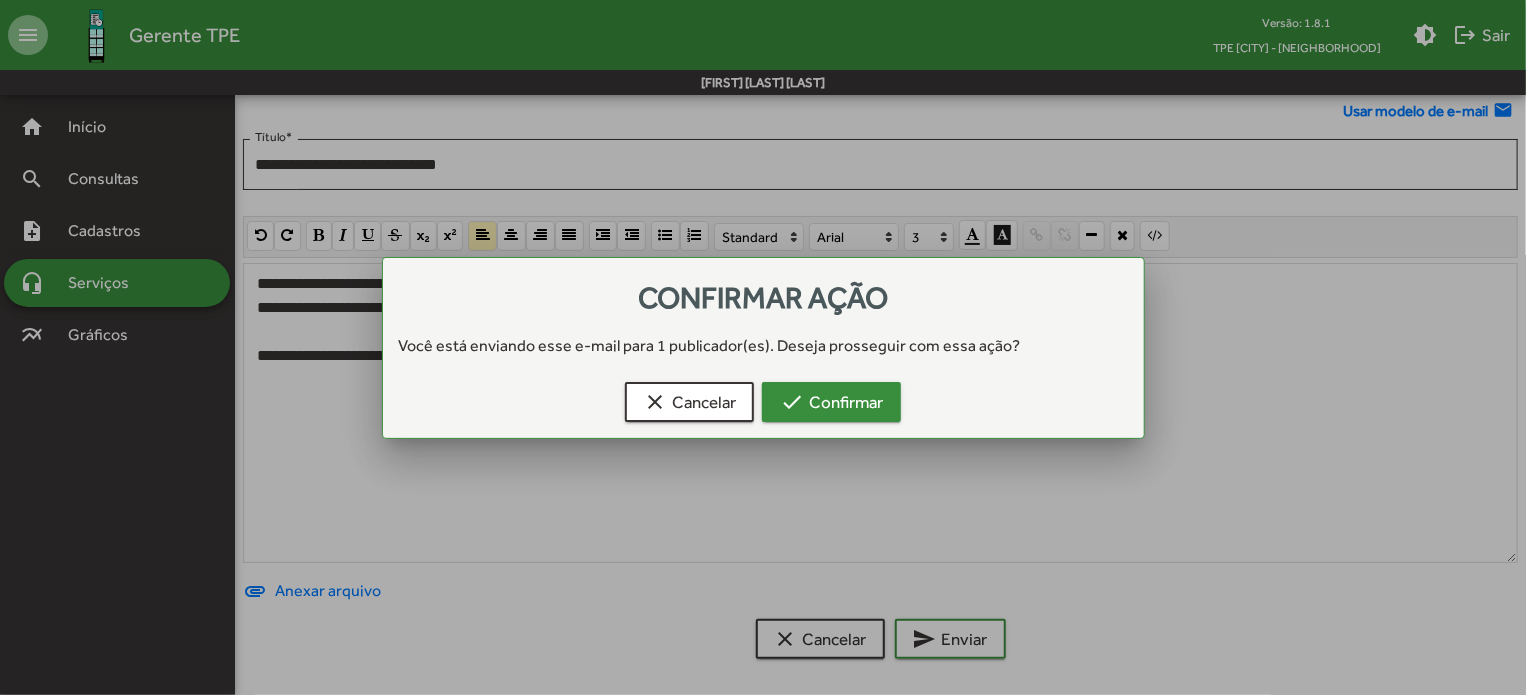 click on "check  Confirmar" at bounding box center [831, 402] 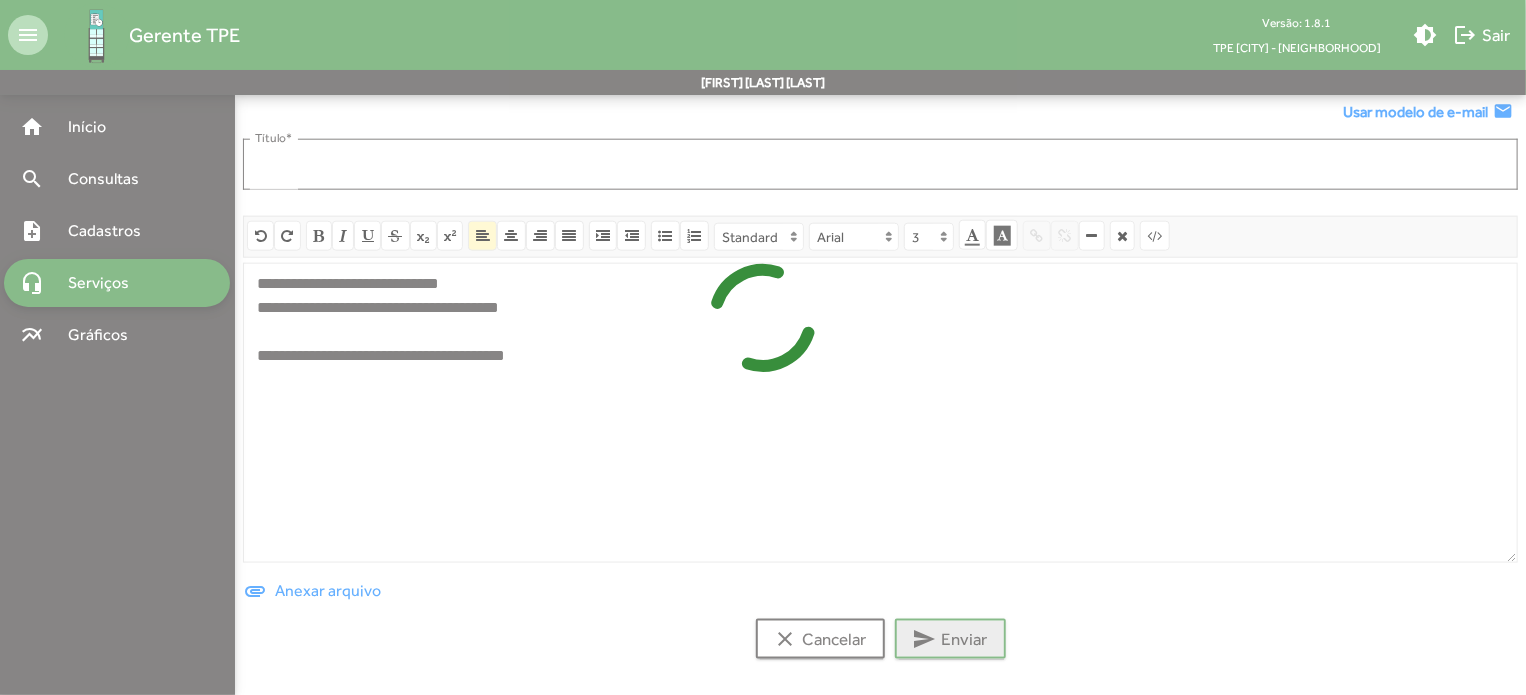 scroll, scrollTop: 0, scrollLeft: 0, axis: both 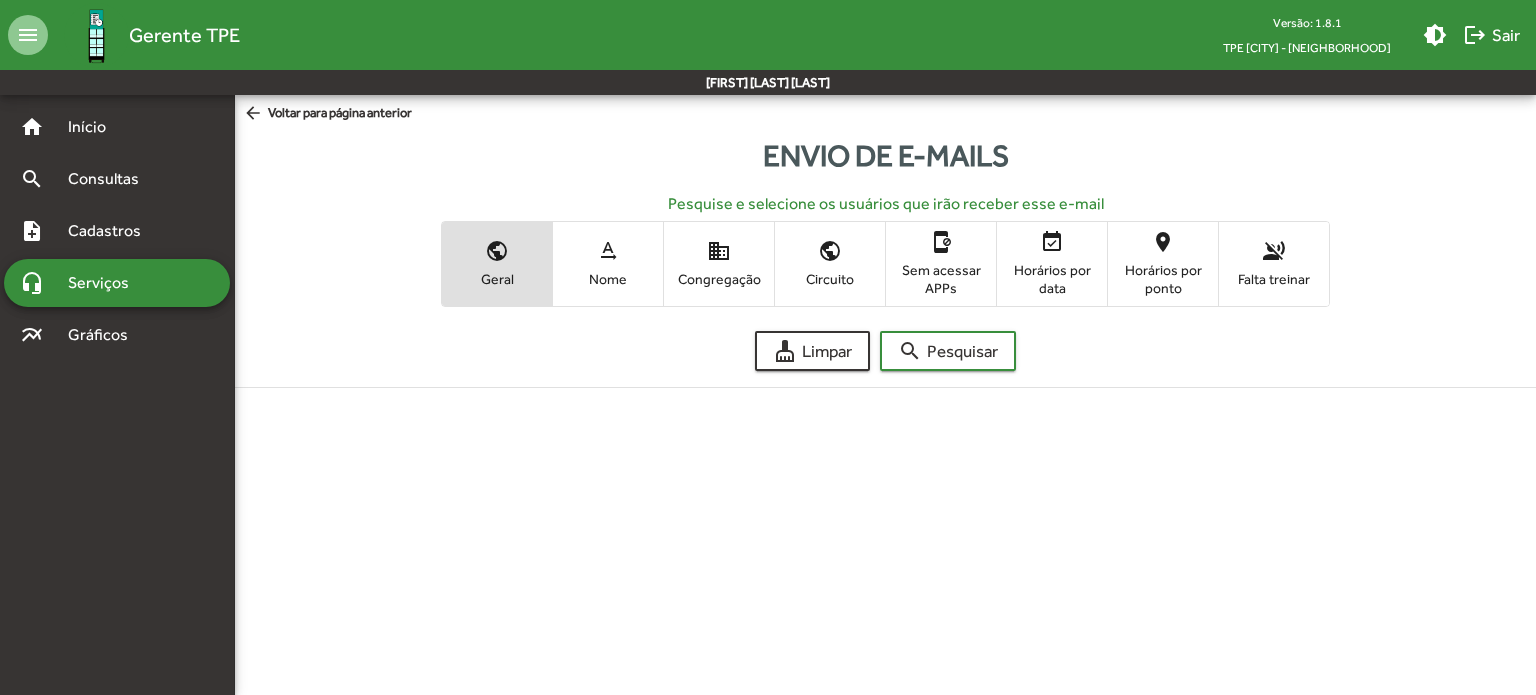 click on "headset_mic Serviços" at bounding box center [117, 283] 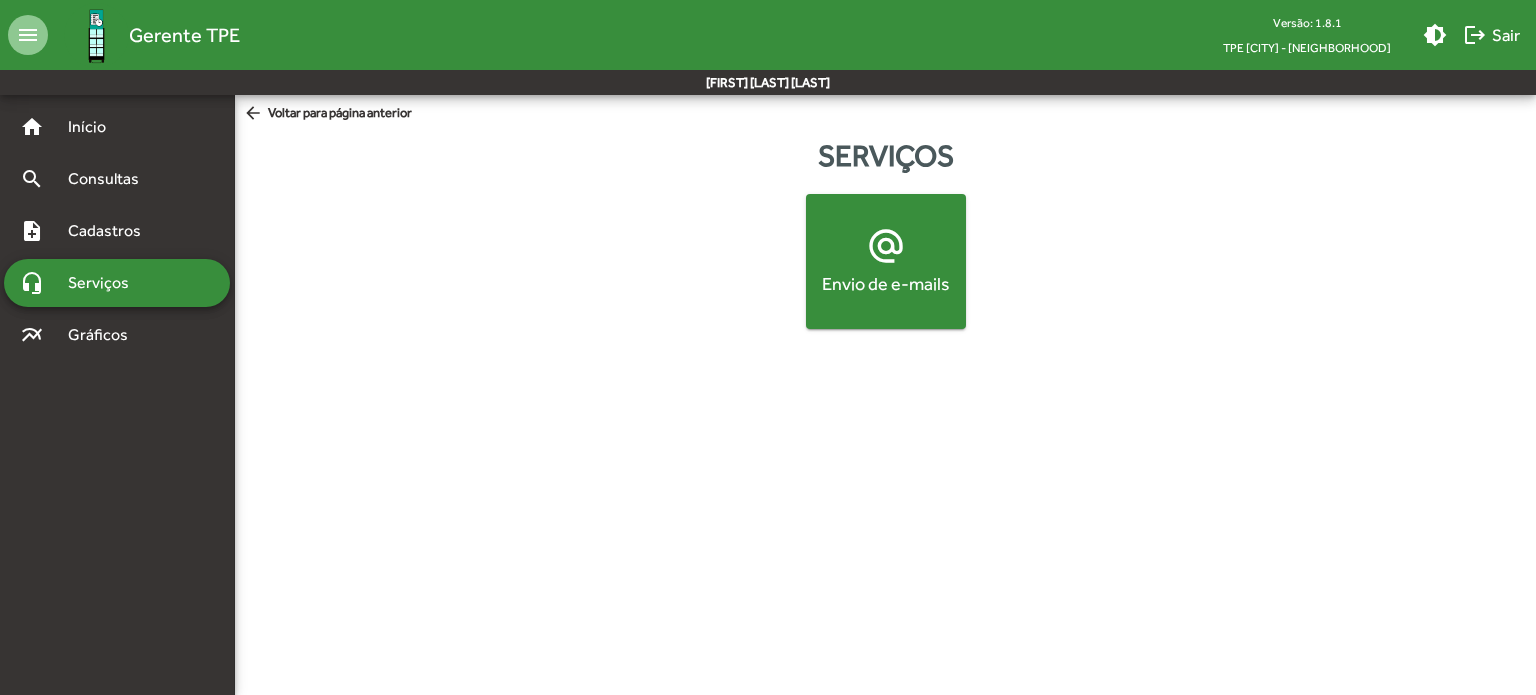 click on "alternate_email" 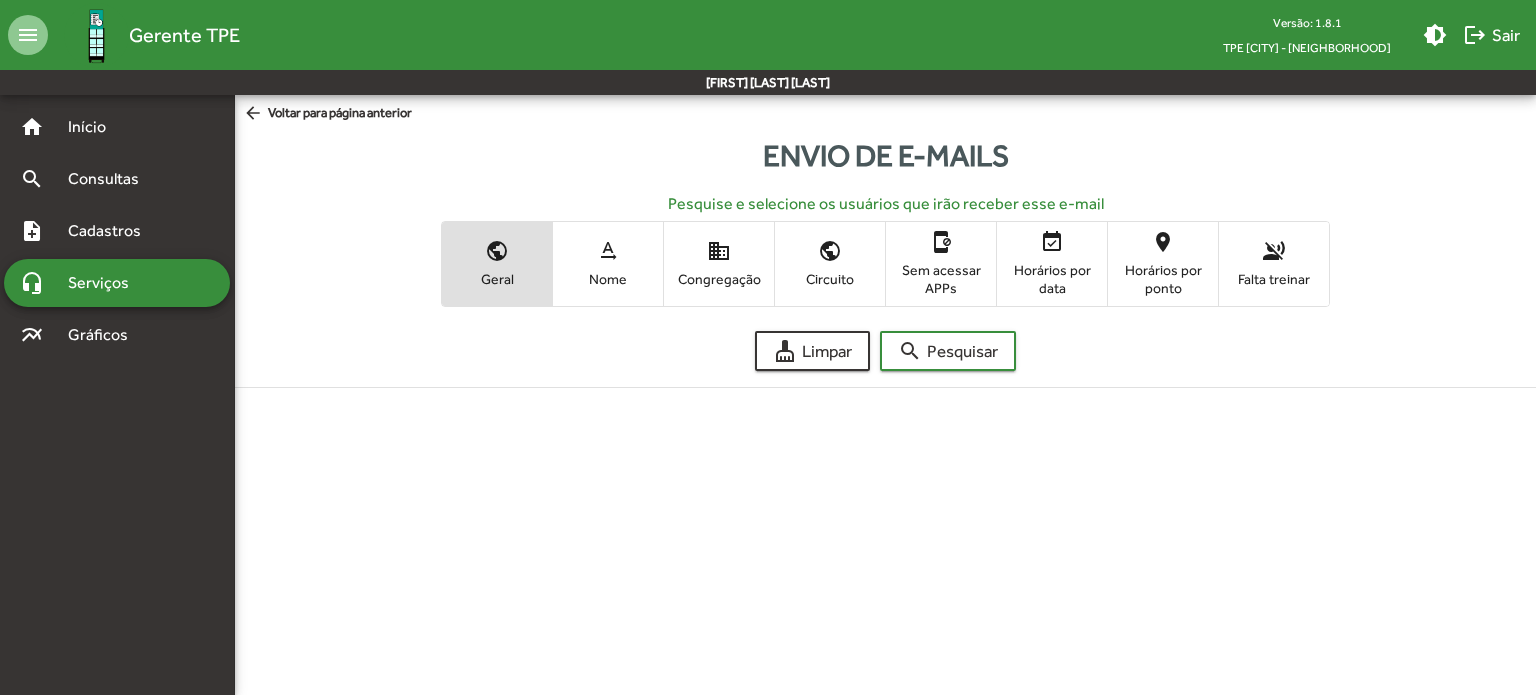 click on "text_rotation_none Nome" at bounding box center (608, 263) 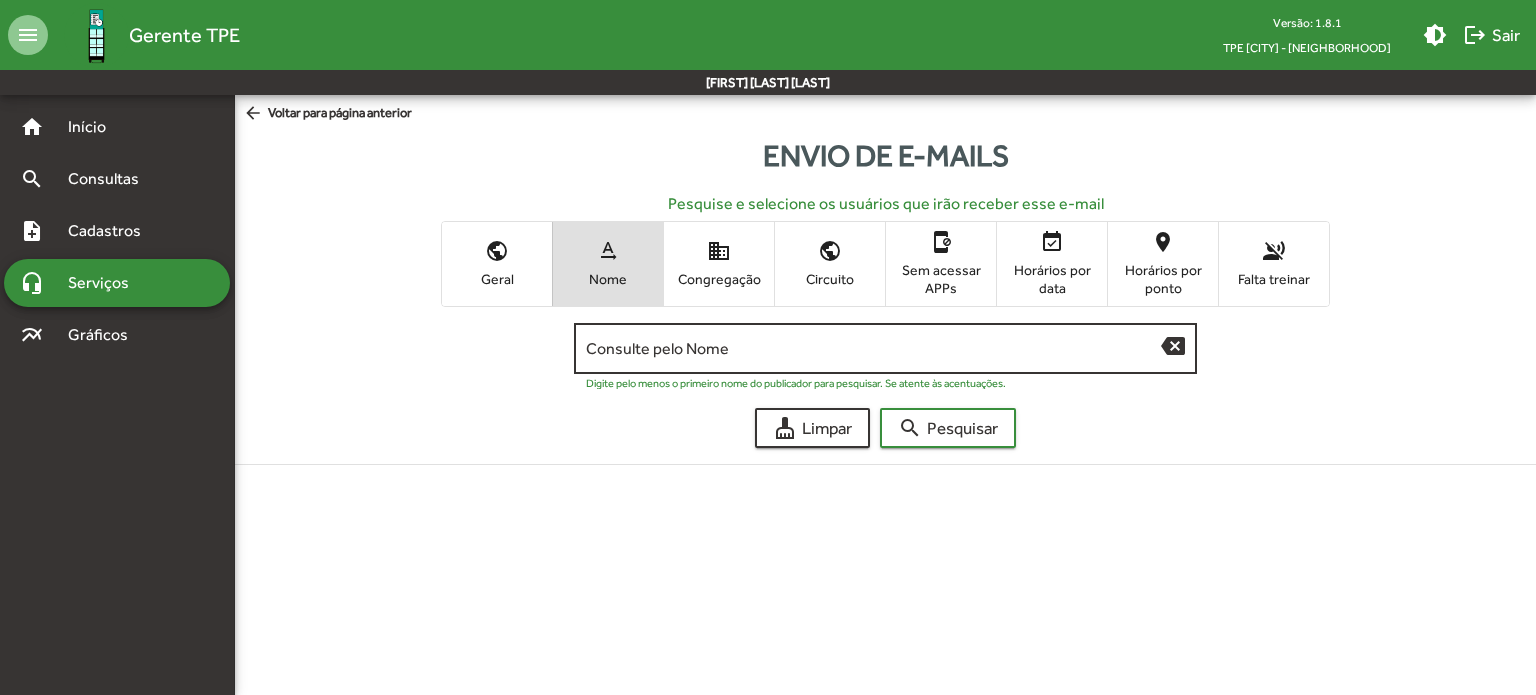 click on "Consulte pelo Nome" at bounding box center (873, 349) 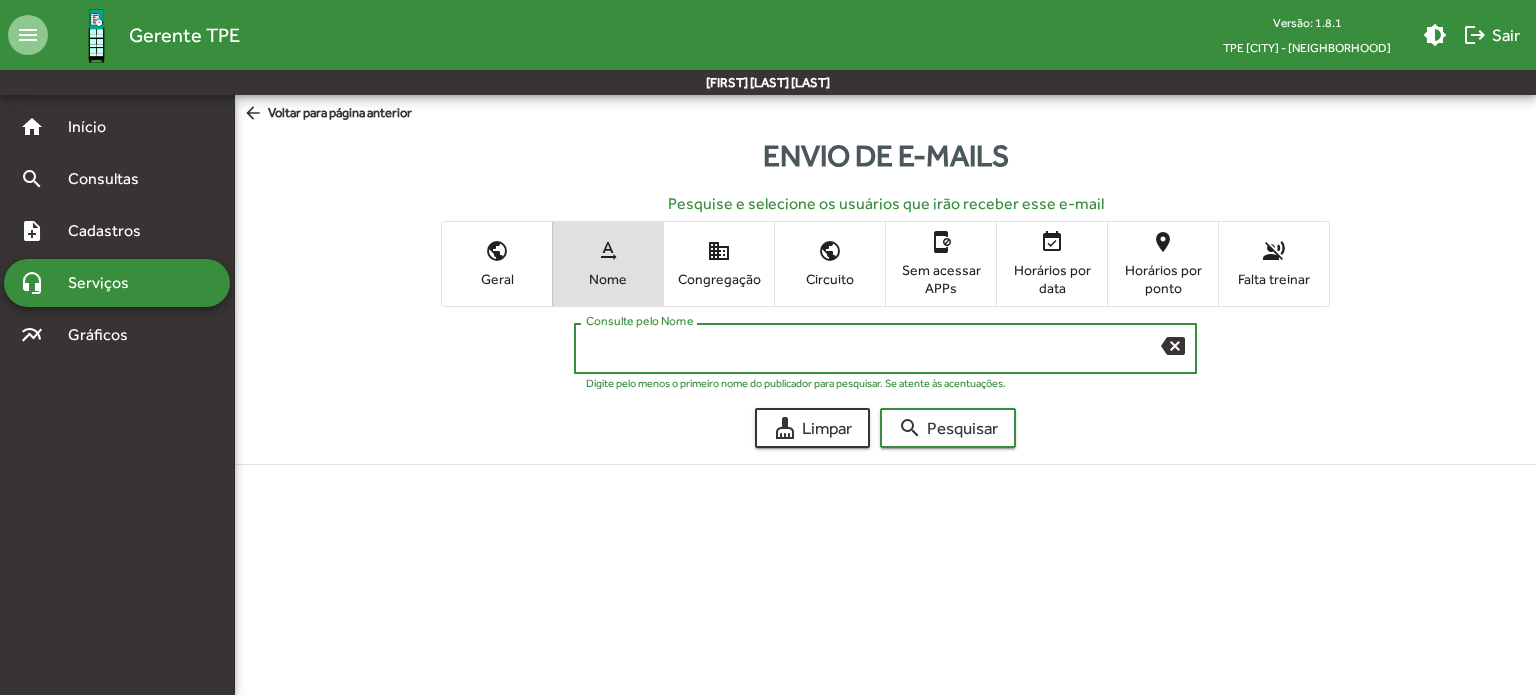 paste on "**********" 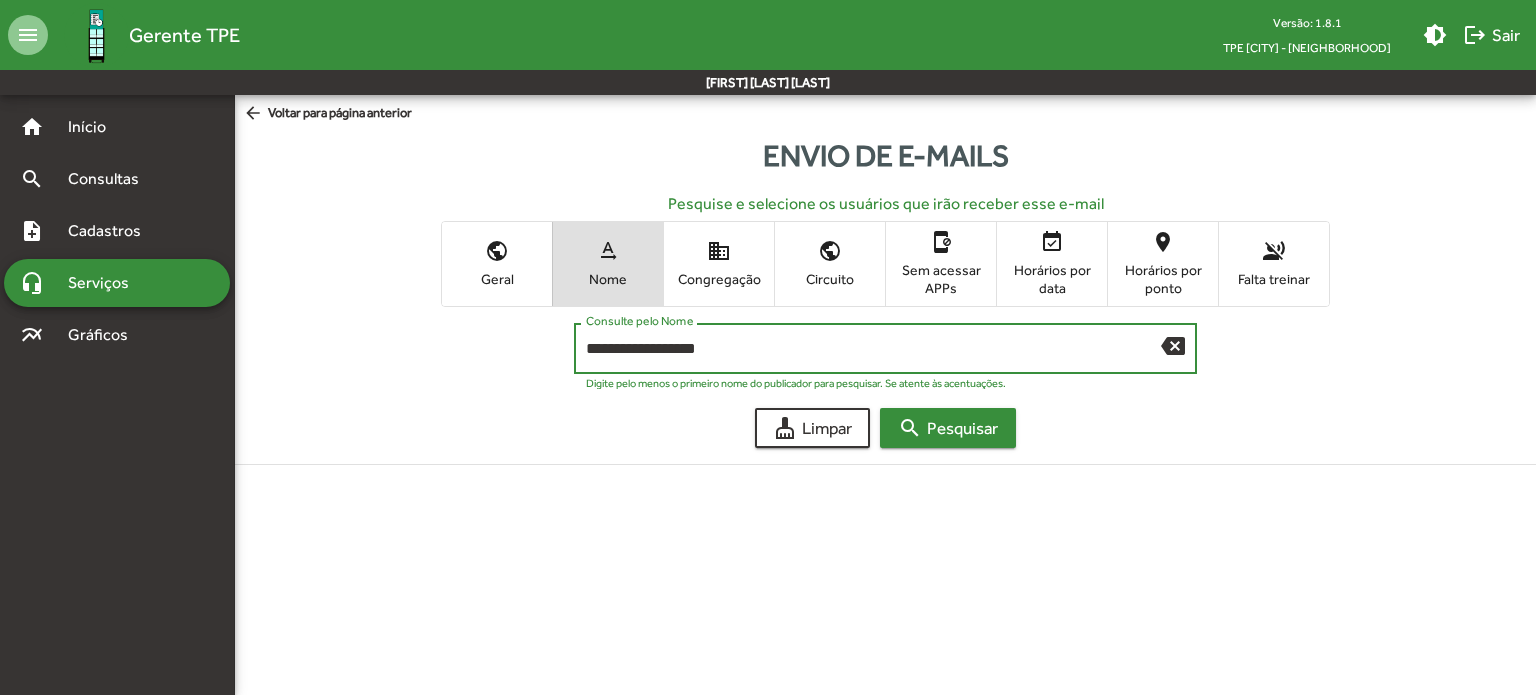 click on "search  Pesquisar" 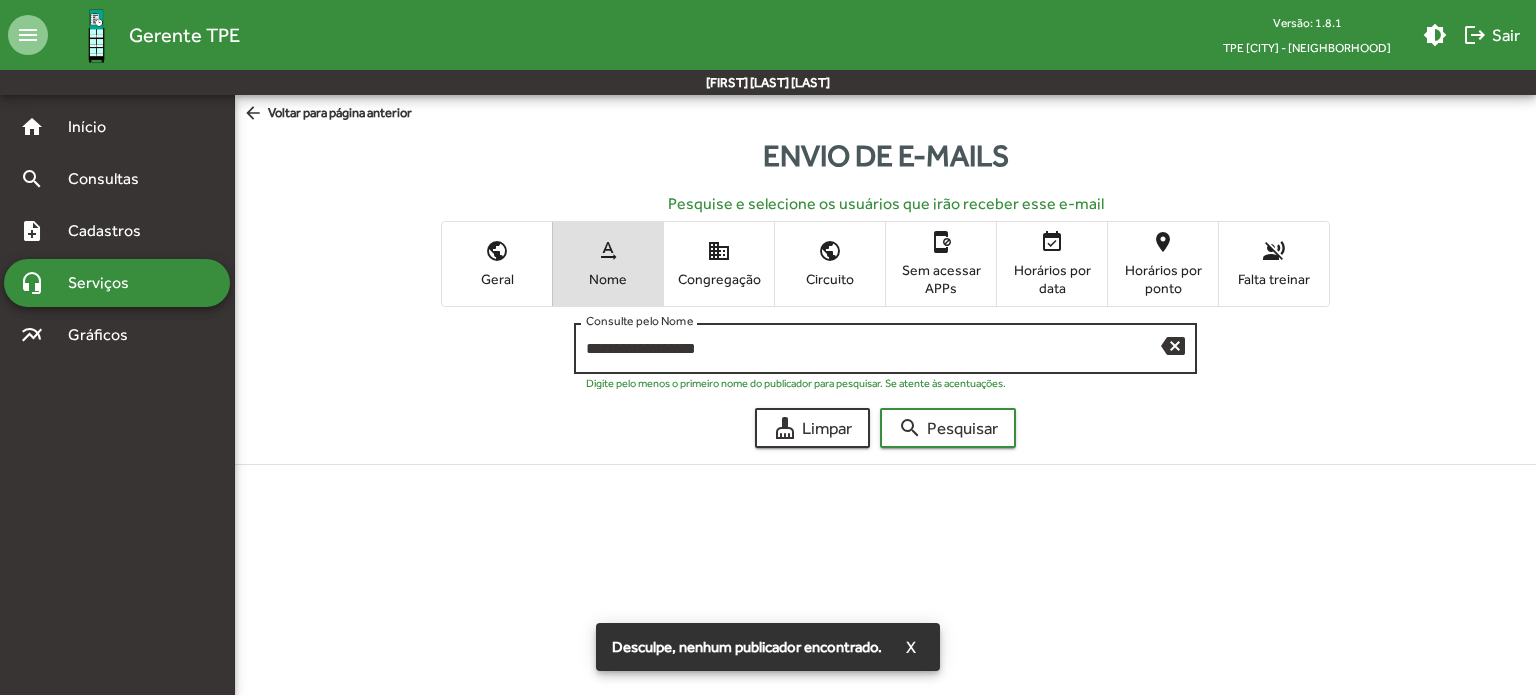 click on "**********" at bounding box center [873, 349] 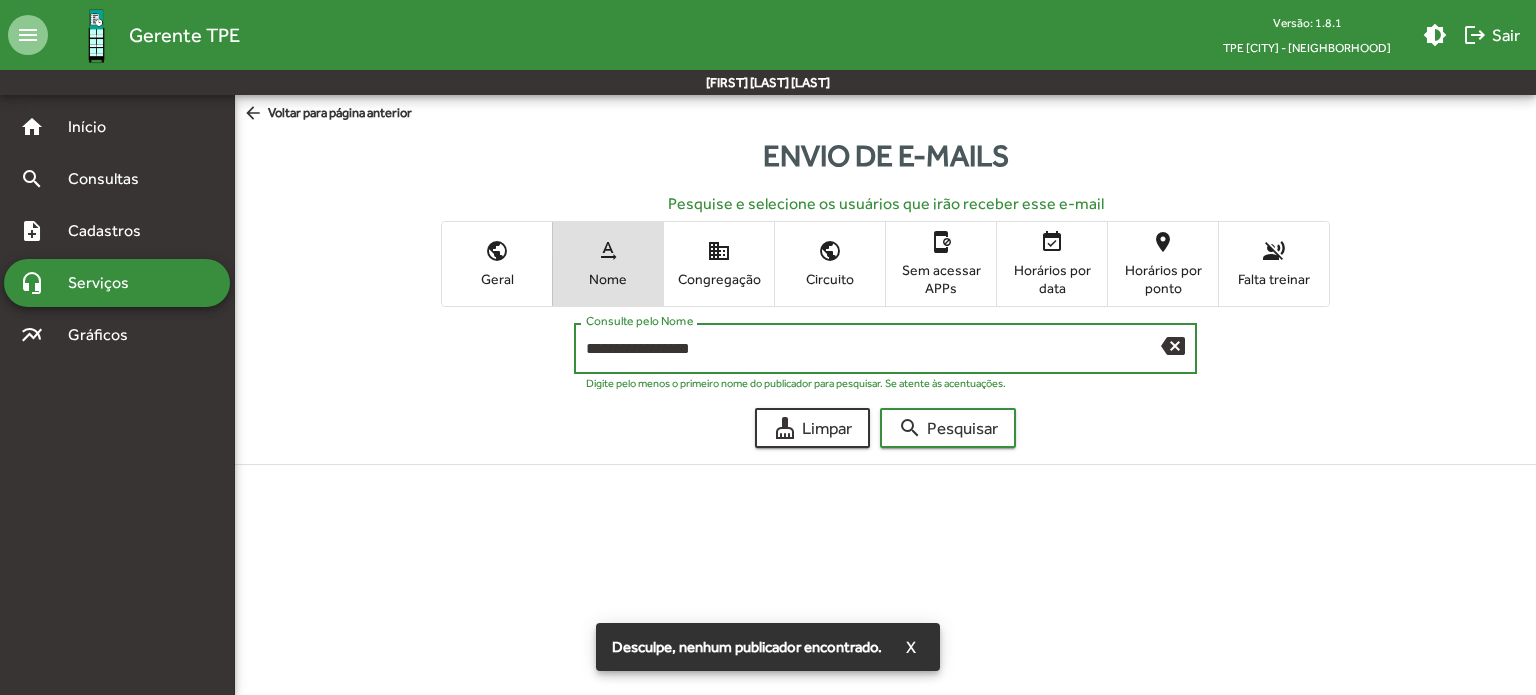 click on "**********" at bounding box center [873, 349] 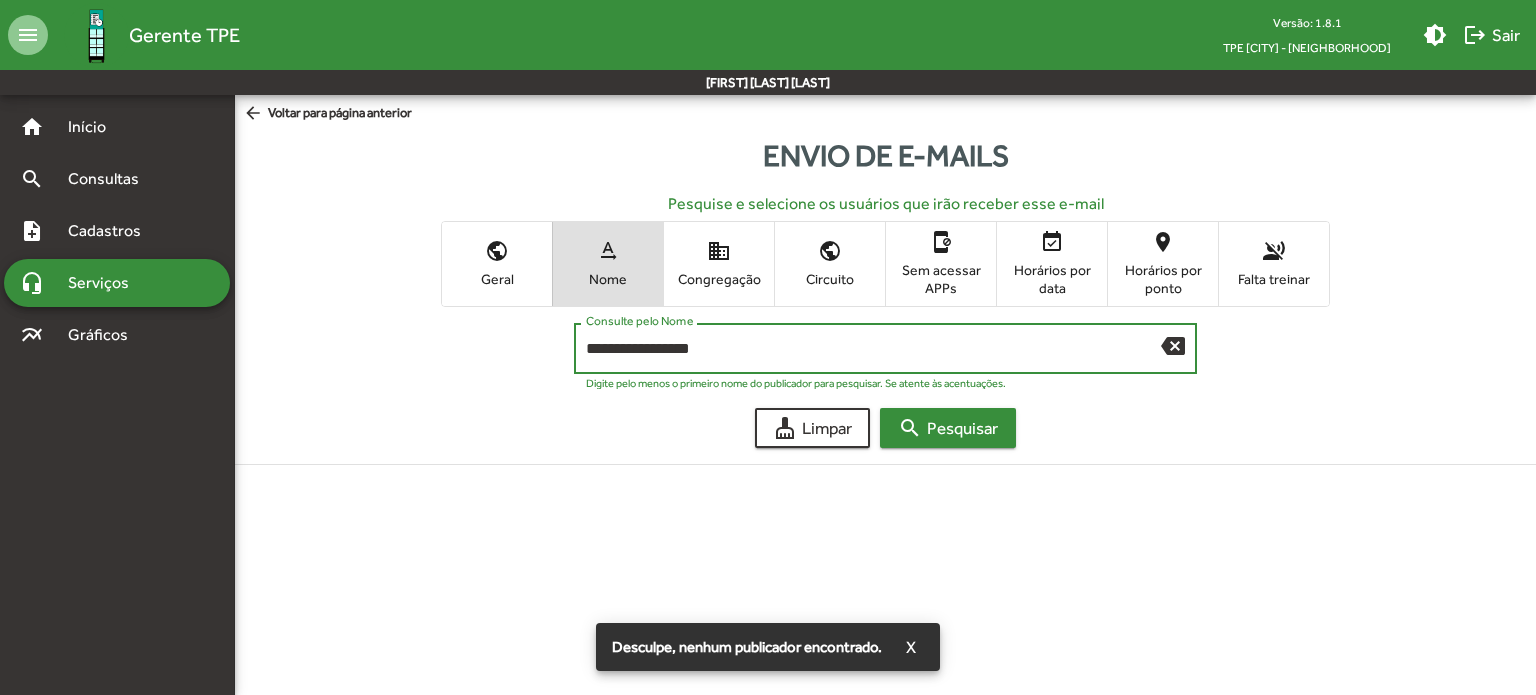 type on "**********" 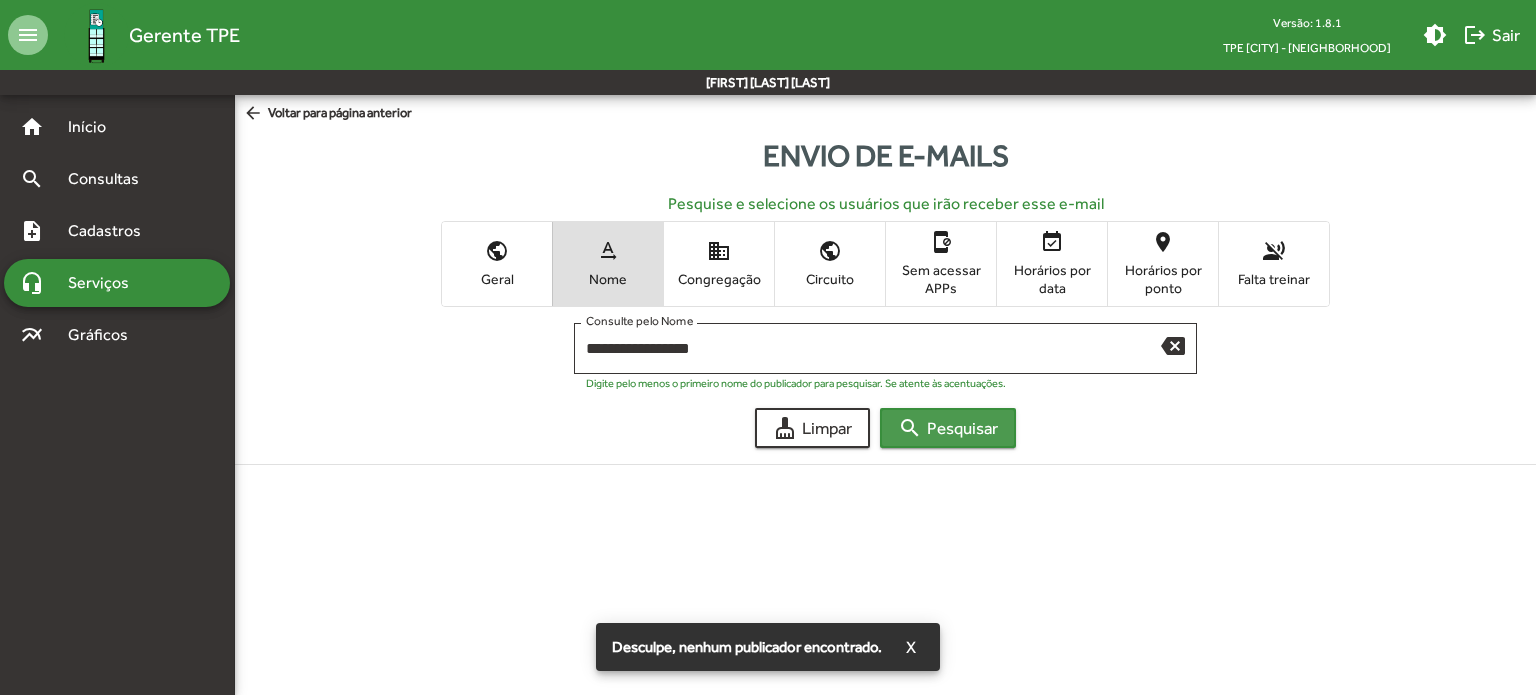 click on "search  Pesquisar" 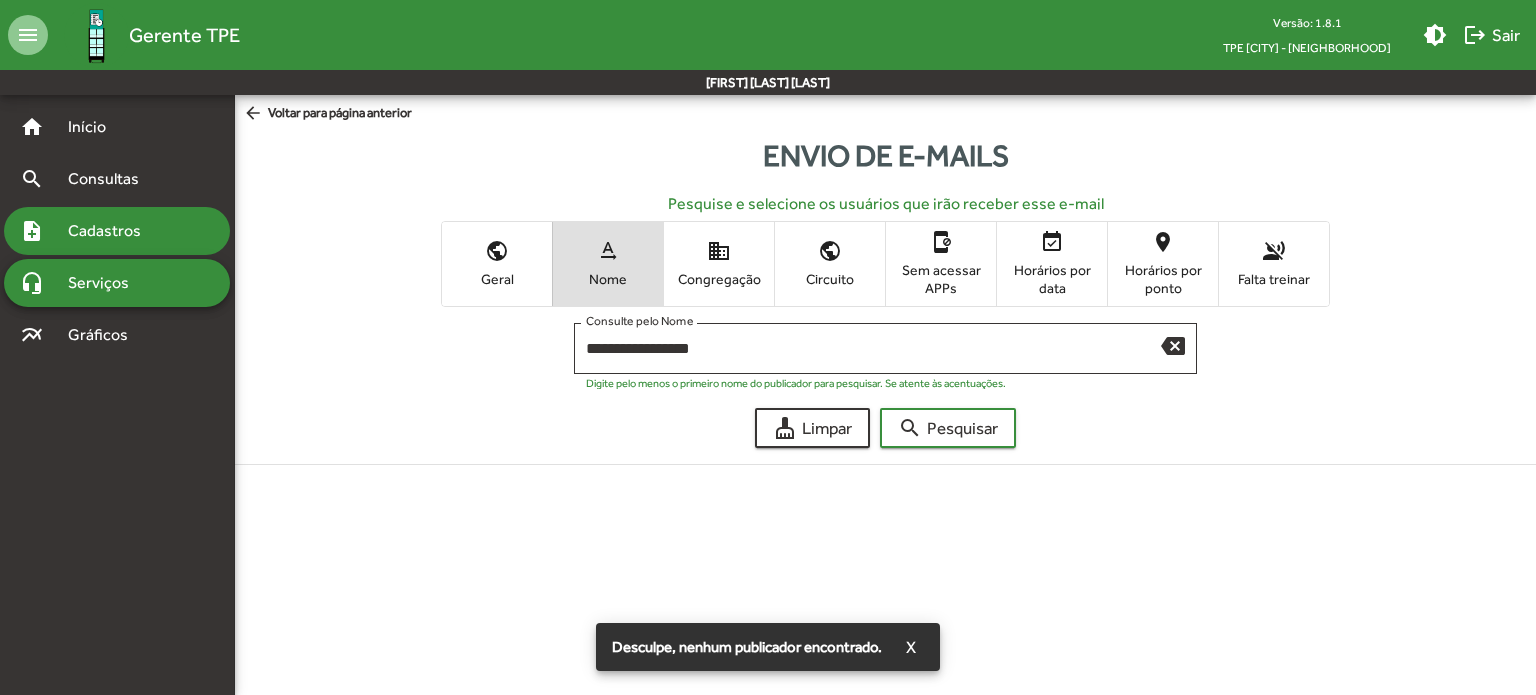 click on "Cadastros" at bounding box center (111, 231) 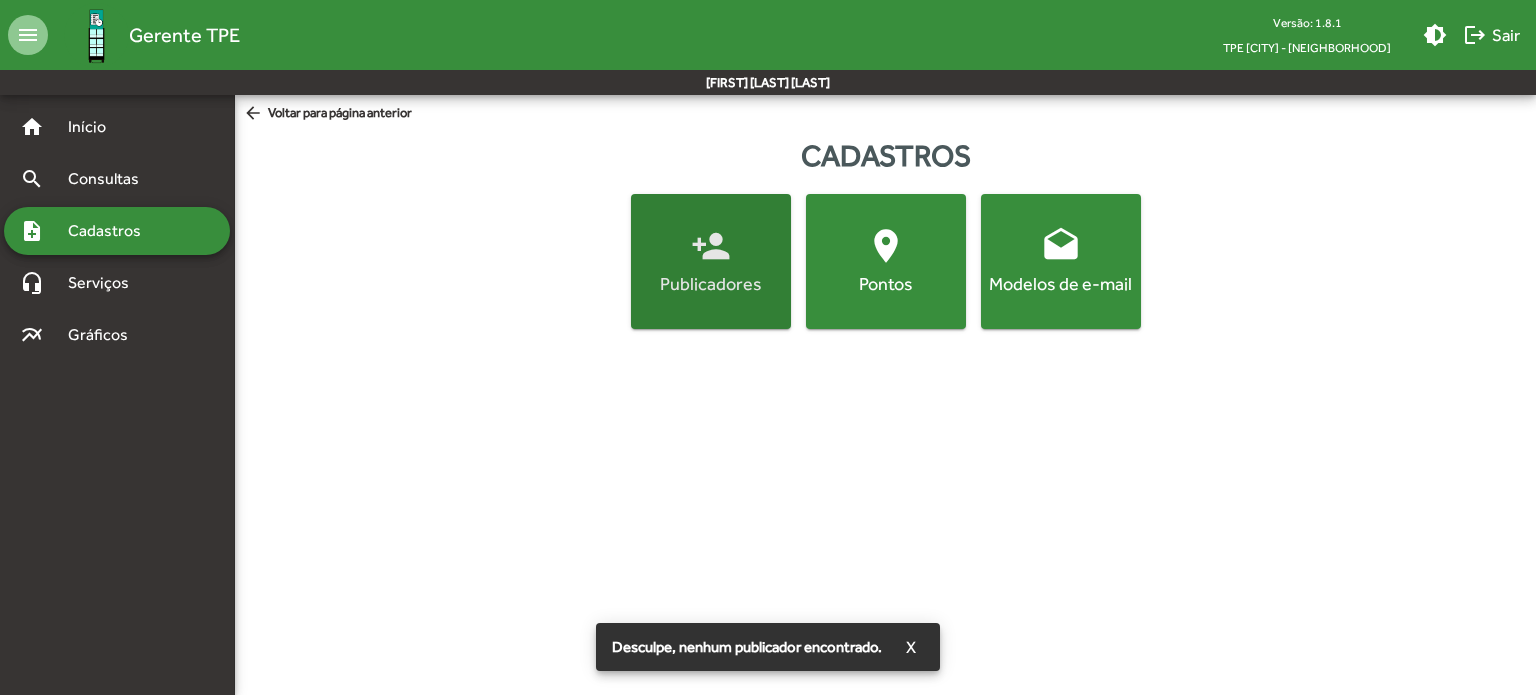click on "person_add  Publicadores" 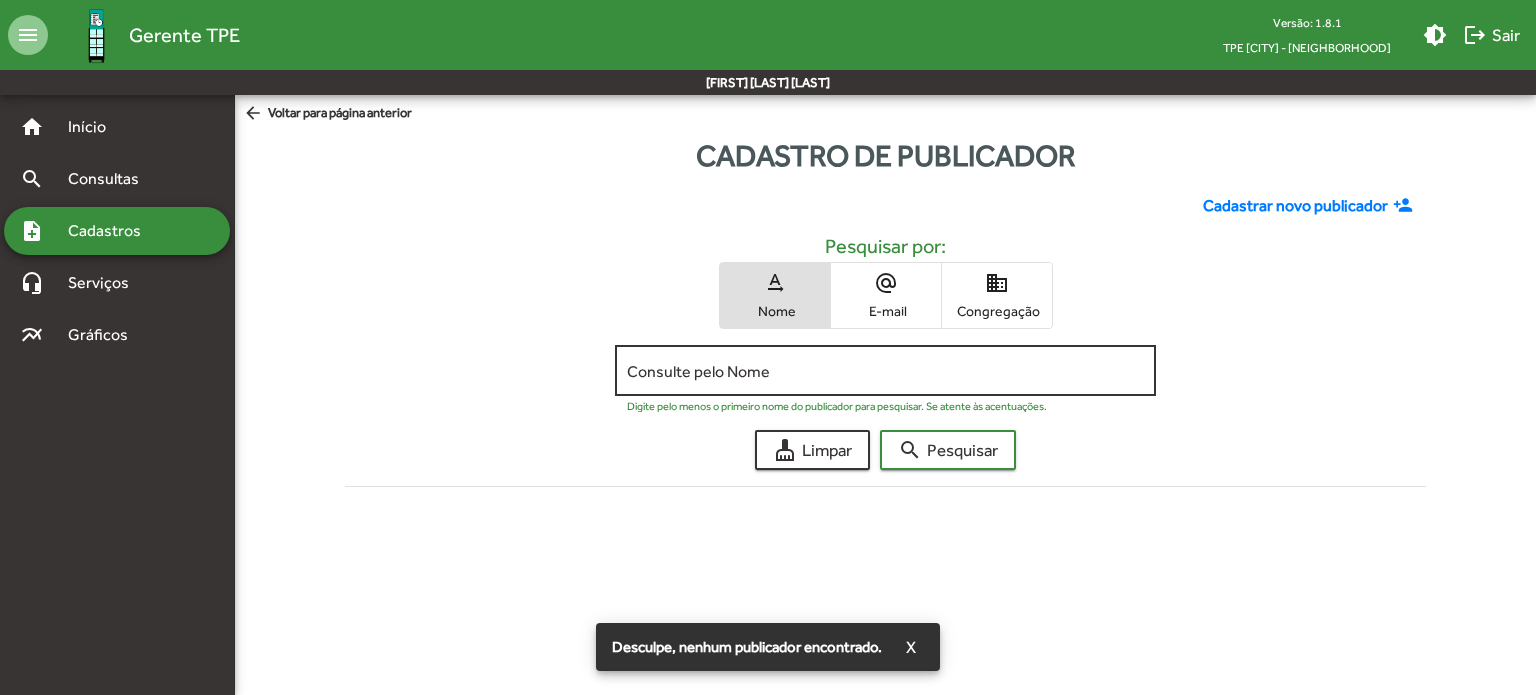 click on "Consulte pelo Nome" at bounding box center (885, 371) 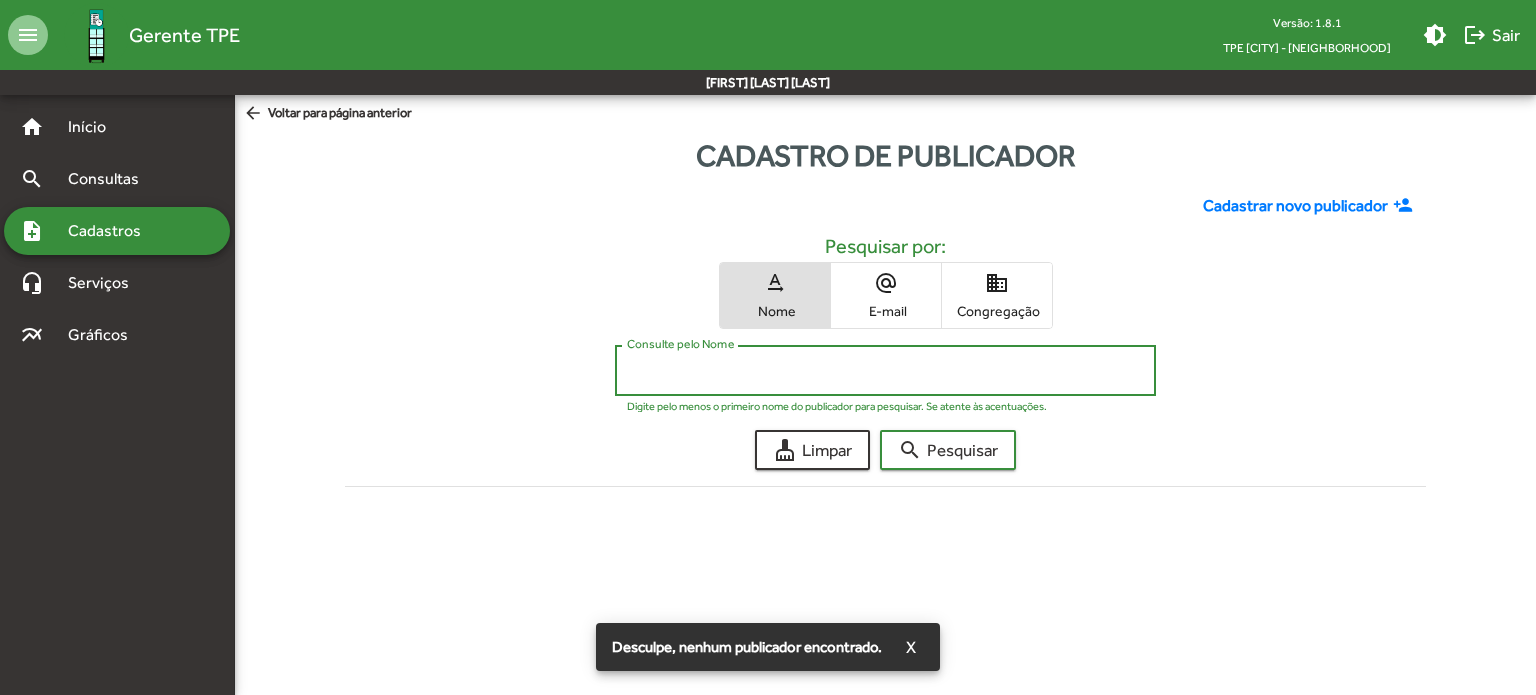 paste on "**********" 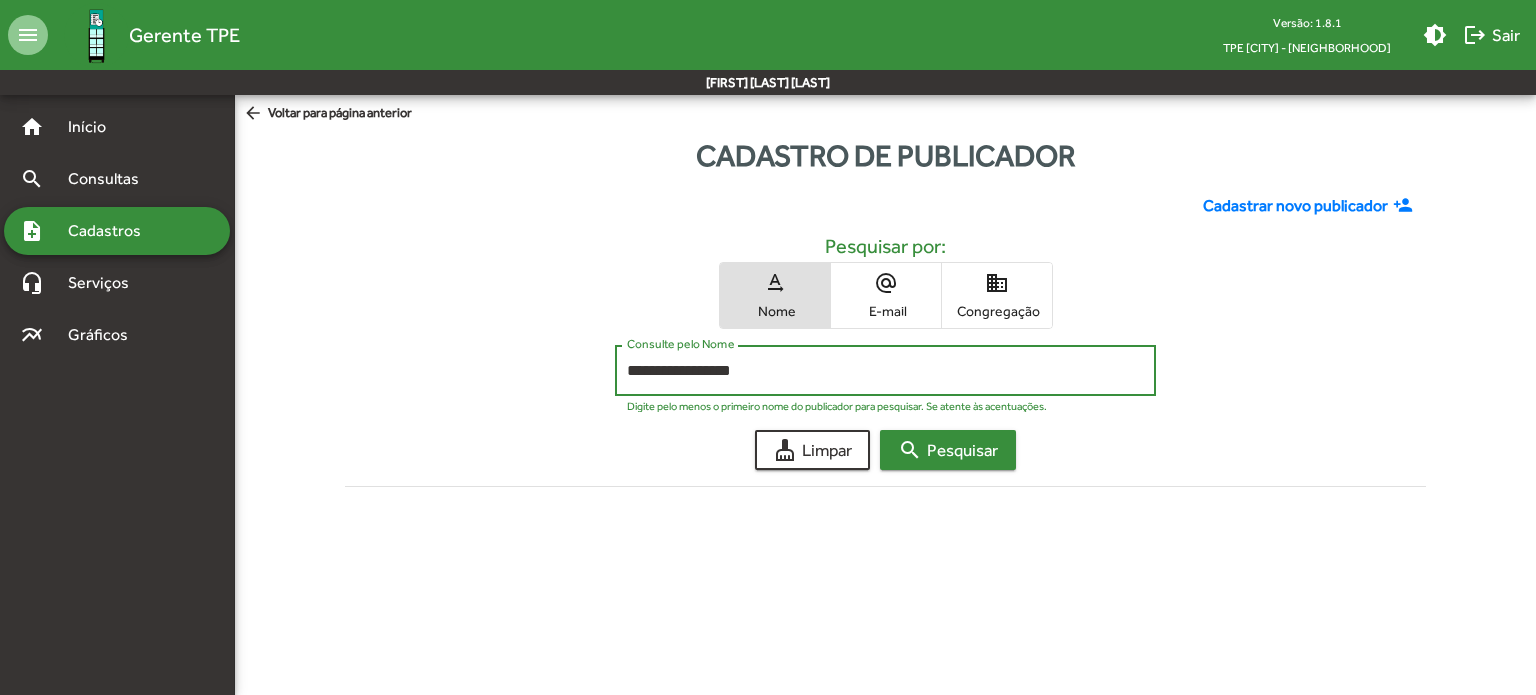 type on "**********" 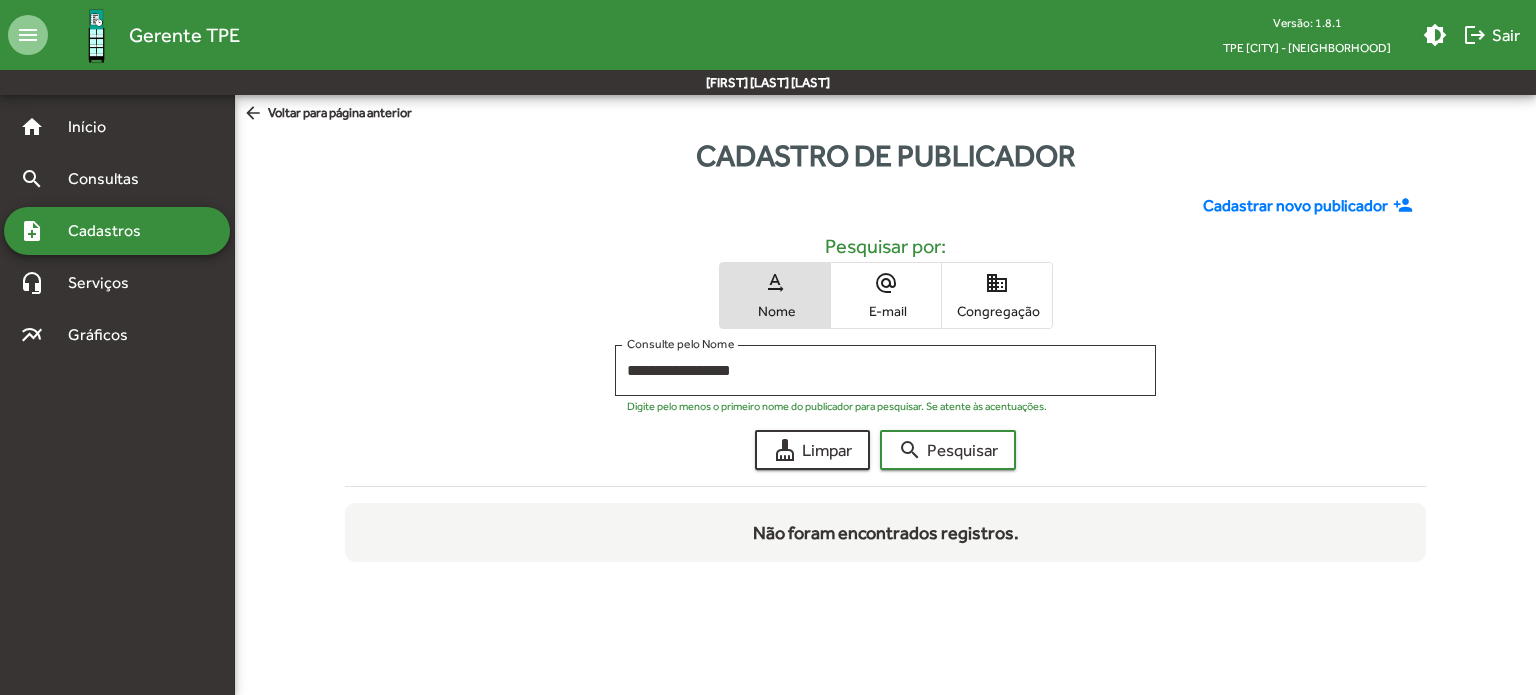 click on "alternate_email" at bounding box center (886, 283) 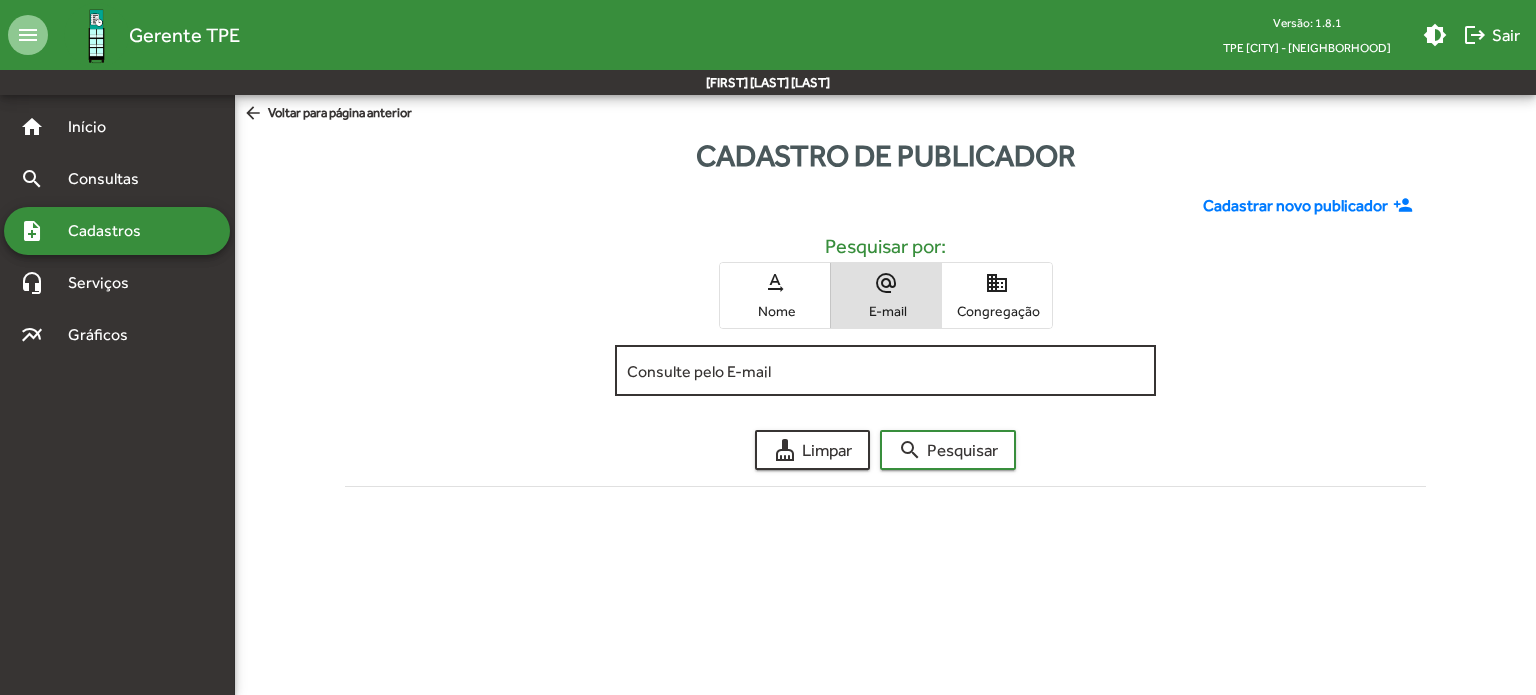 click on "Consulte pelo E-mail" at bounding box center [885, 371] 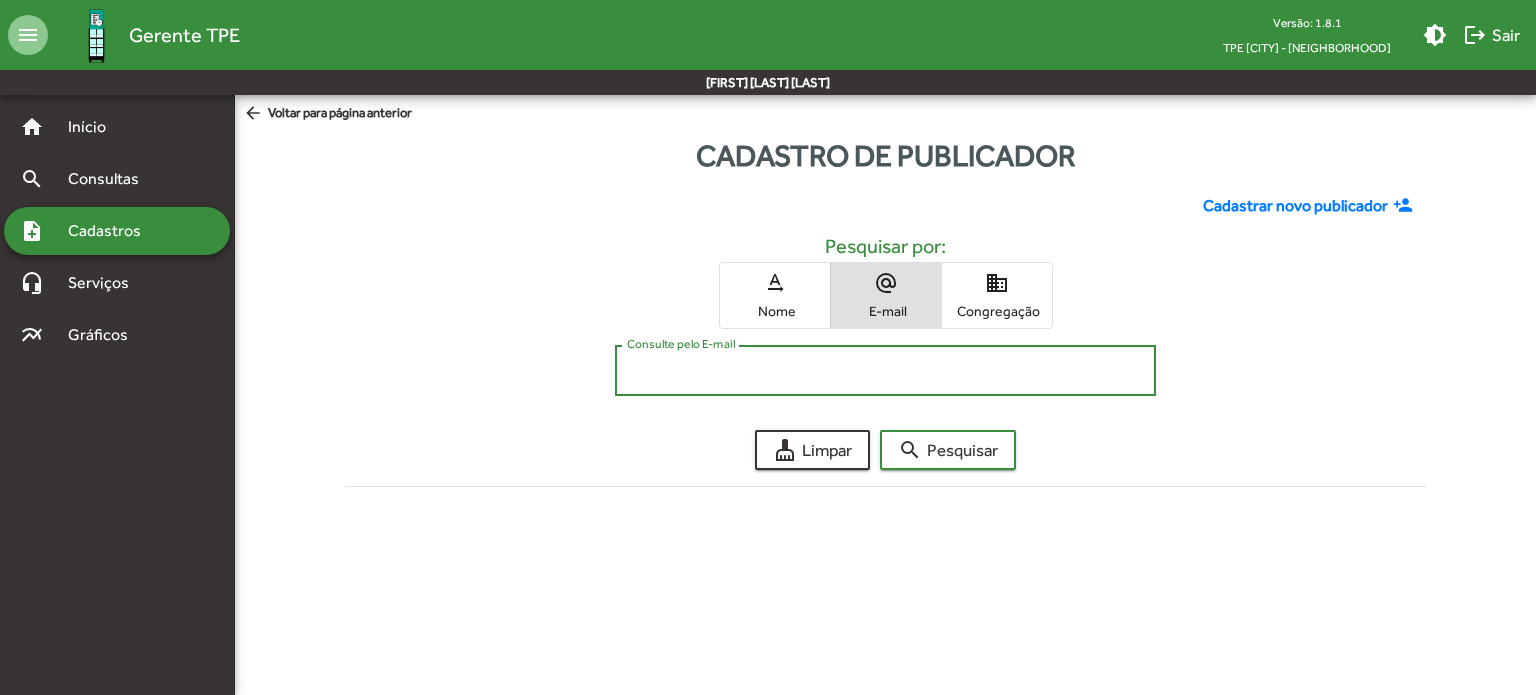 paste on "**********" 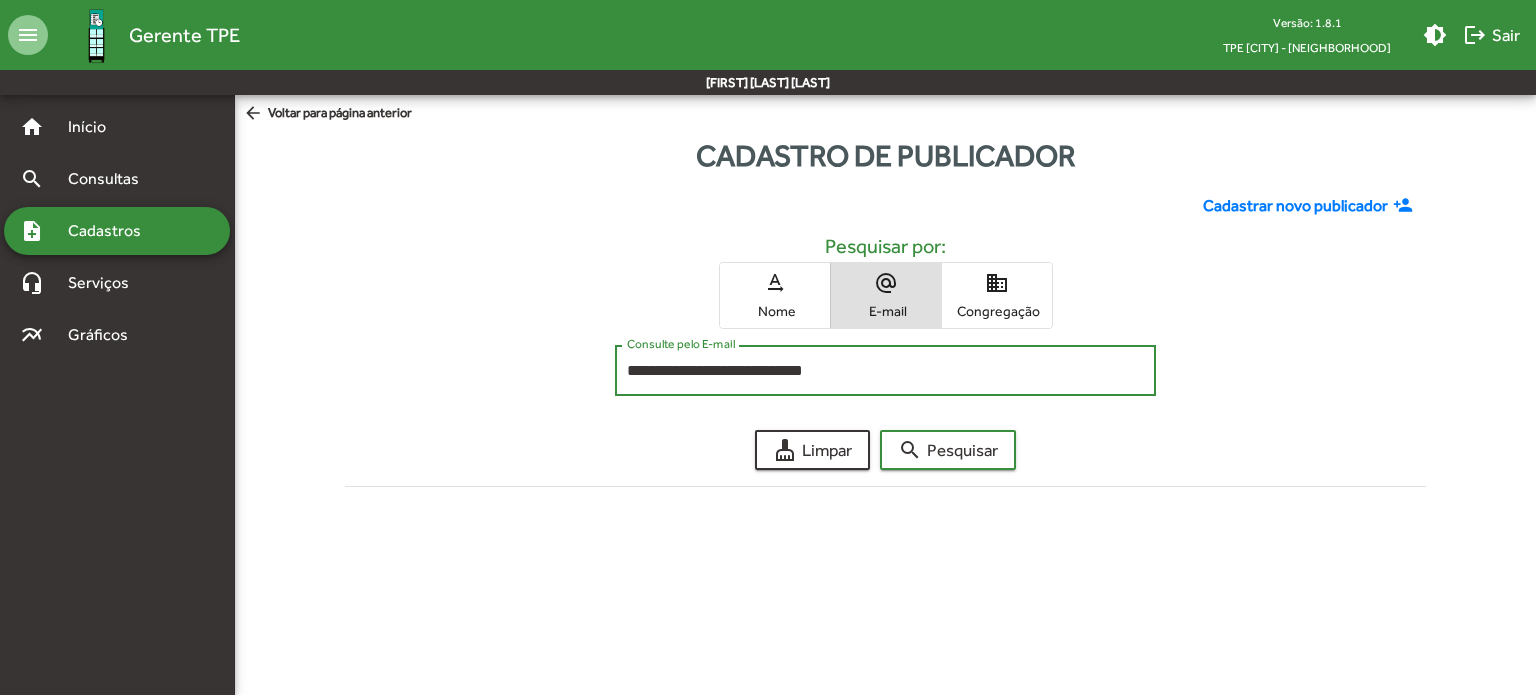 type on "**********" 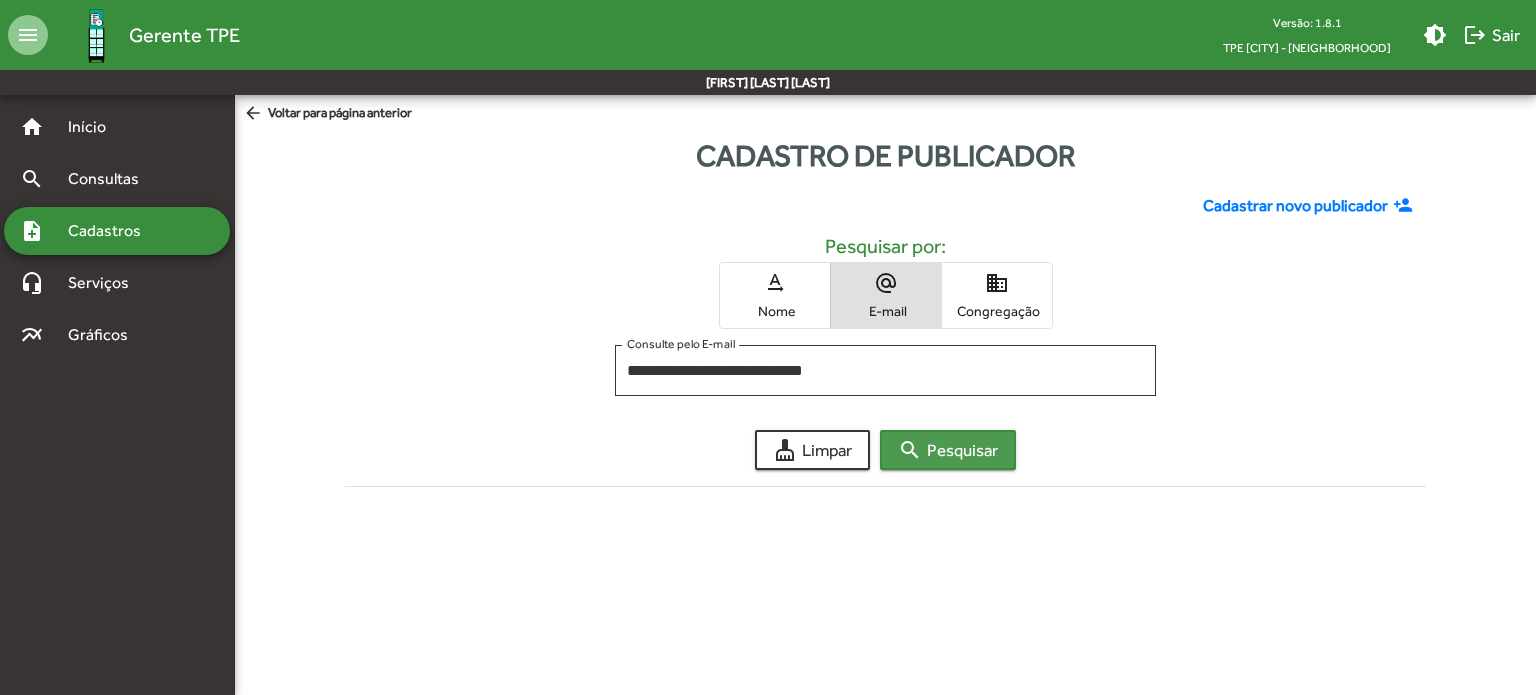 click on "search  Pesquisar" 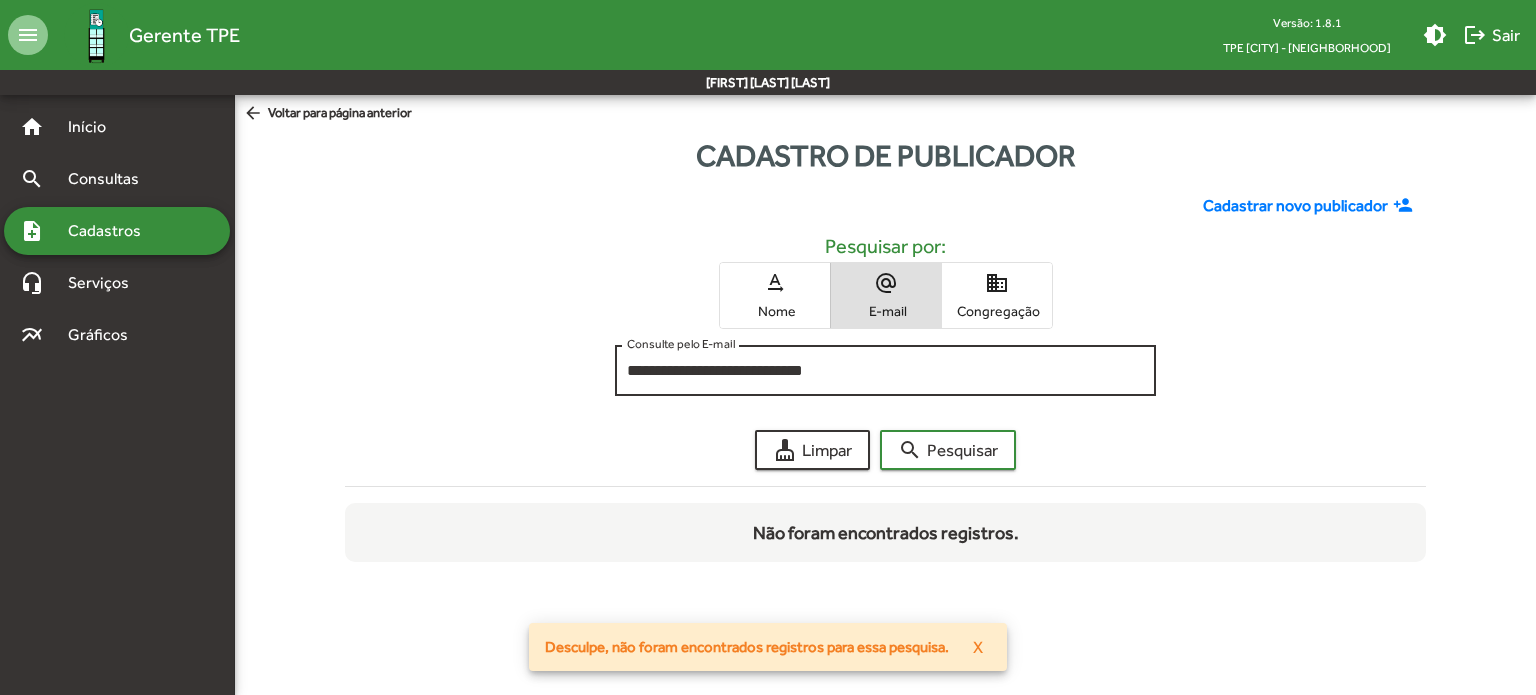 click on "**********" 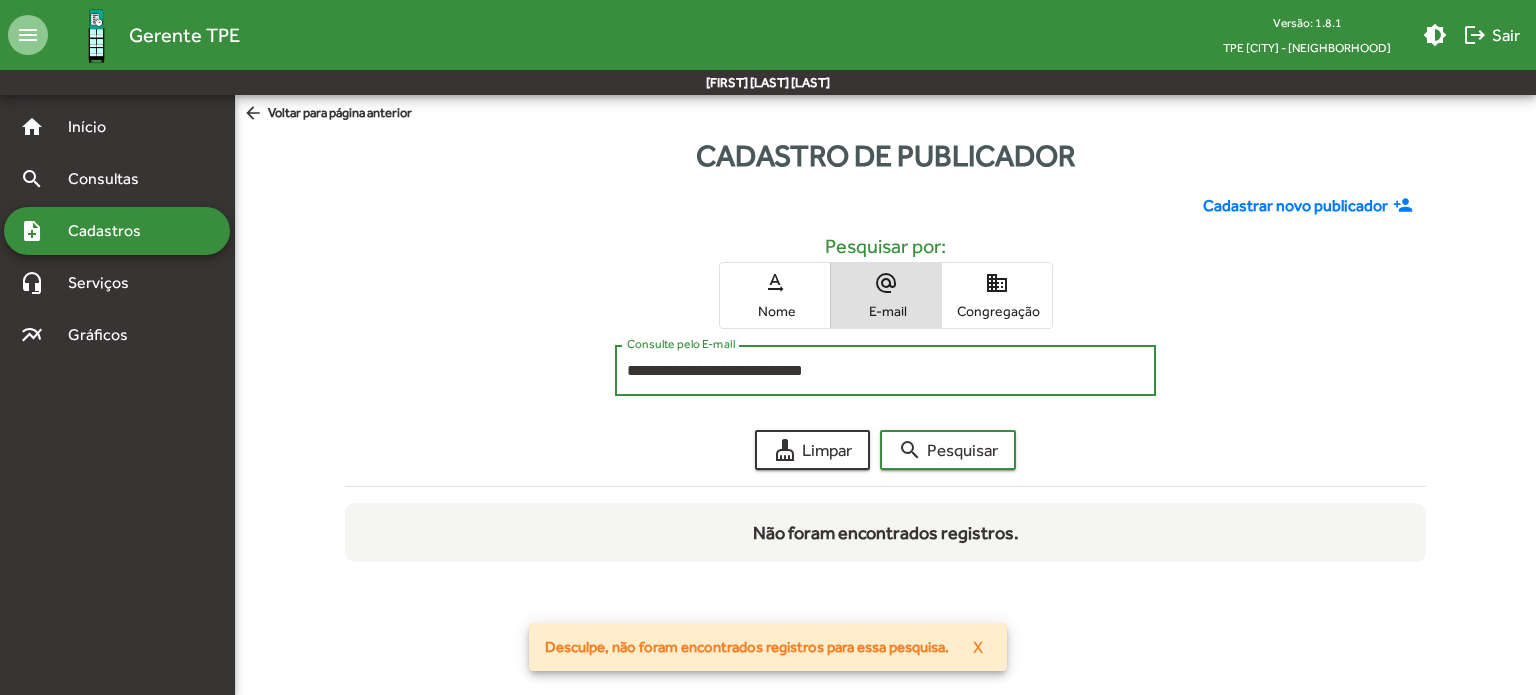 click on "**********" at bounding box center (885, 371) 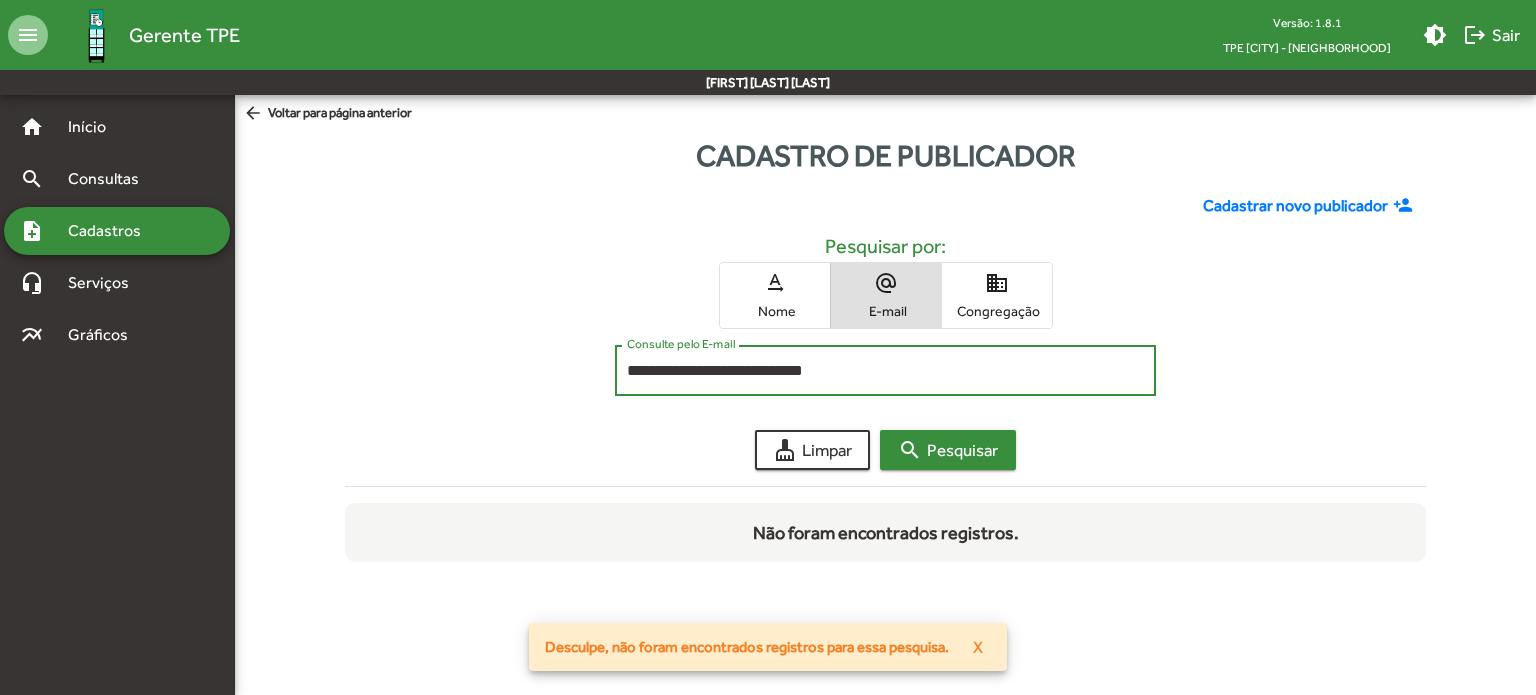 click on "search  Pesquisar" 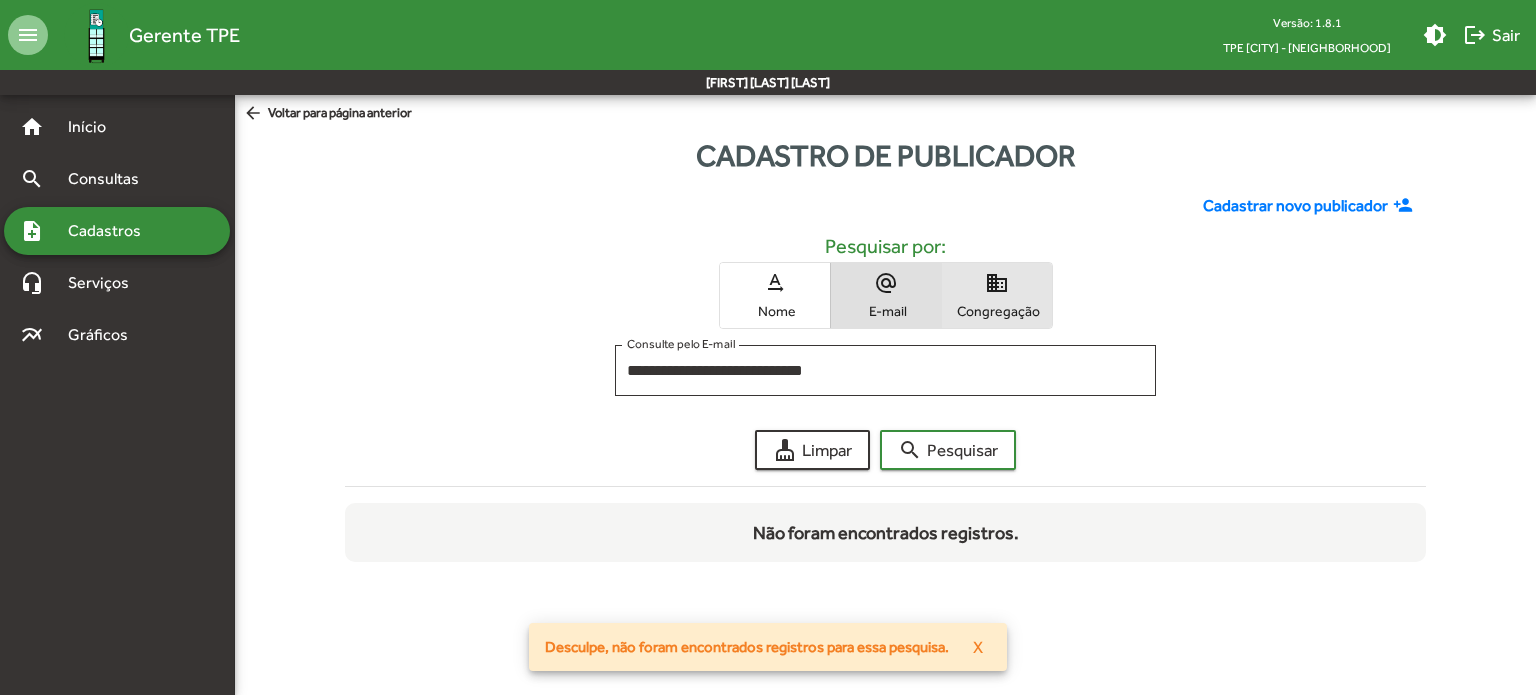 click on "Congregação" at bounding box center [997, 311] 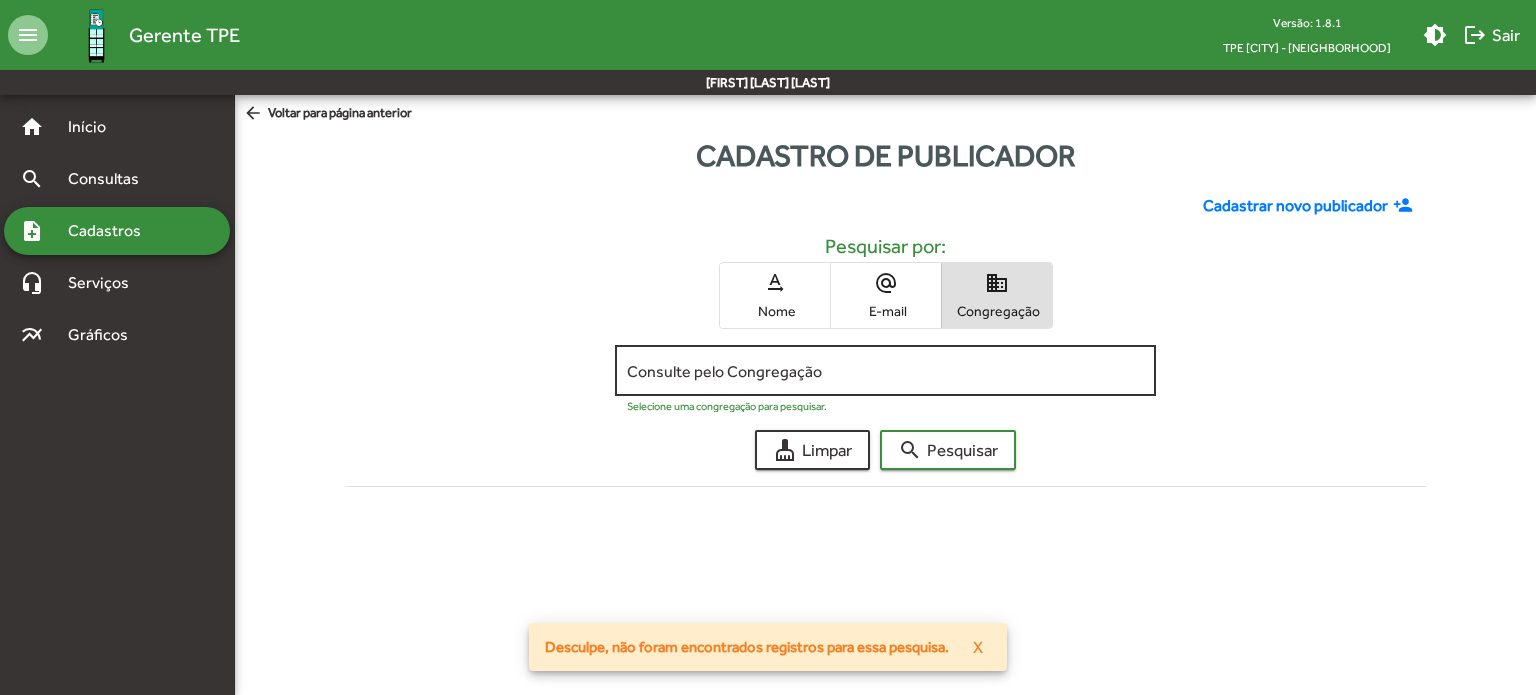 click on "Consulte pelo Congregação" 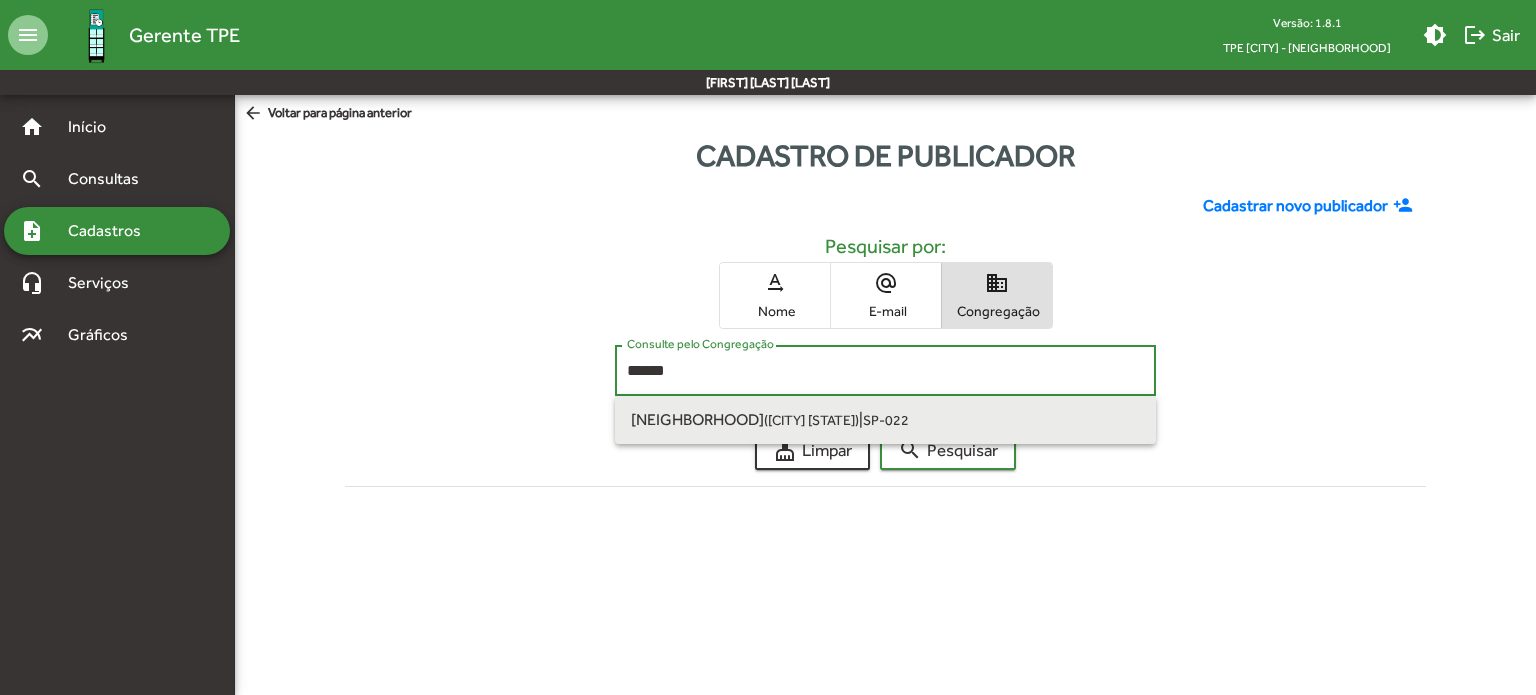 click on "[NEIGHBORHOOD] ([CITY] [STATE]) | [STATE]-[CODE]" at bounding box center [885, 420] 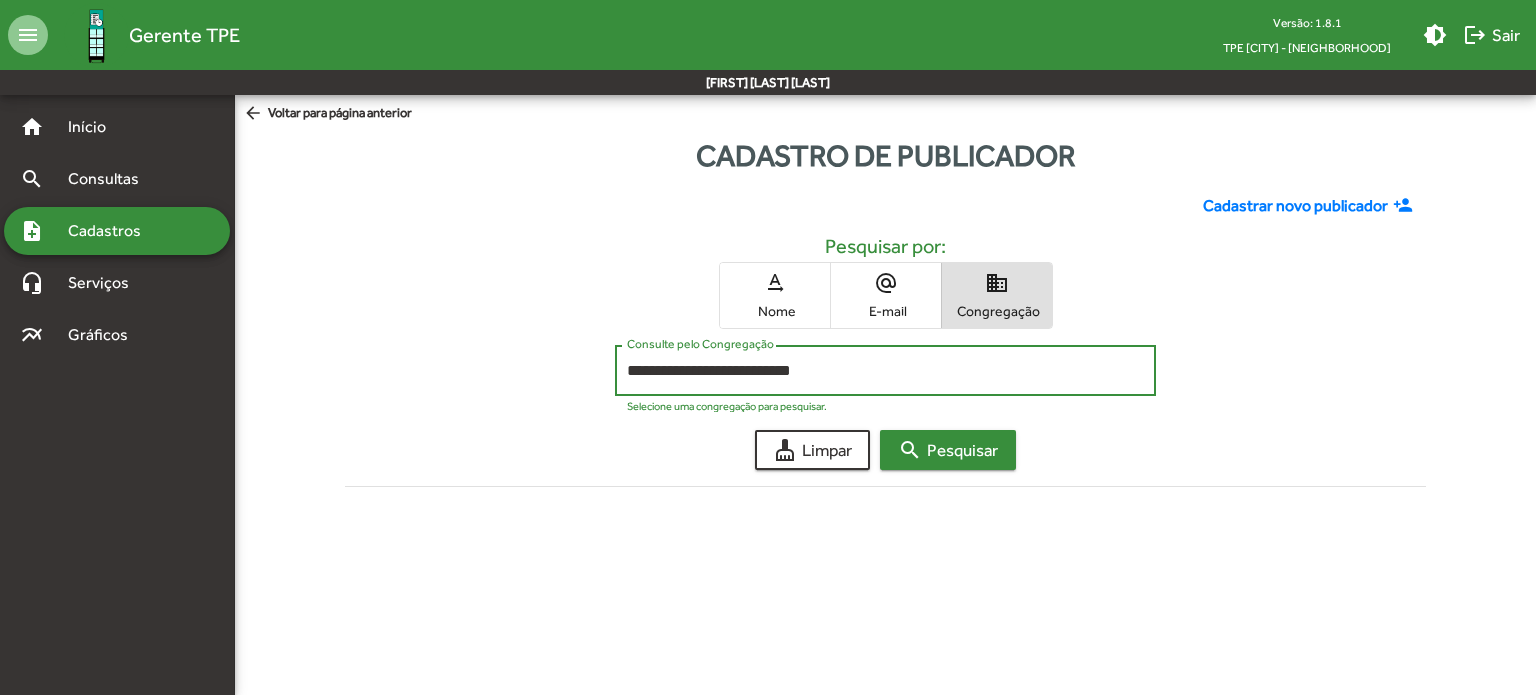 click on "search  Pesquisar" 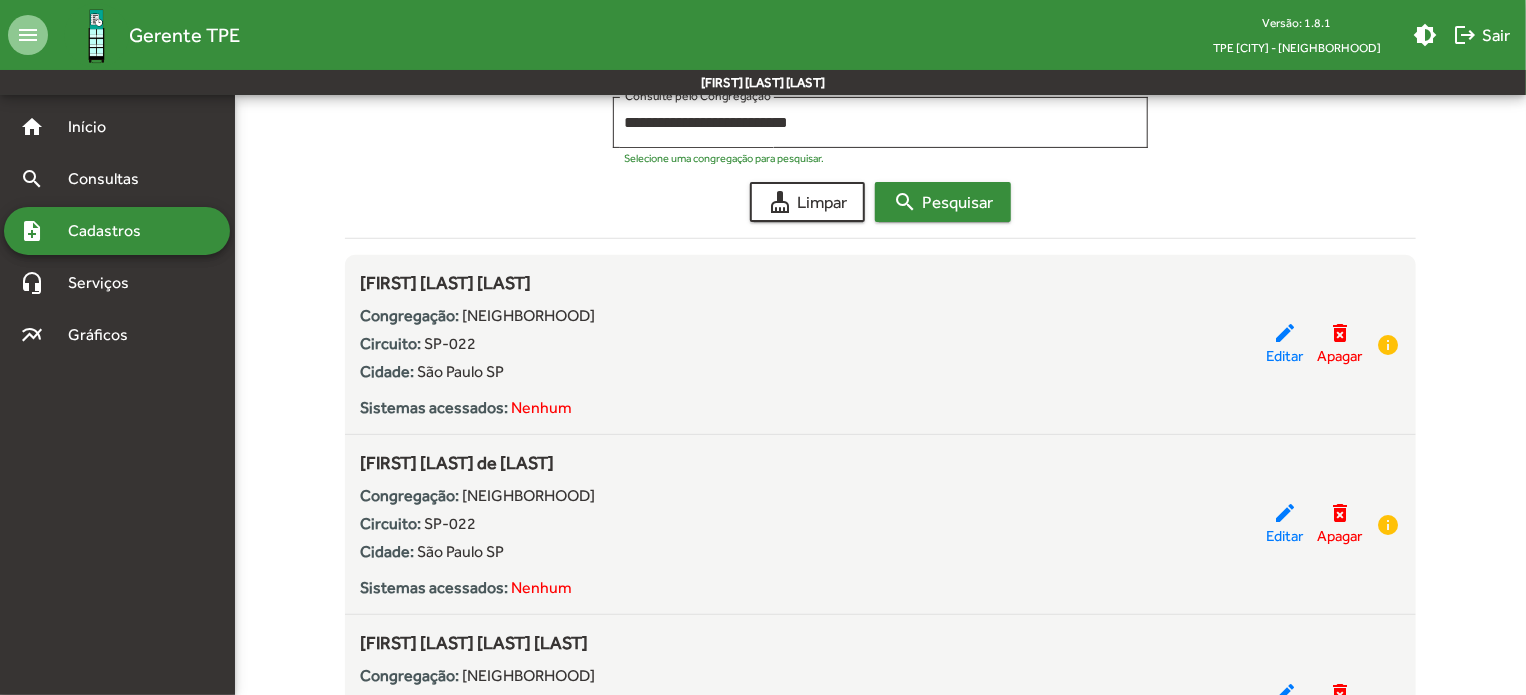 scroll, scrollTop: 148, scrollLeft: 0, axis: vertical 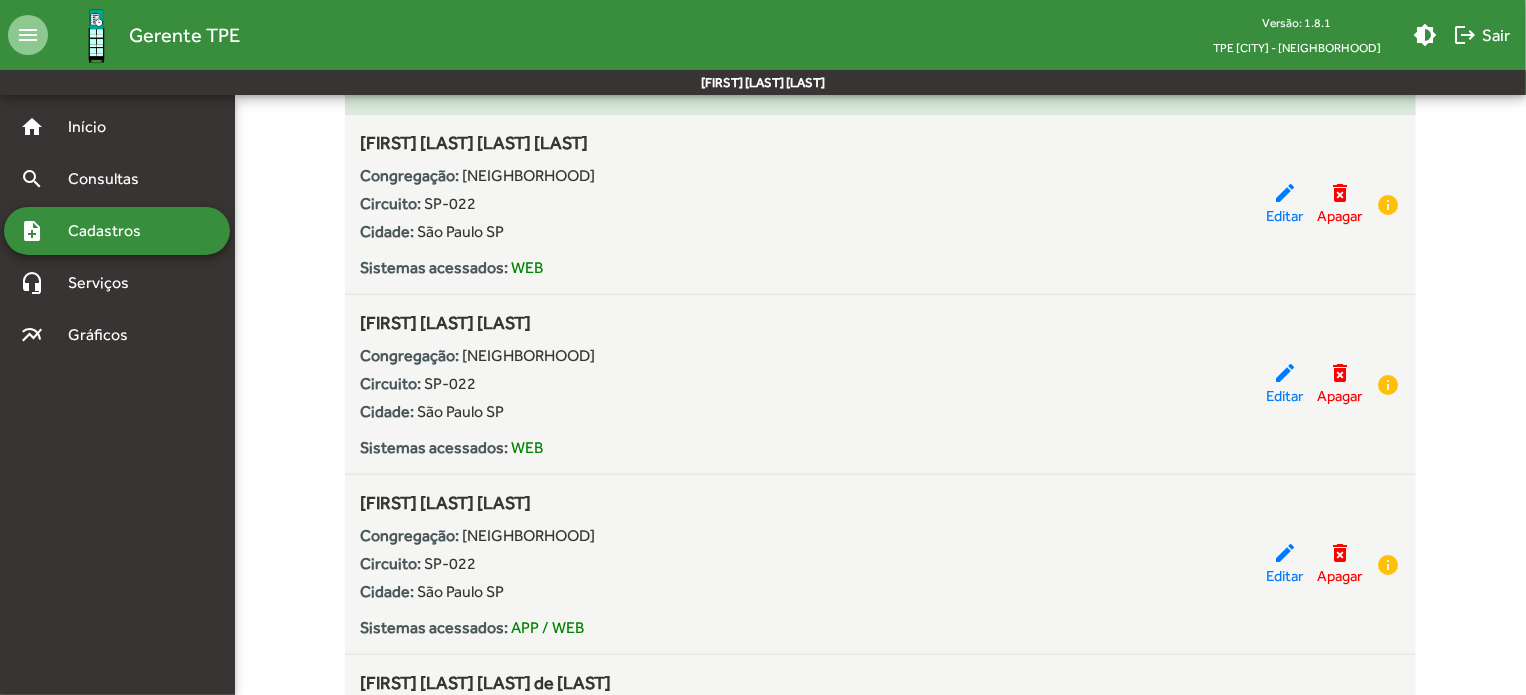 type 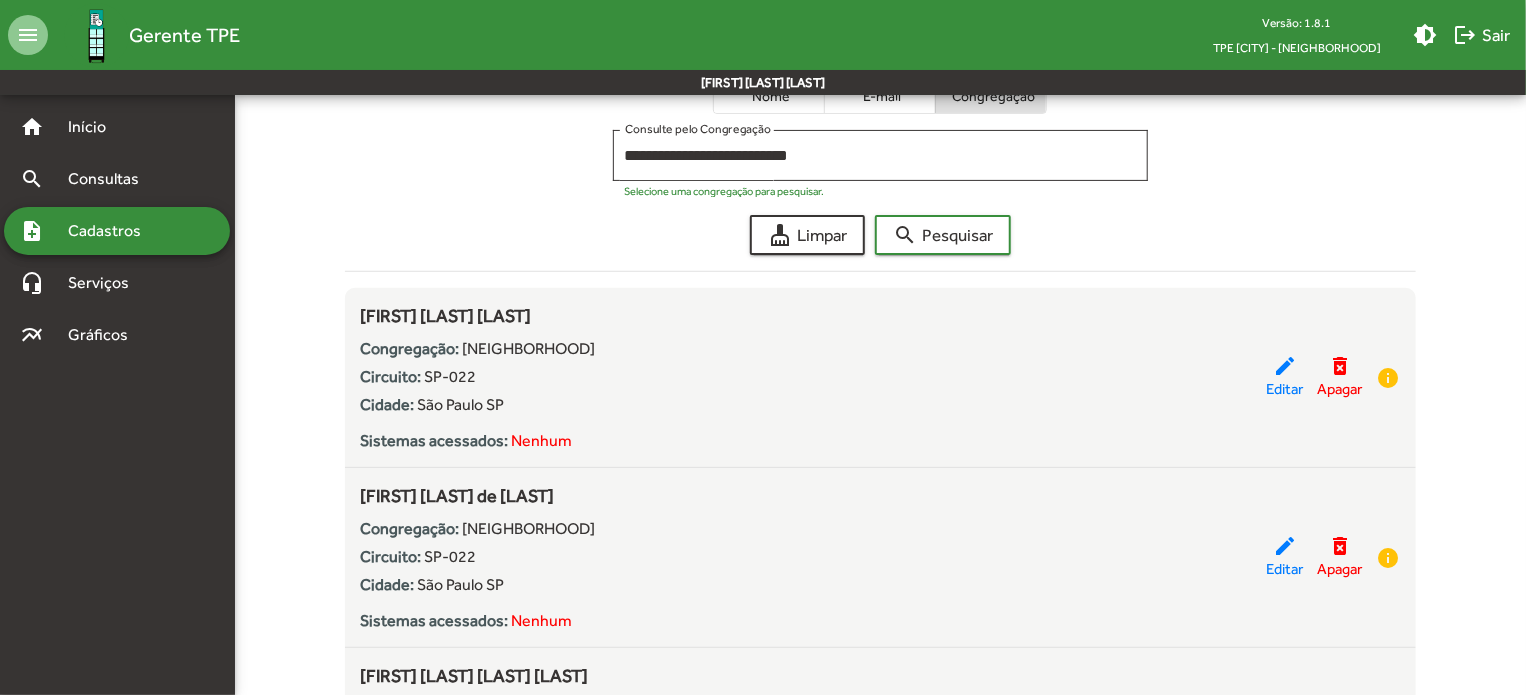click on "note_add Cadastros" at bounding box center [117, 231] 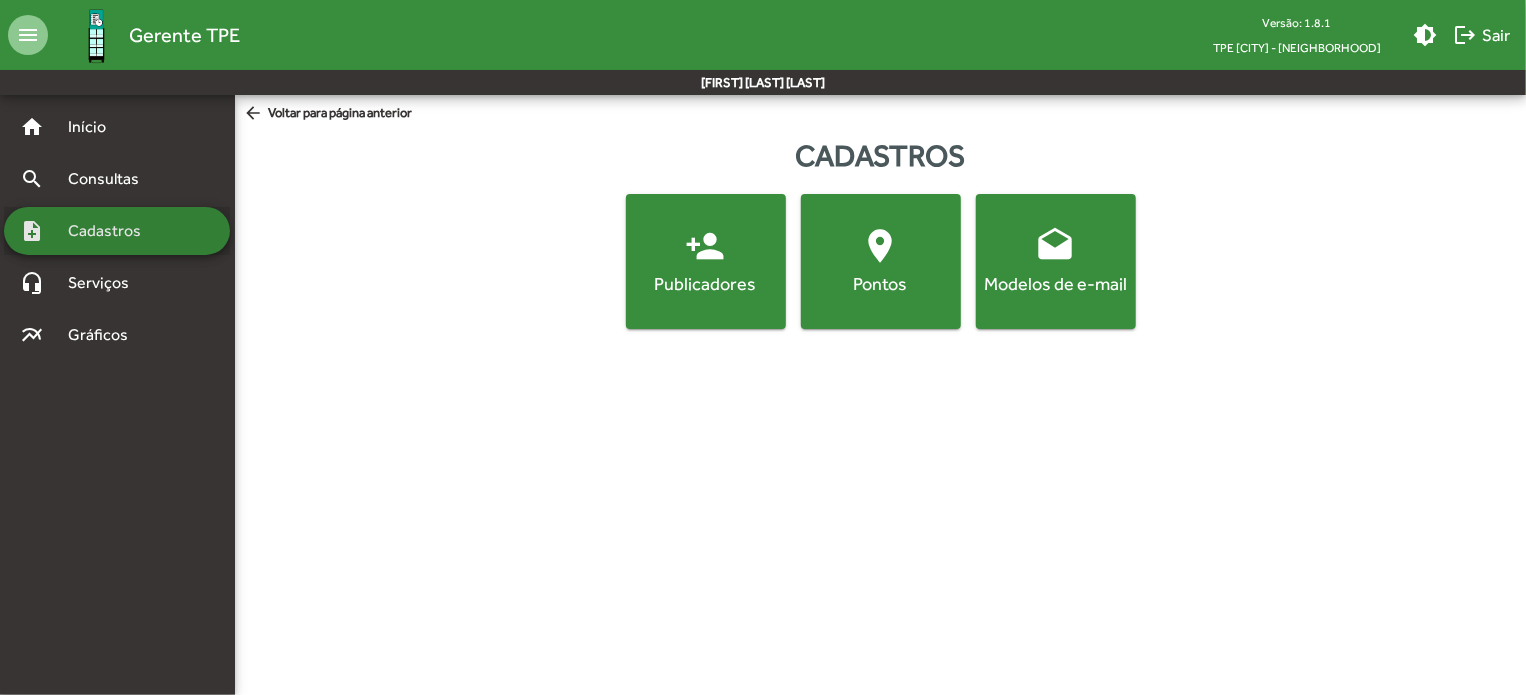 scroll, scrollTop: 0, scrollLeft: 0, axis: both 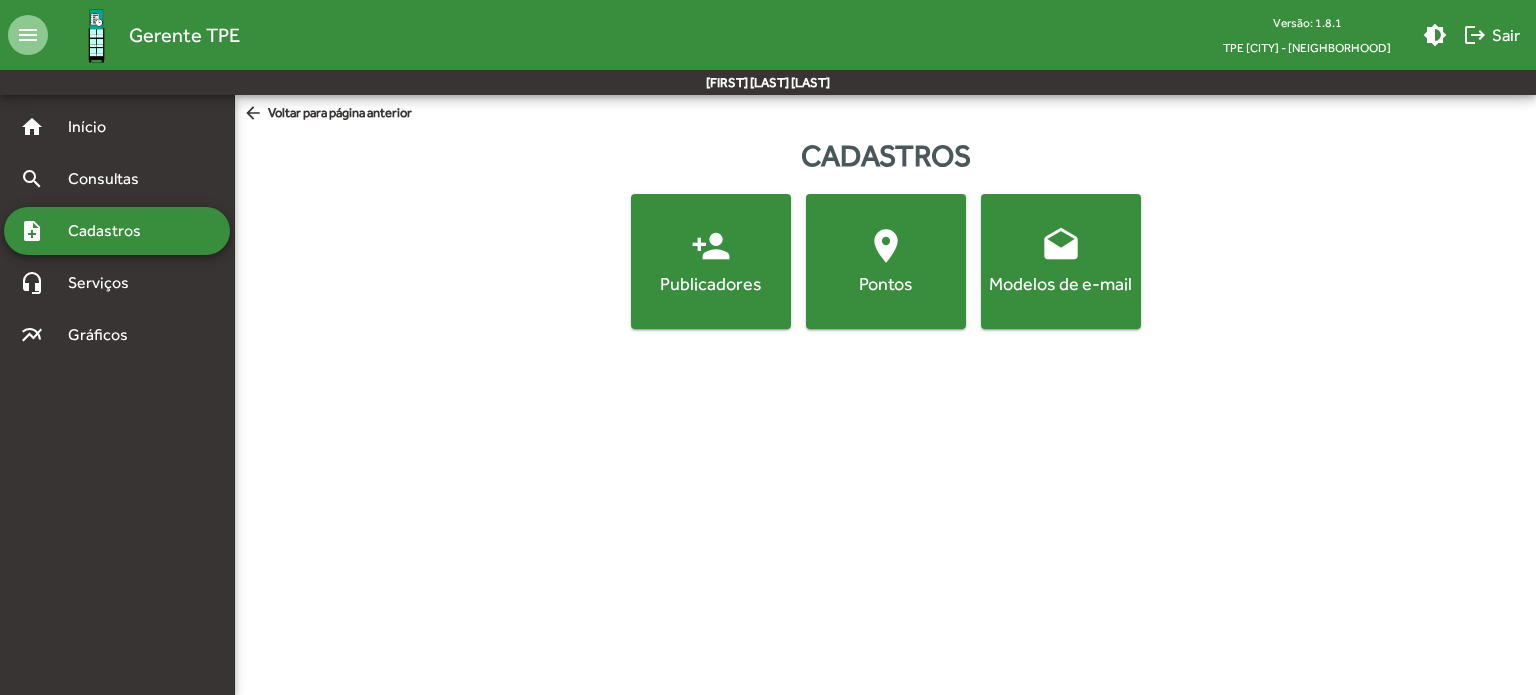 click on "person_add" 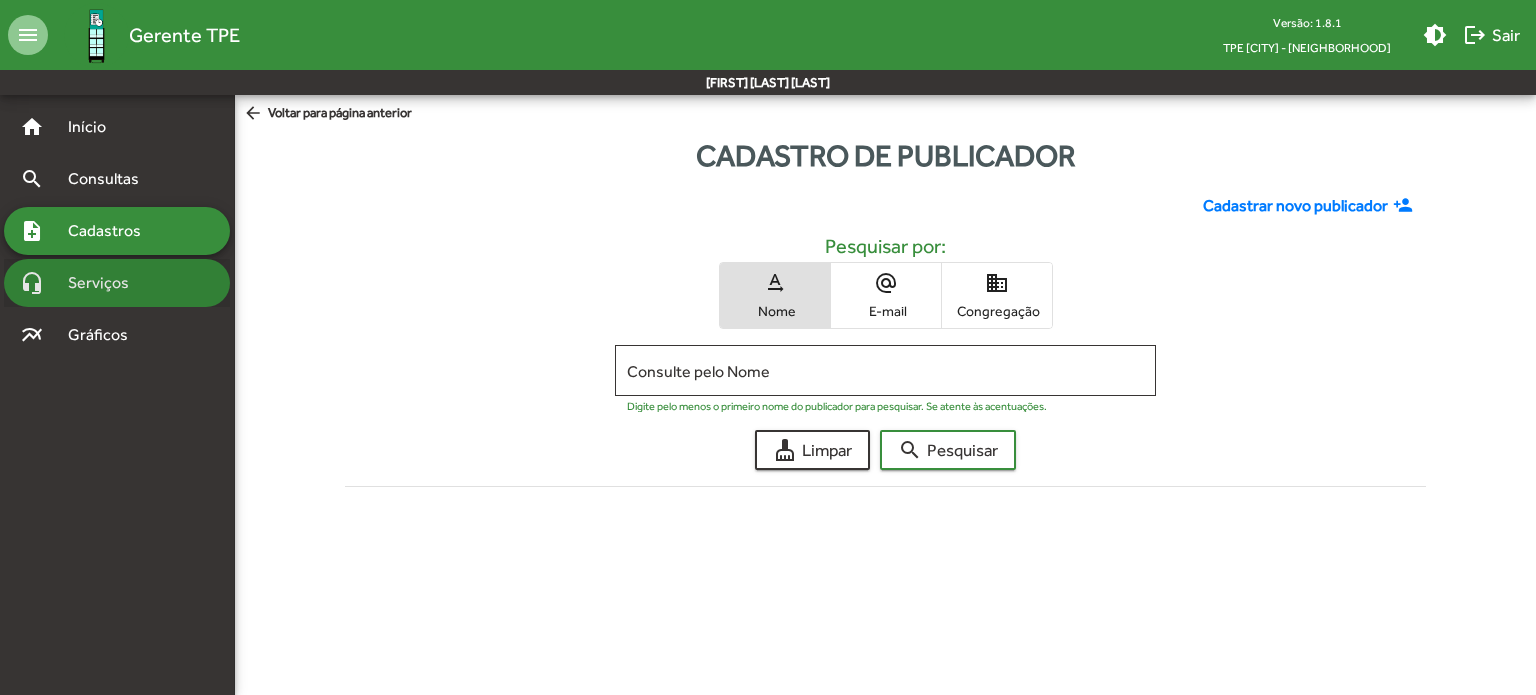 click on "headset_mic Serviços" at bounding box center (117, 283) 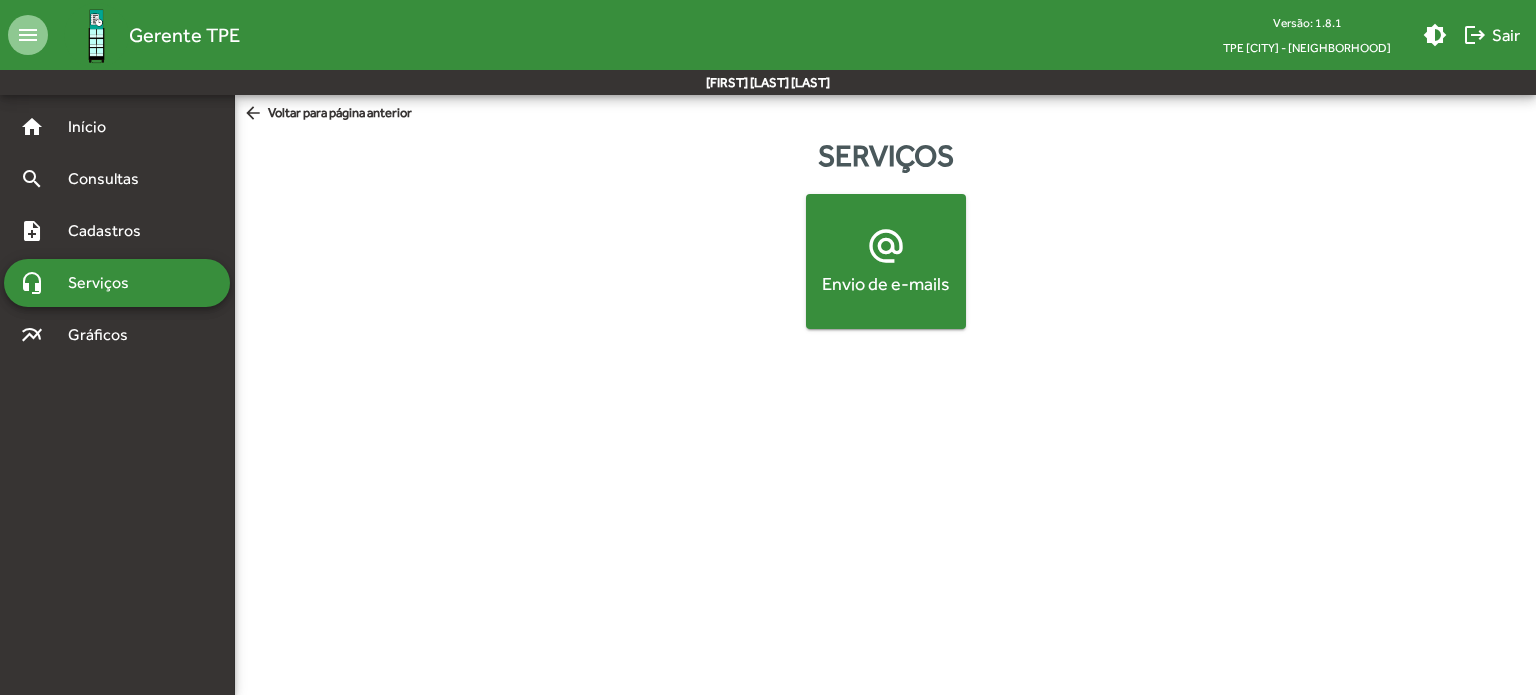 click on "alternate_email  Envio de e-mails" 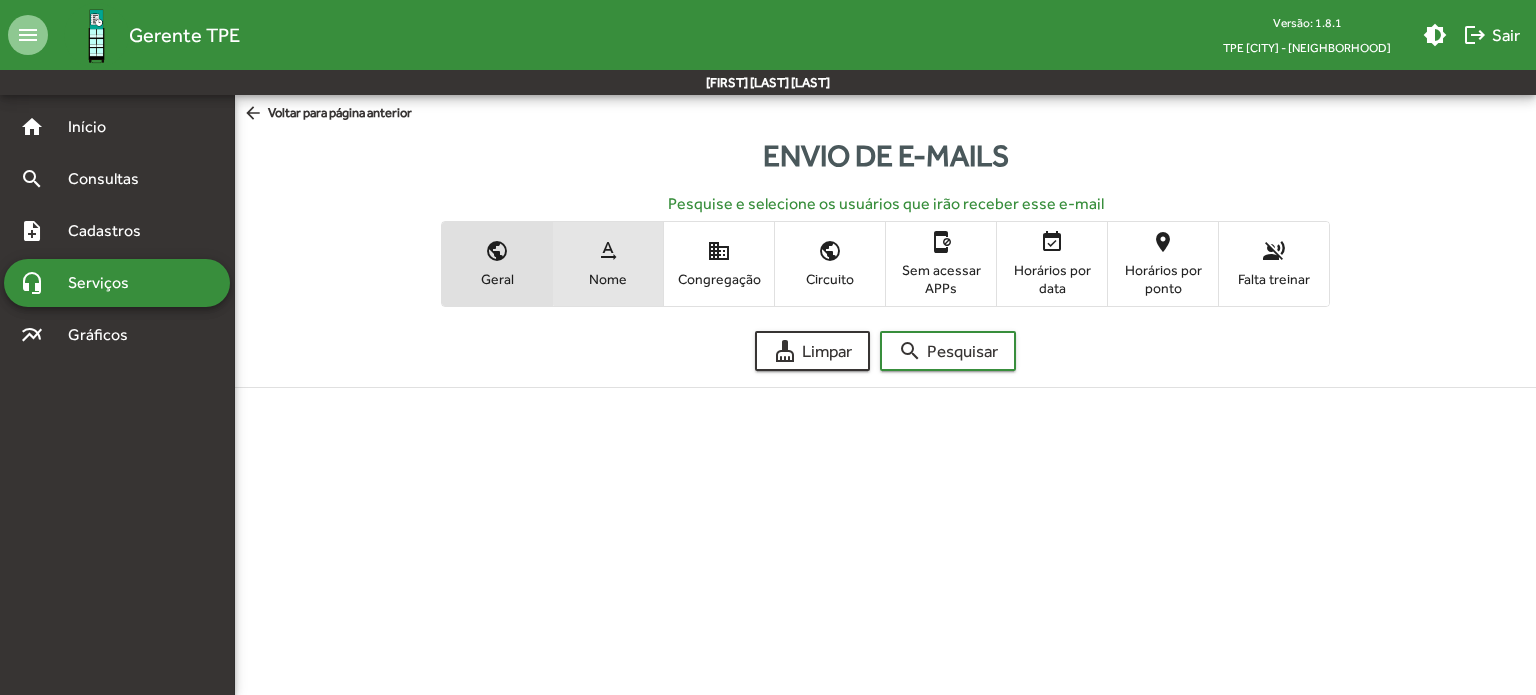 click on "text_rotation_none Nome" at bounding box center (608, 263) 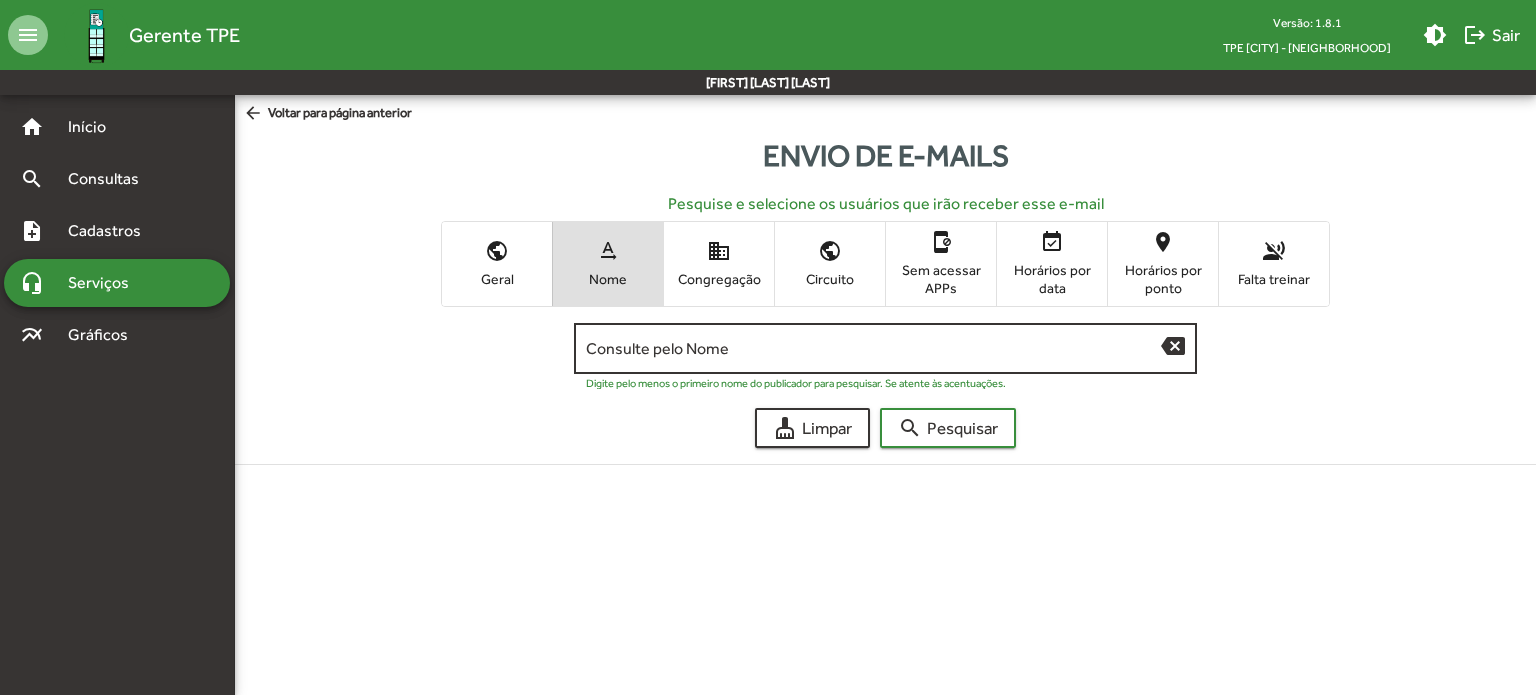 click on "Consulte pelo Nome" 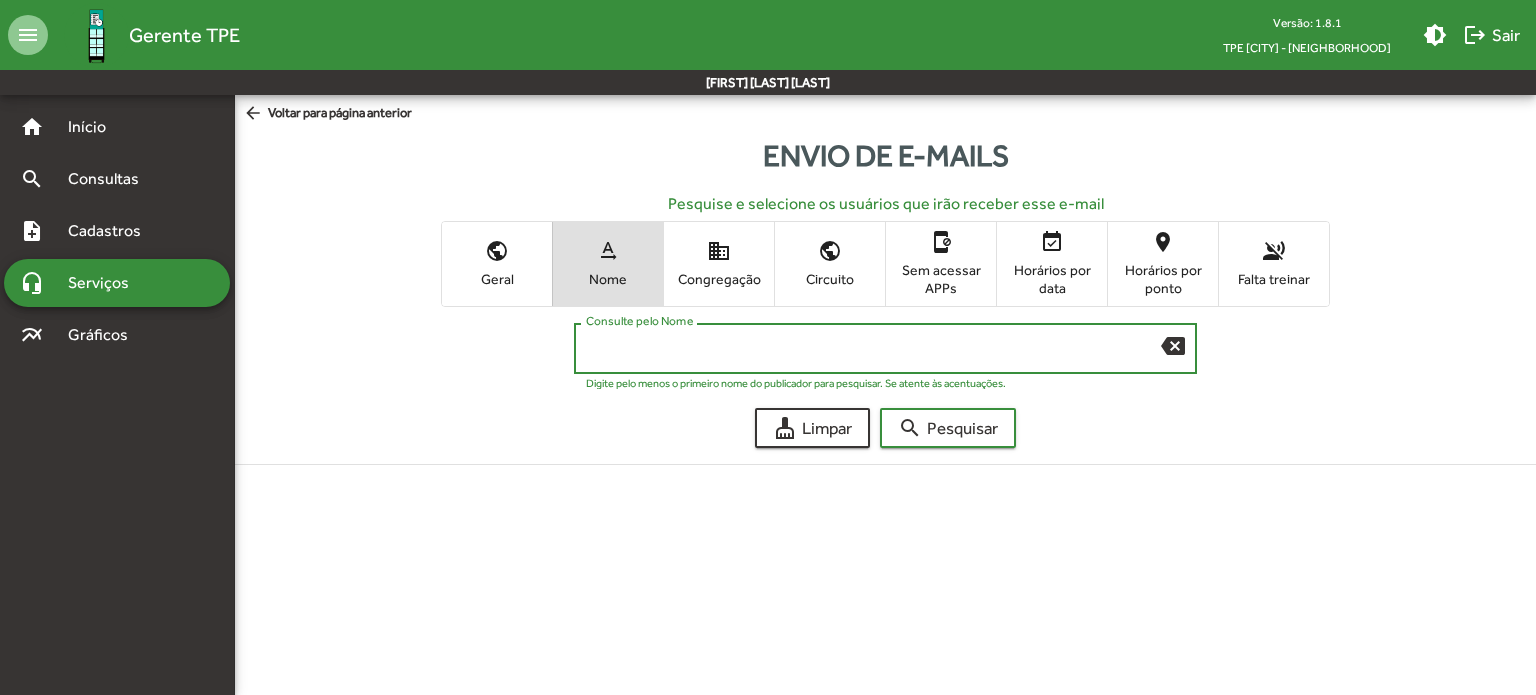 paste on "**********" 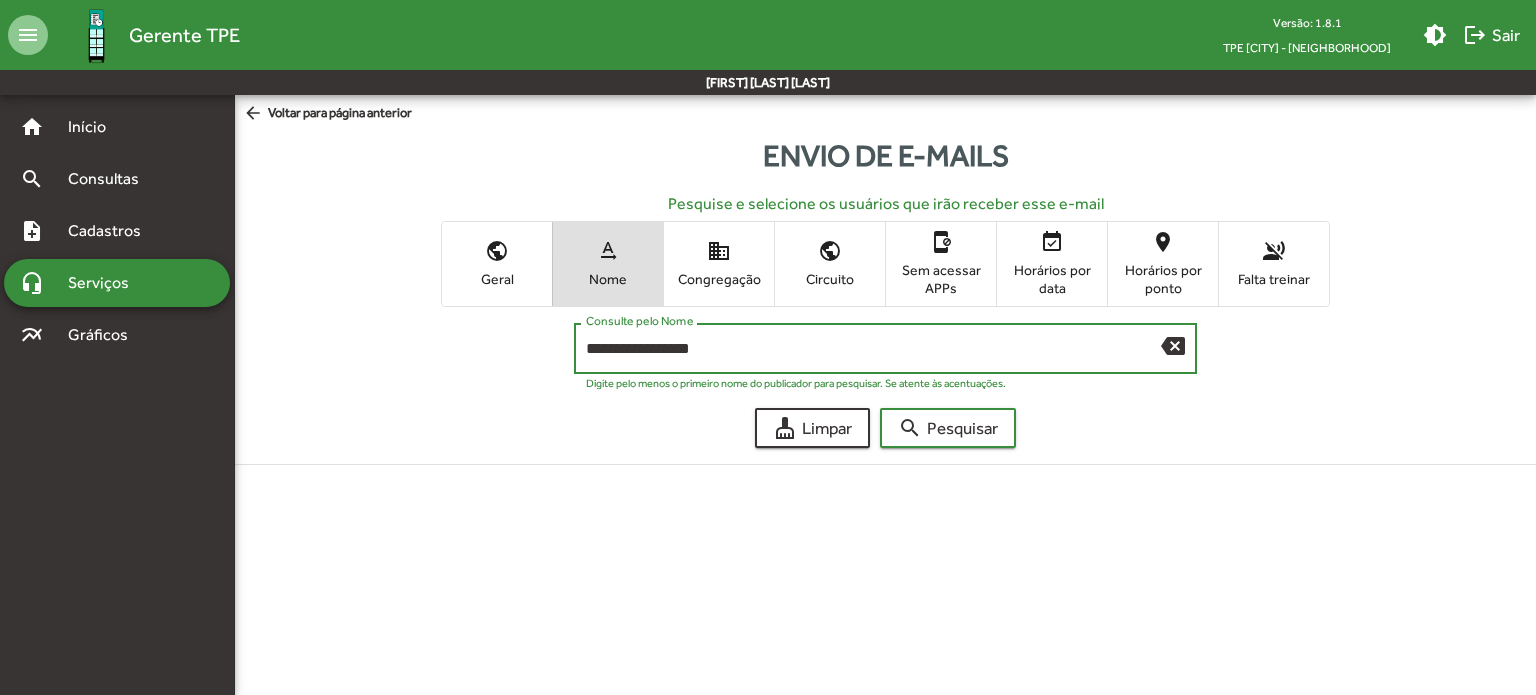 click on "**********" at bounding box center (873, 349) 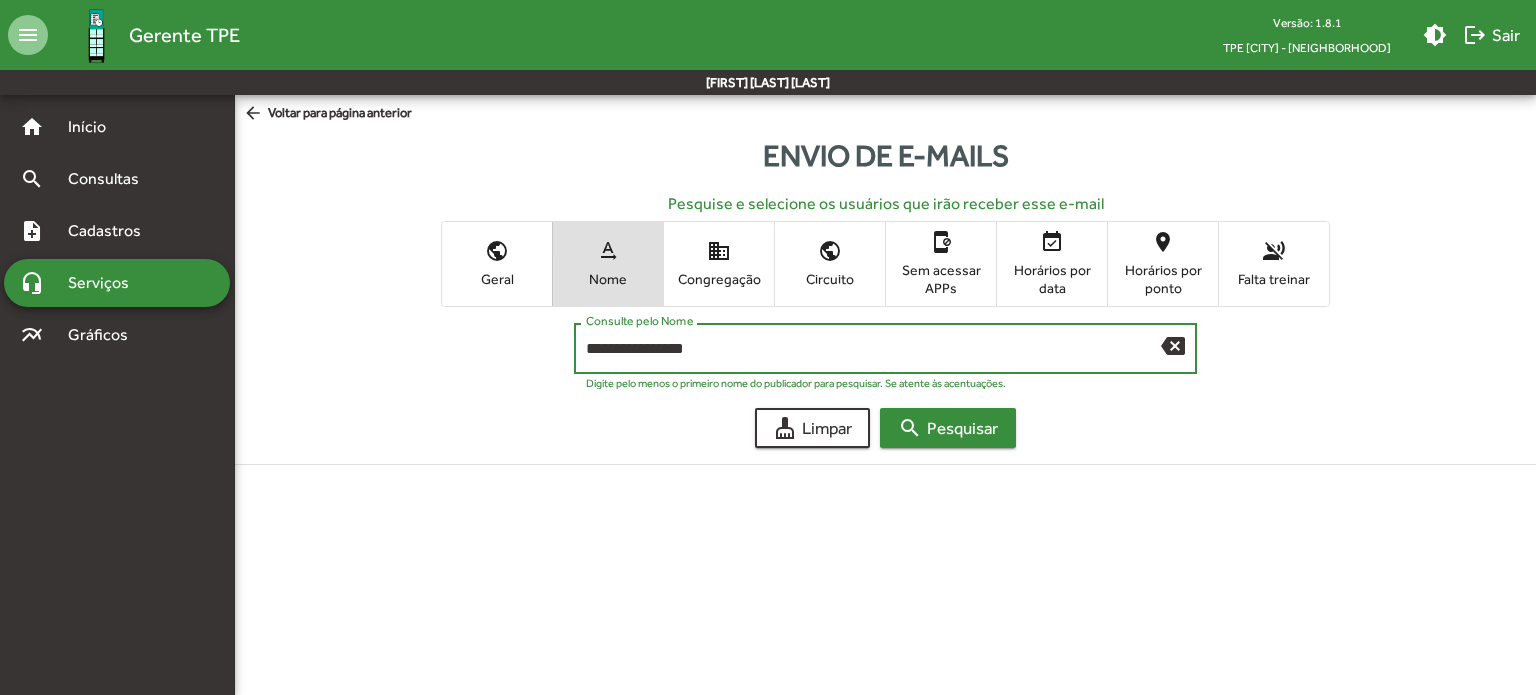 type on "**********" 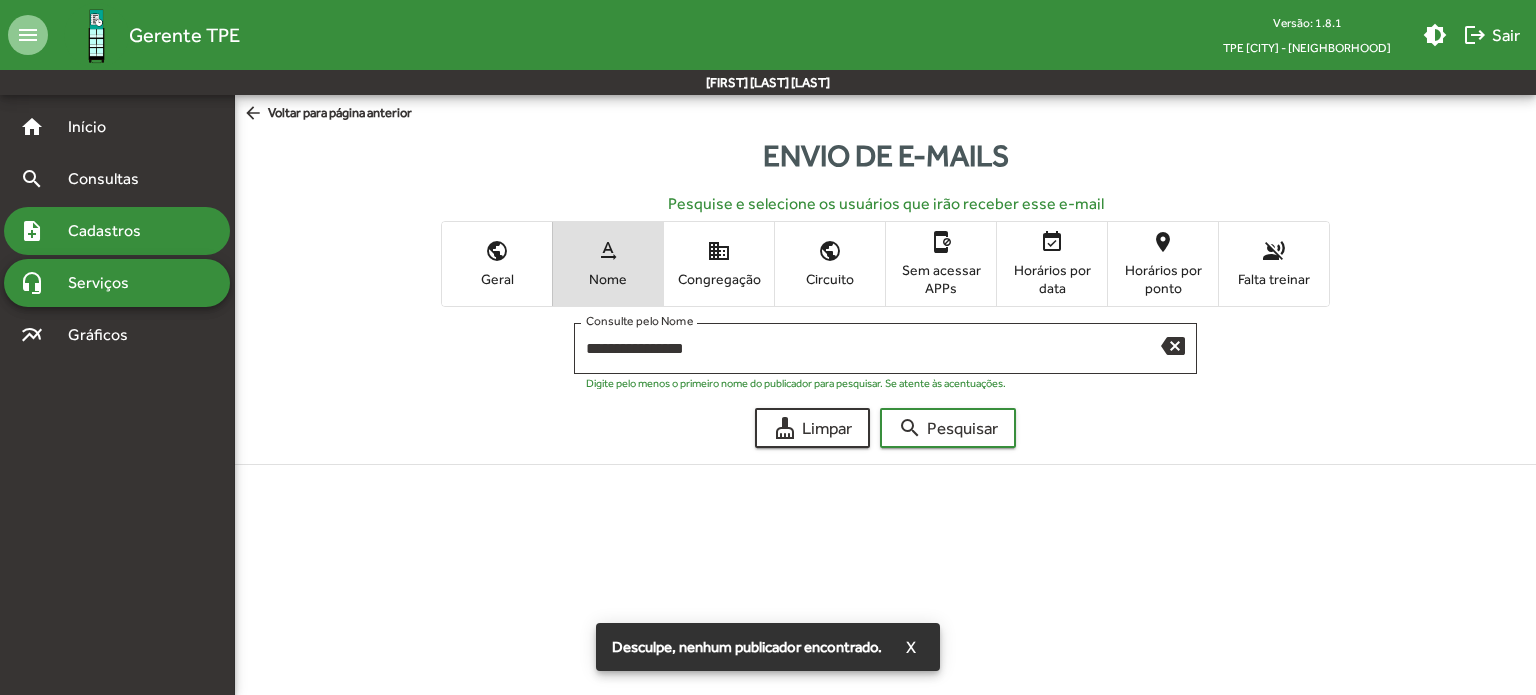 click on "note_add Cadastros" at bounding box center [117, 231] 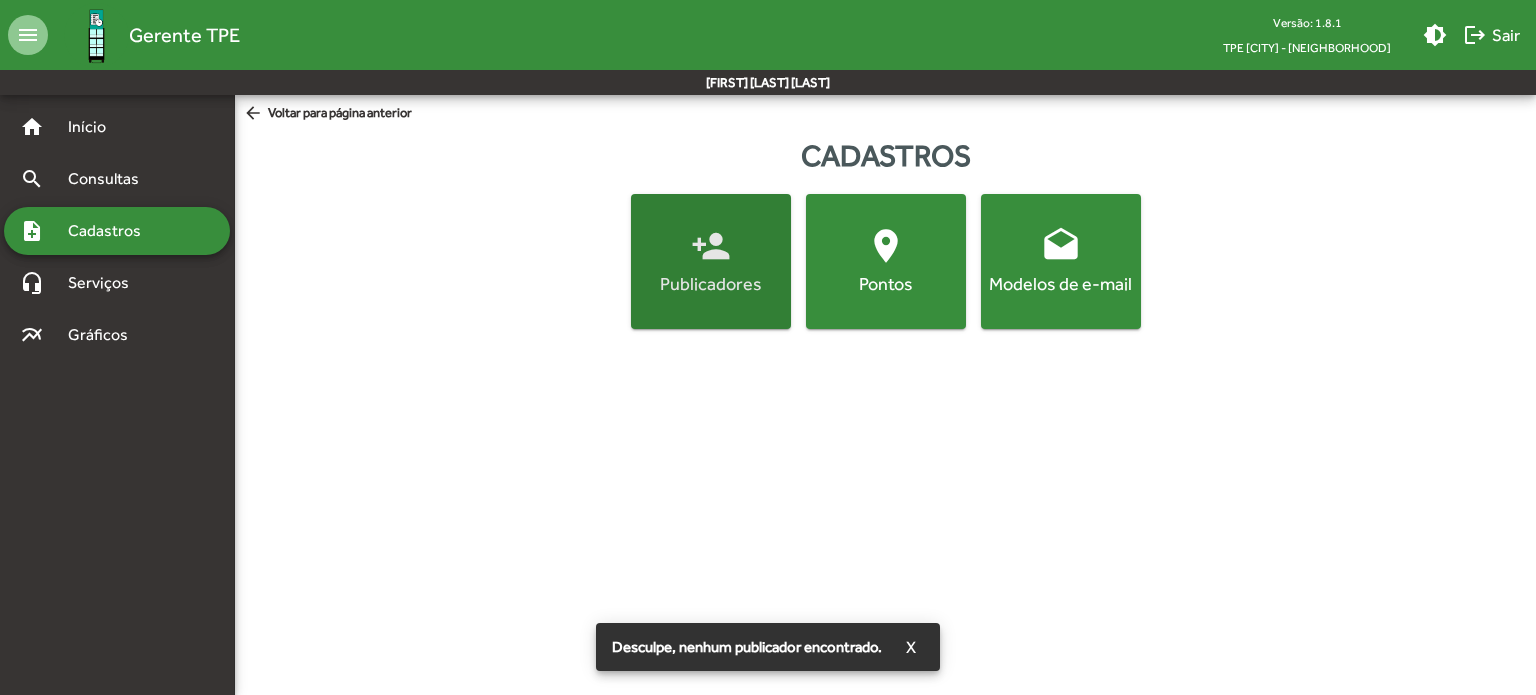 click on "person_add" 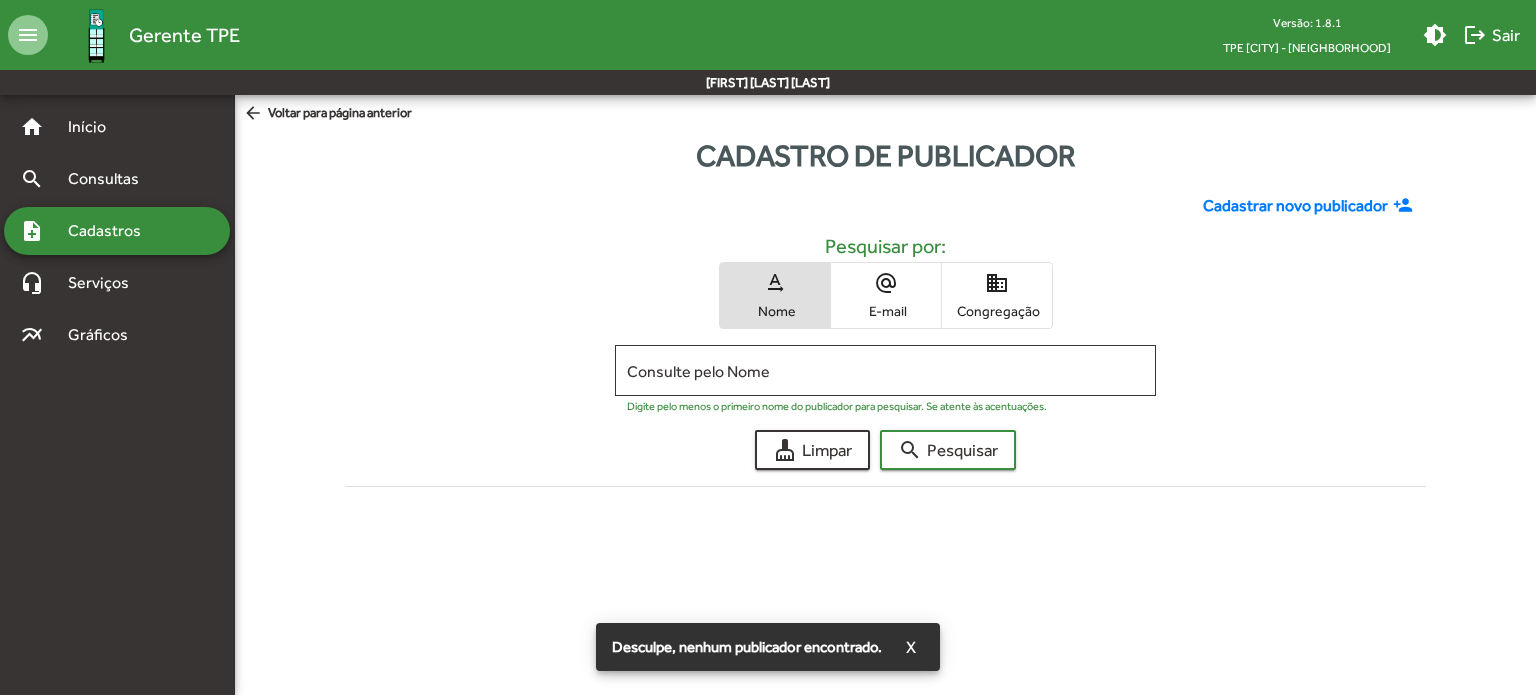 click on "E-mail" at bounding box center [886, 311] 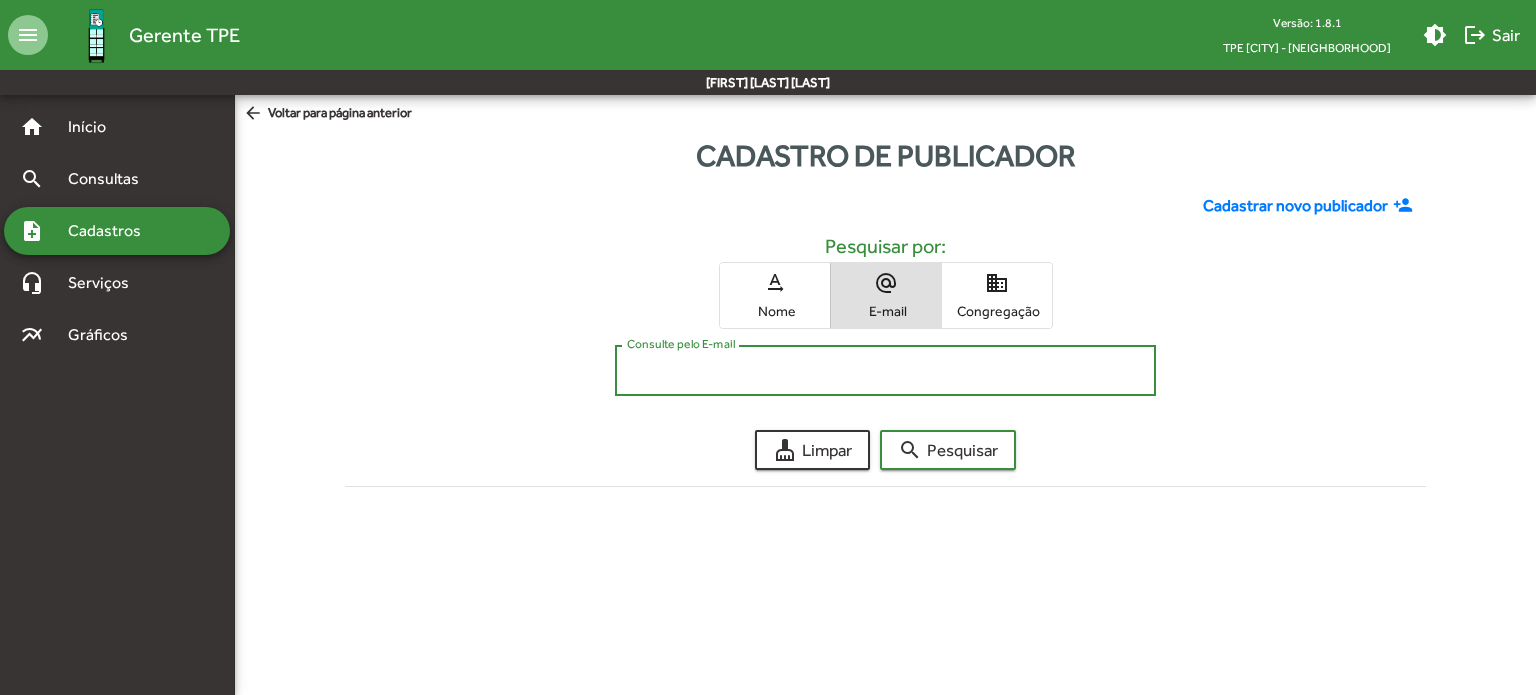 click on "Consulte pelo E-mail" at bounding box center (885, 371) 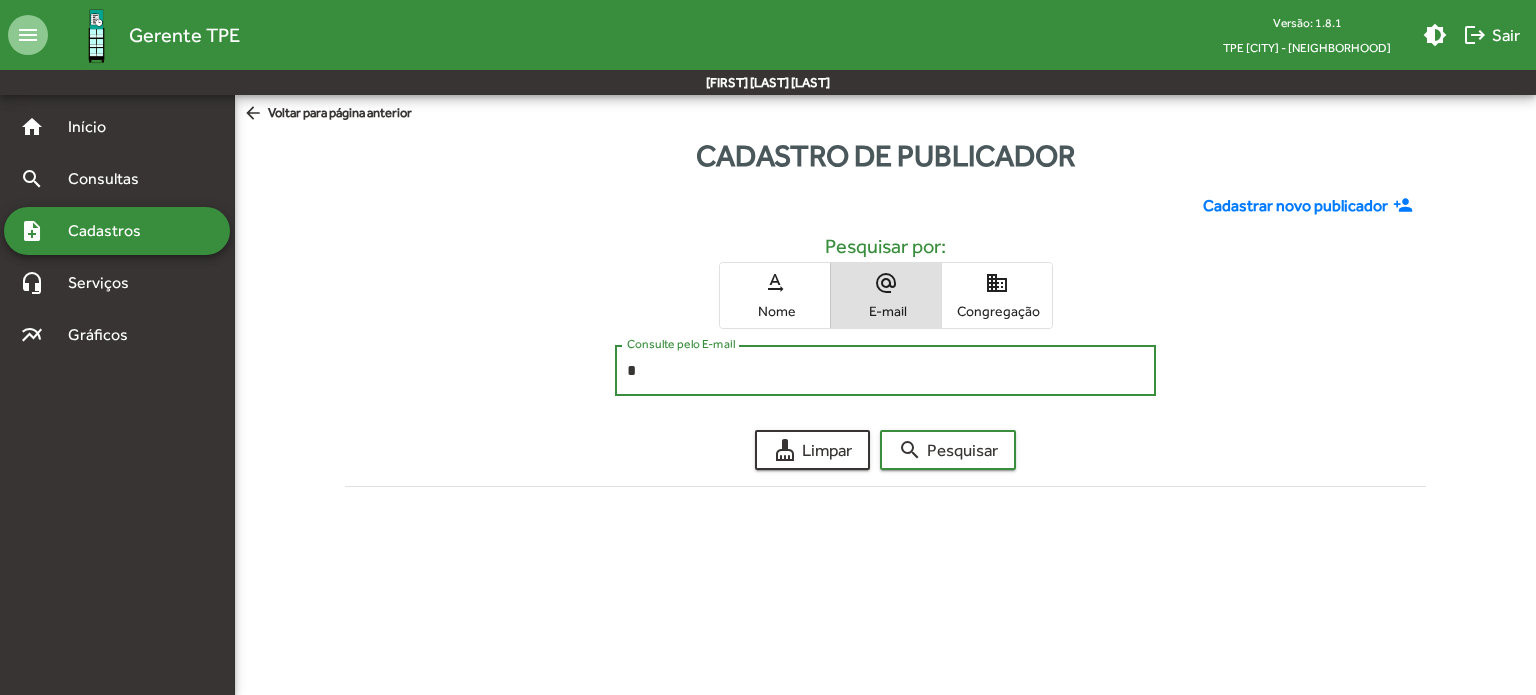 paste on "**********" 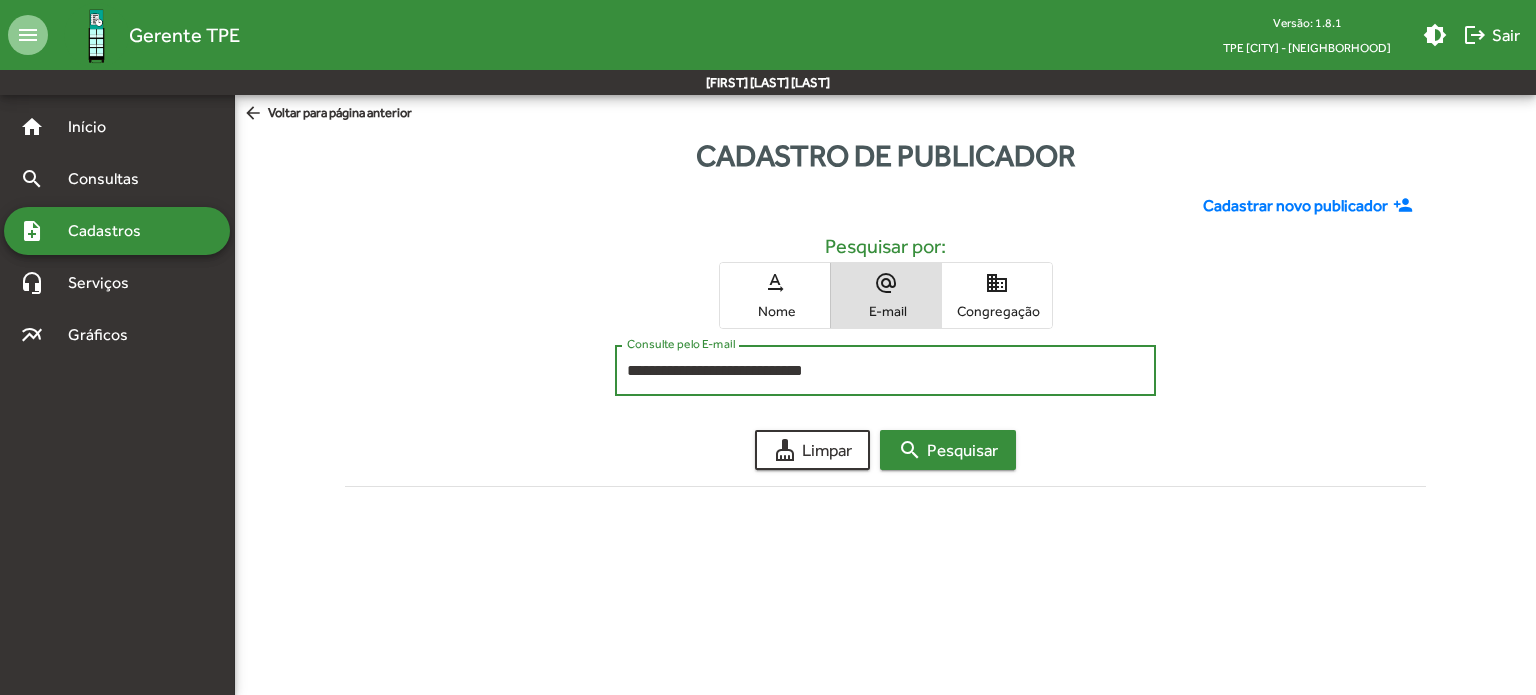 type on "**********" 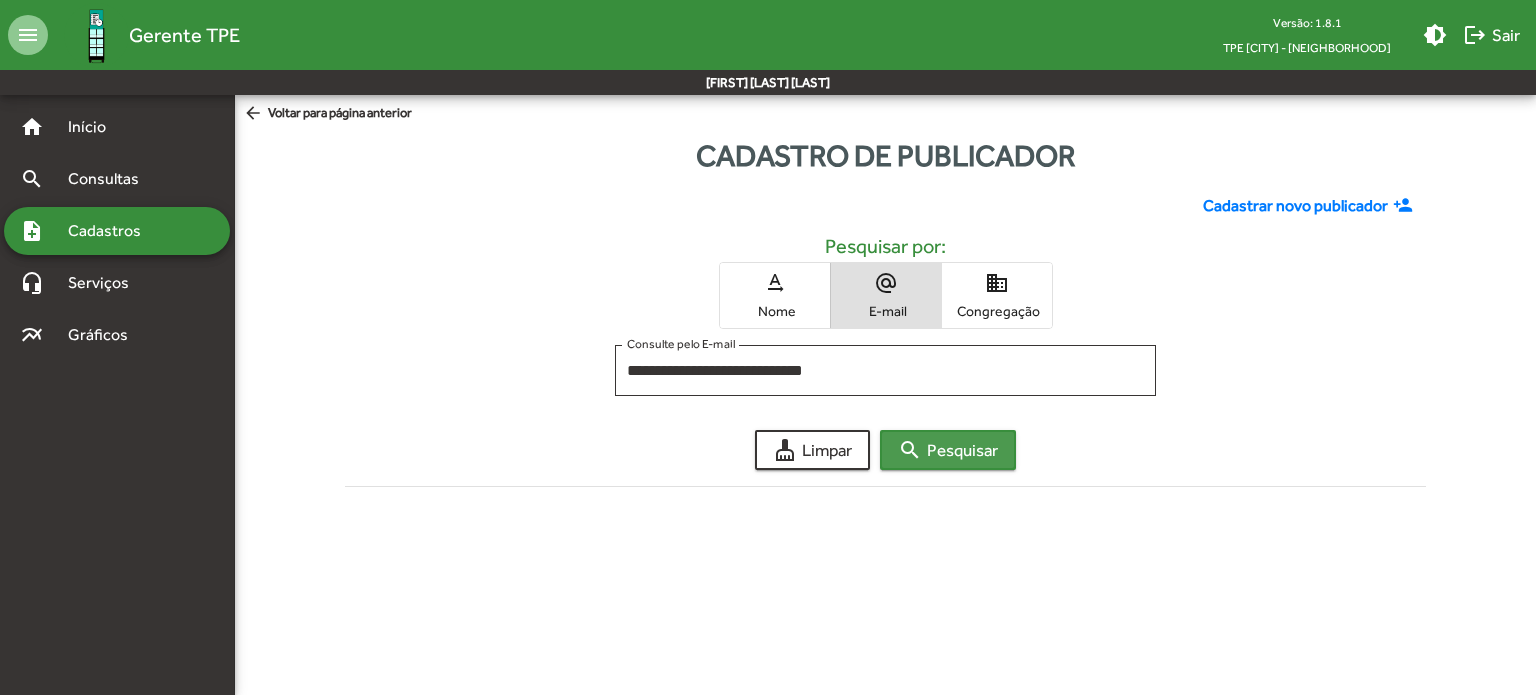click on "search  Pesquisar" 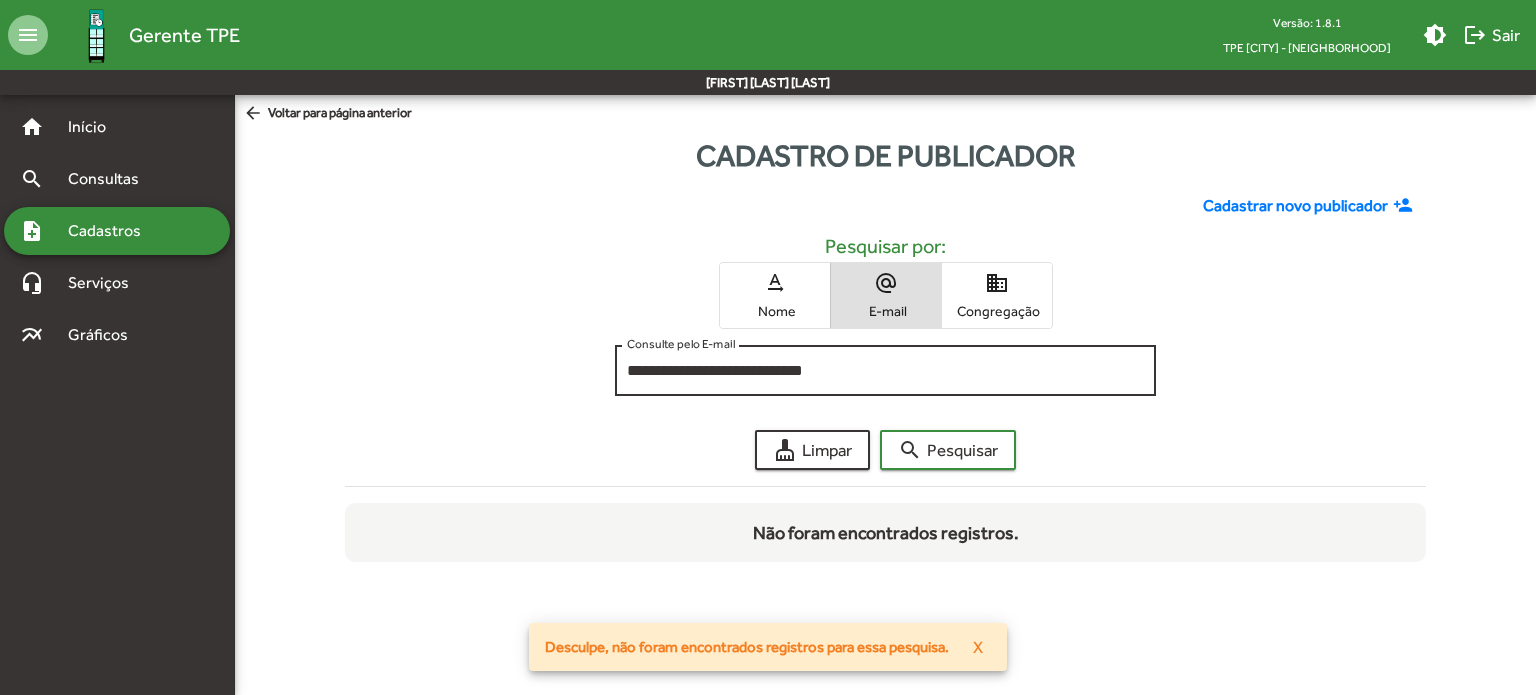 click on "**********" 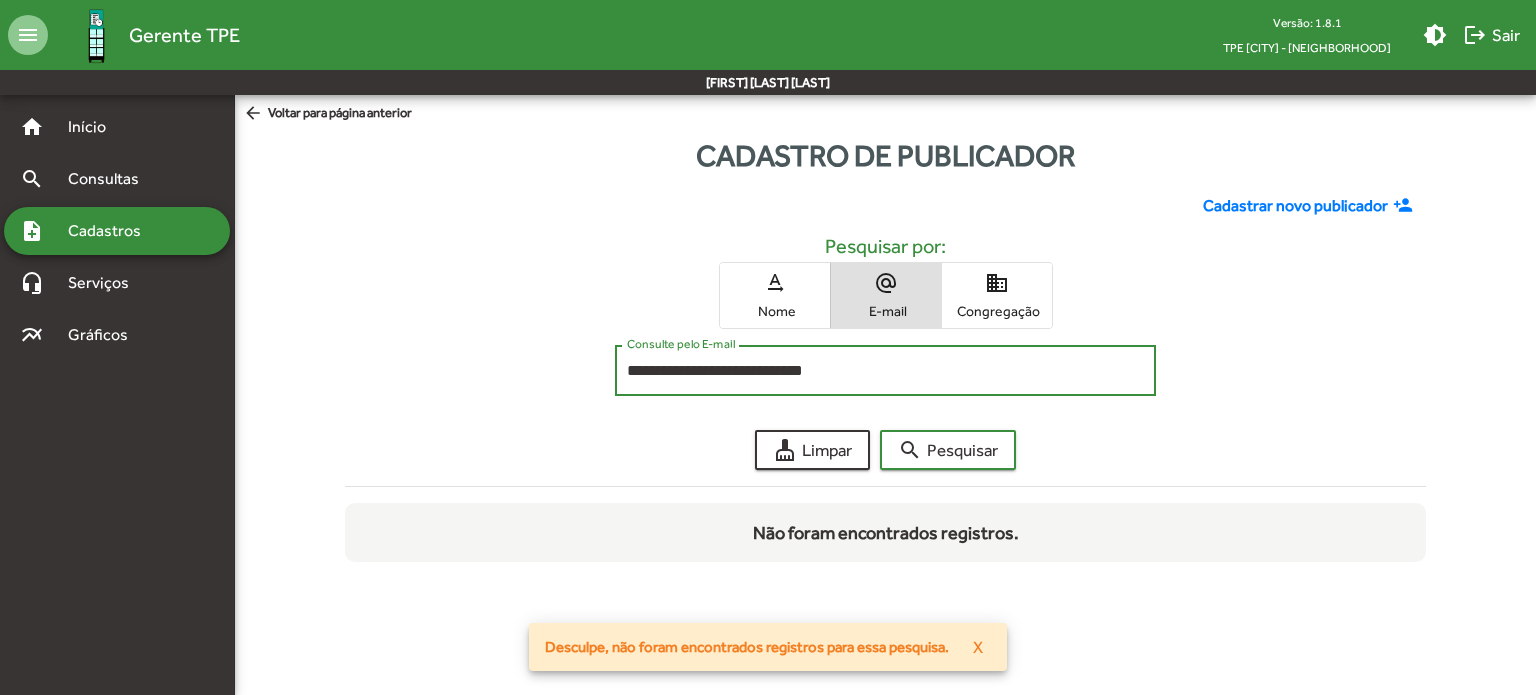 click on "**********" at bounding box center [885, 371] 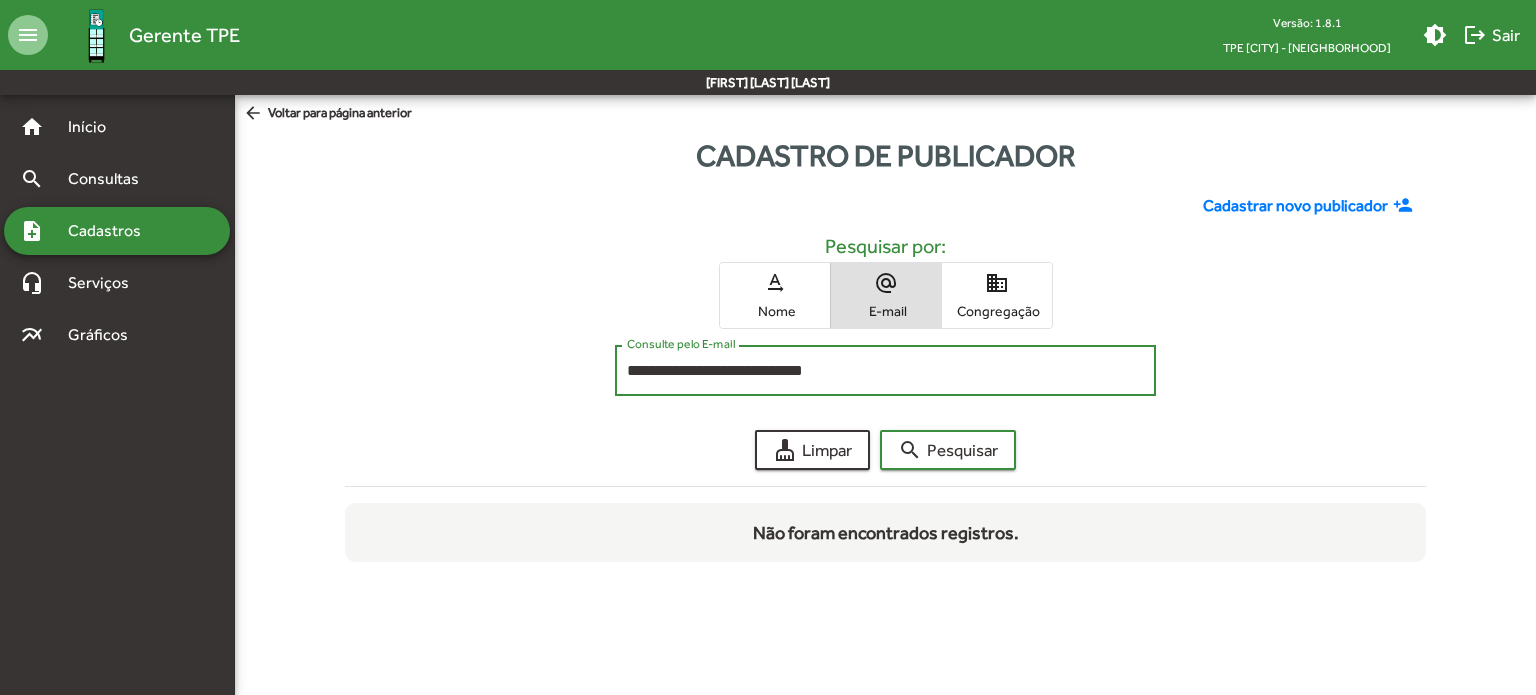 click on "domain" at bounding box center (997, 283) 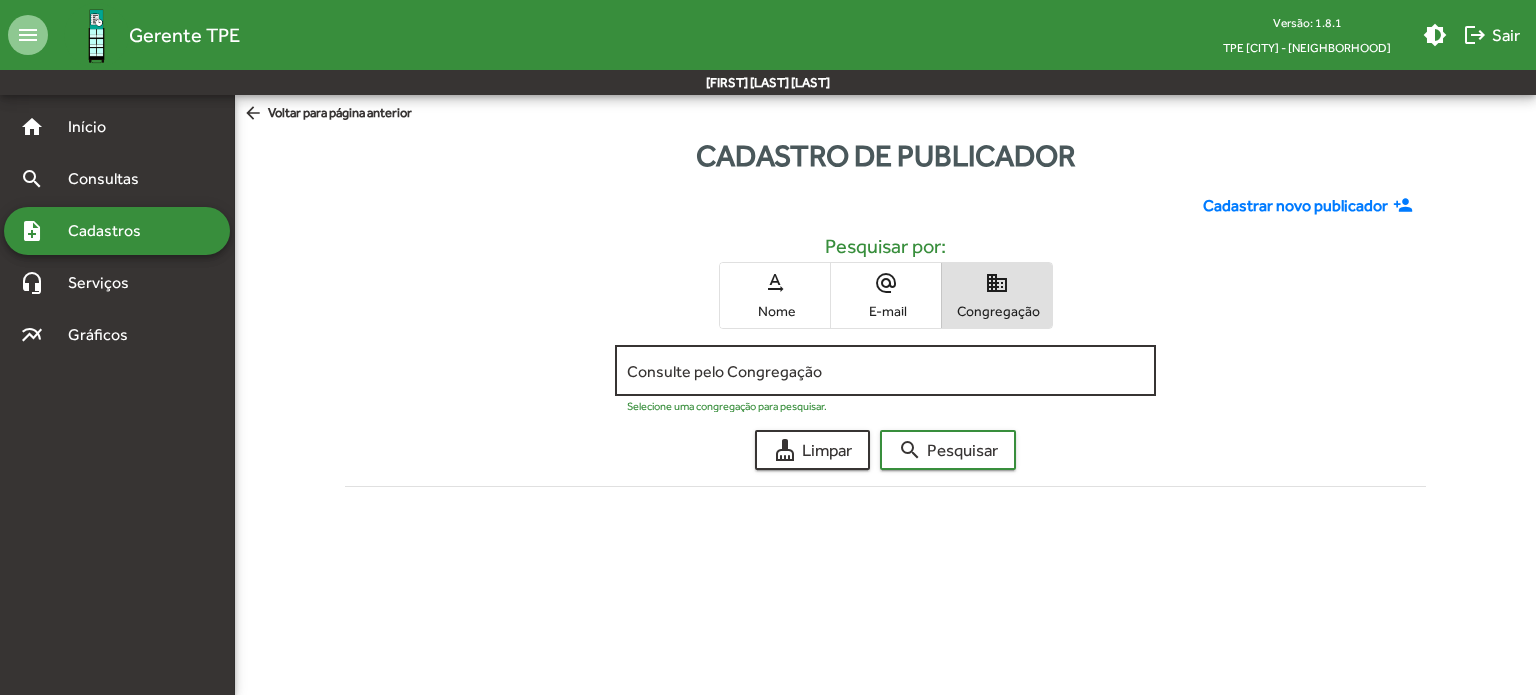 click on "Consulte pelo Congregação" 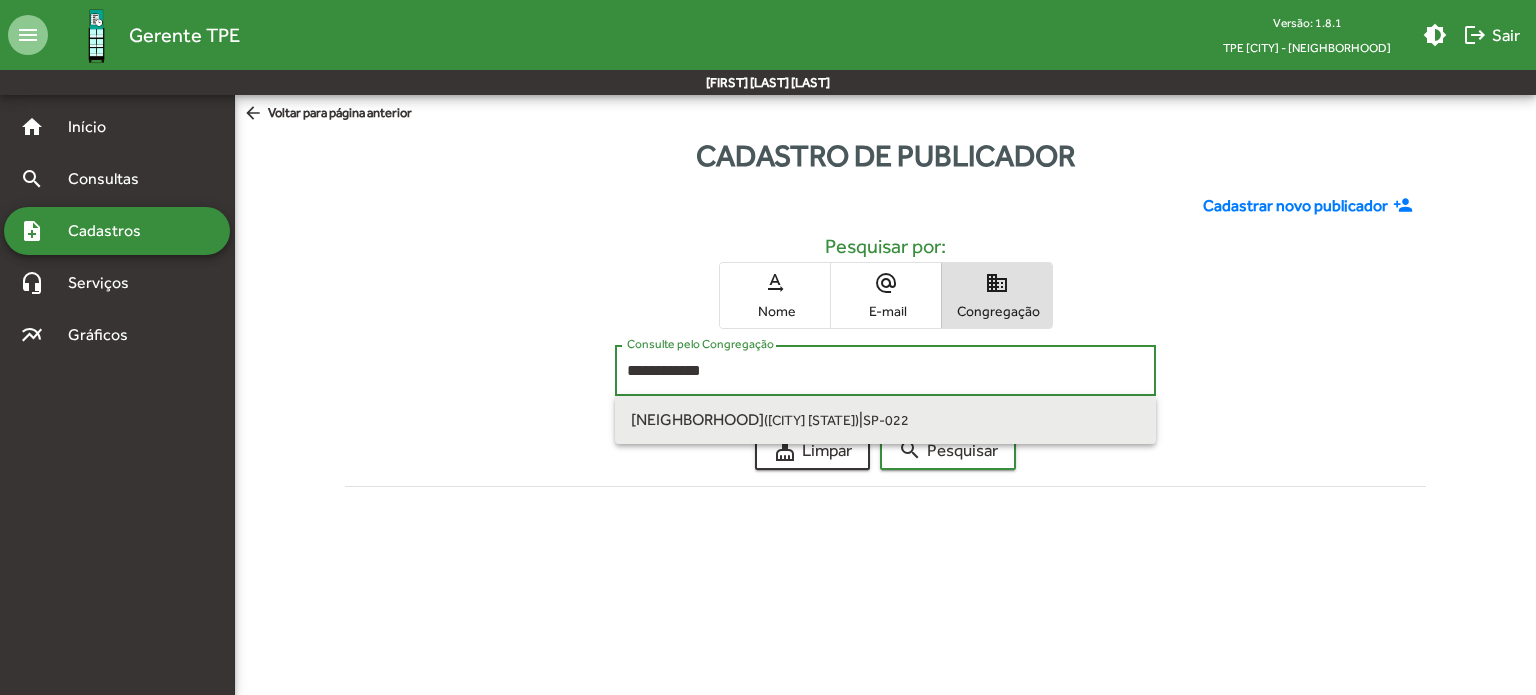 click on "([CITY] [STATE])" at bounding box center (811, 420) 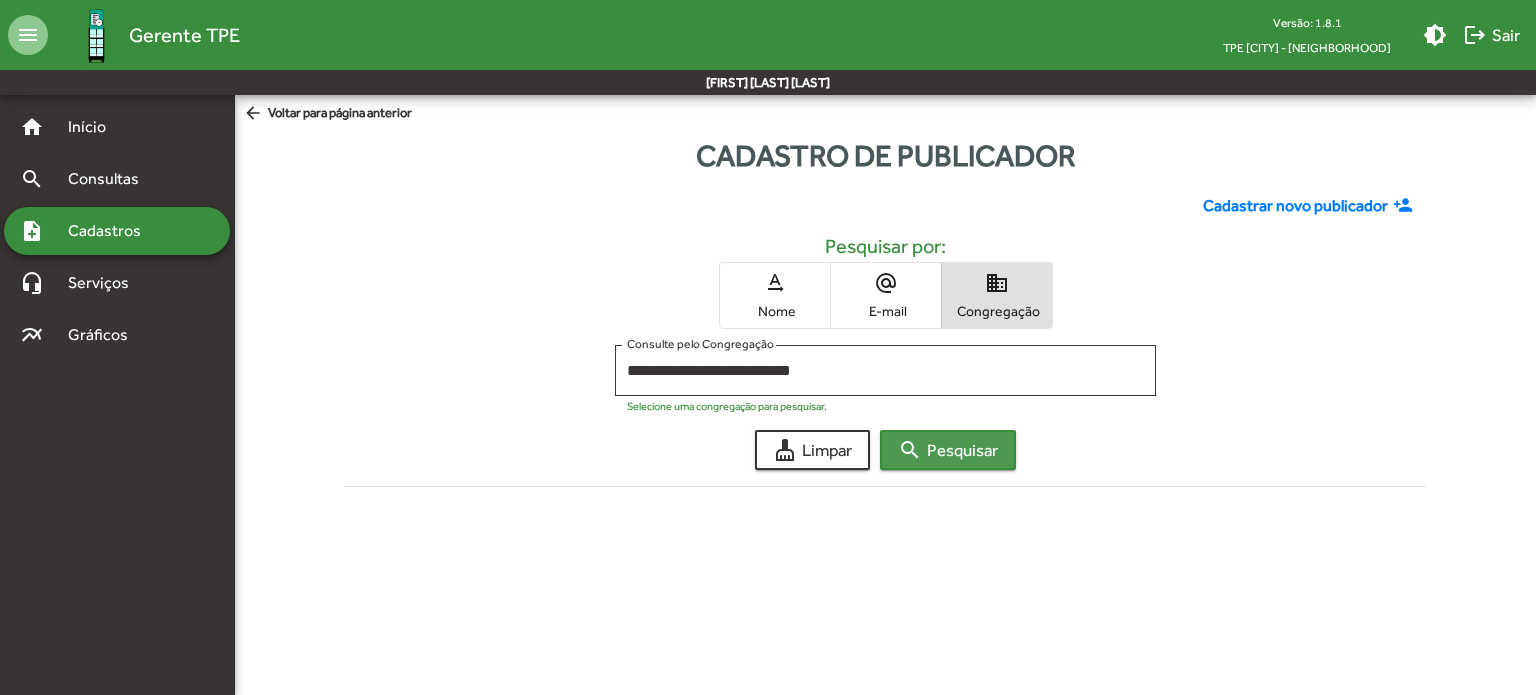 click on "search  Pesquisar" 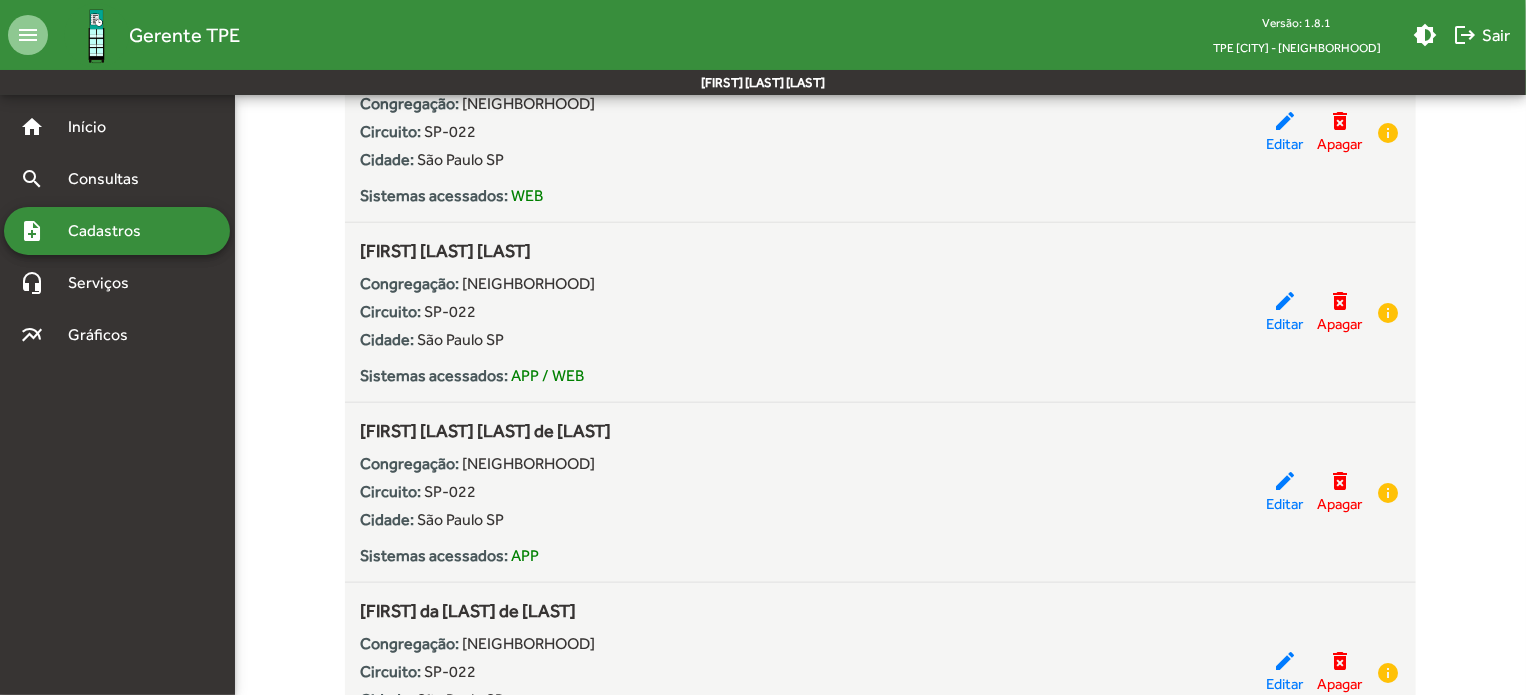 scroll, scrollTop: 1100, scrollLeft: 0, axis: vertical 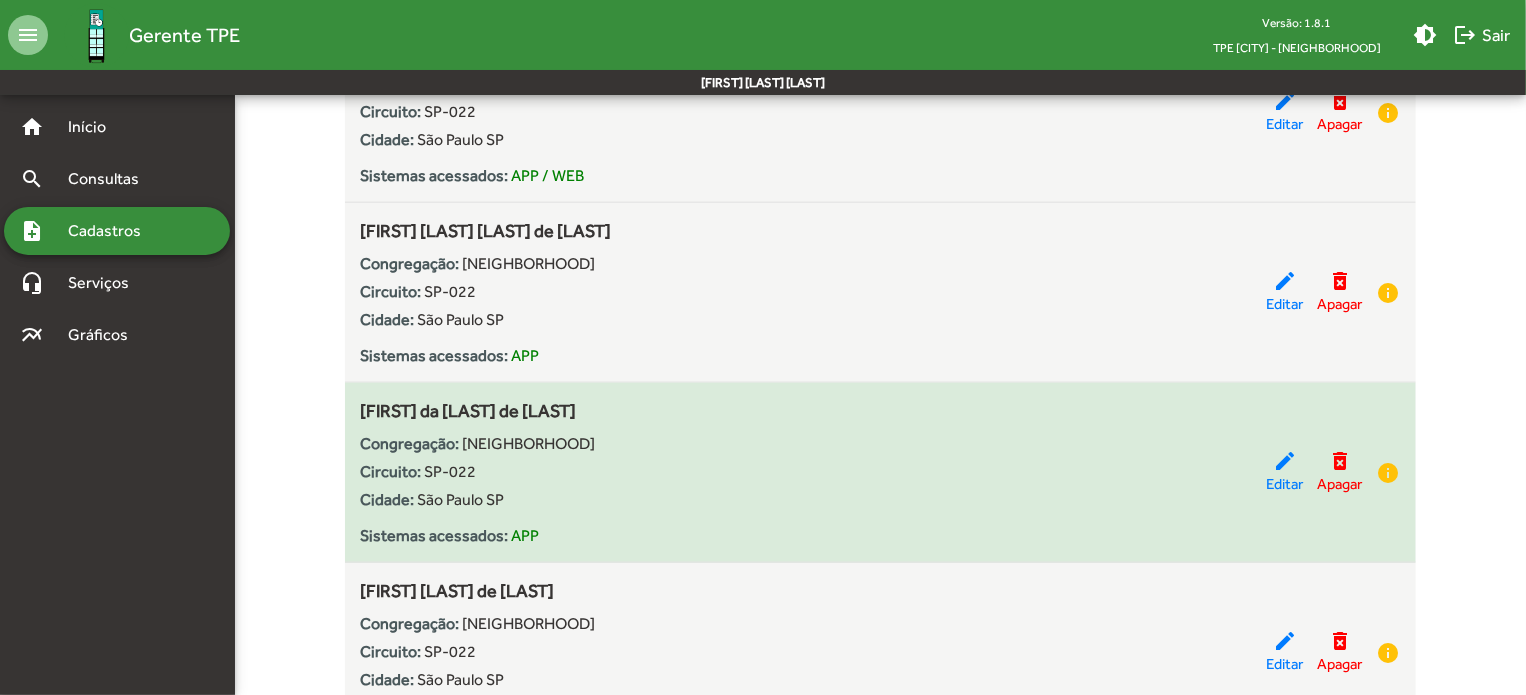 click on "edit" 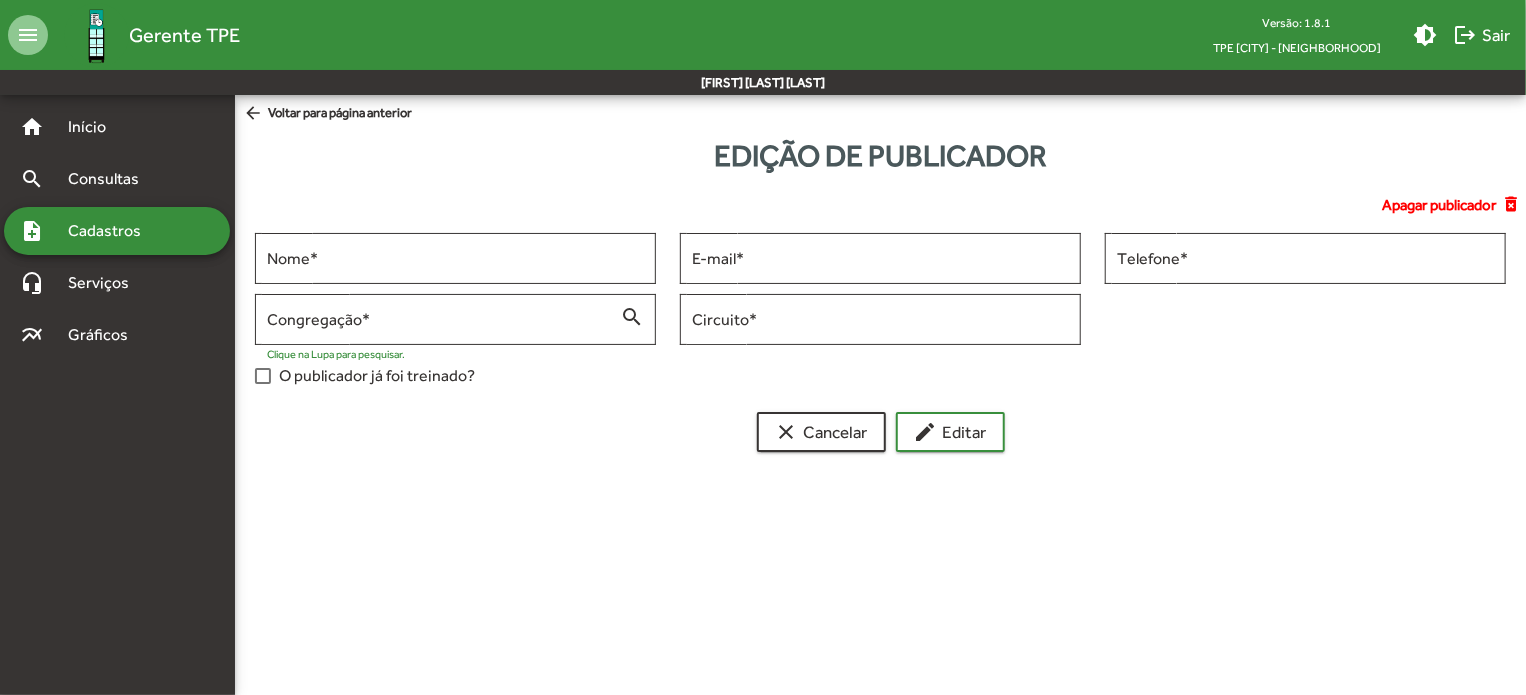 scroll, scrollTop: 0, scrollLeft: 0, axis: both 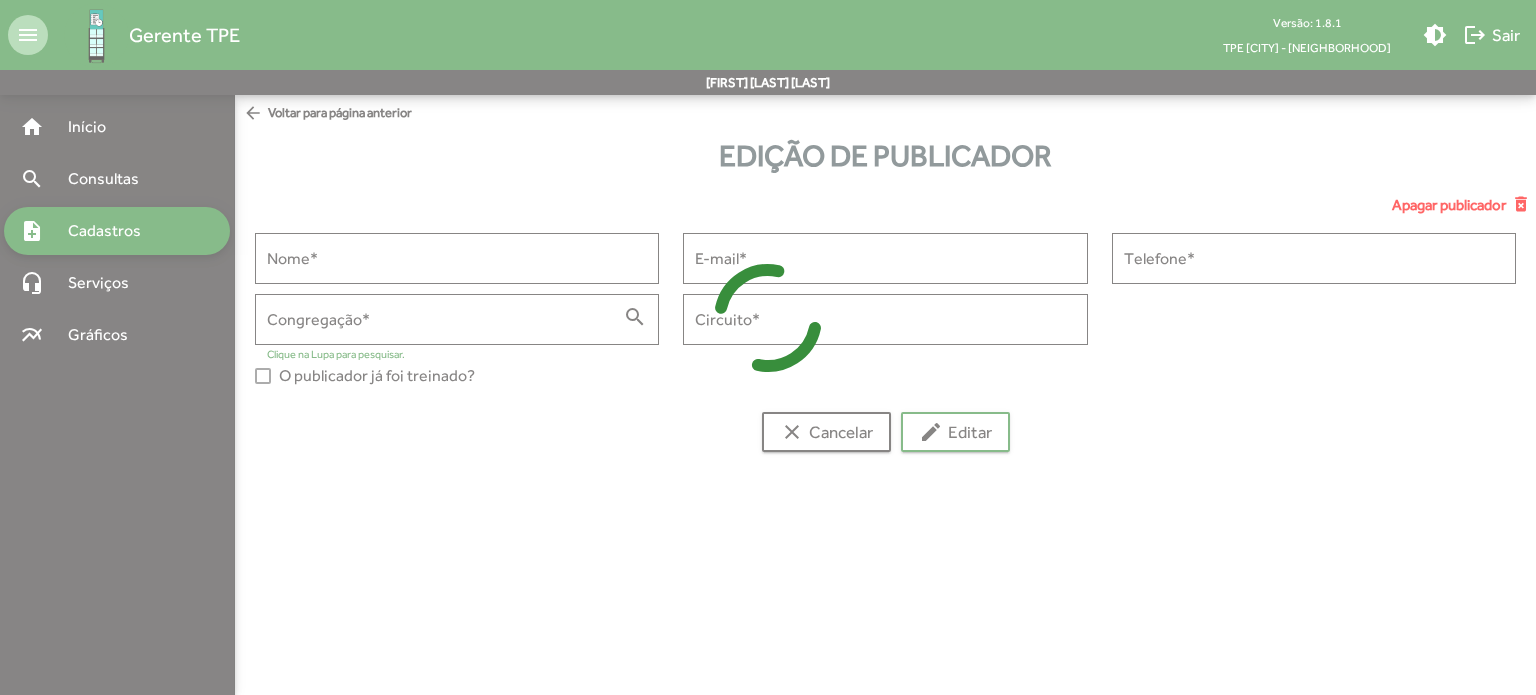 type on "**********" 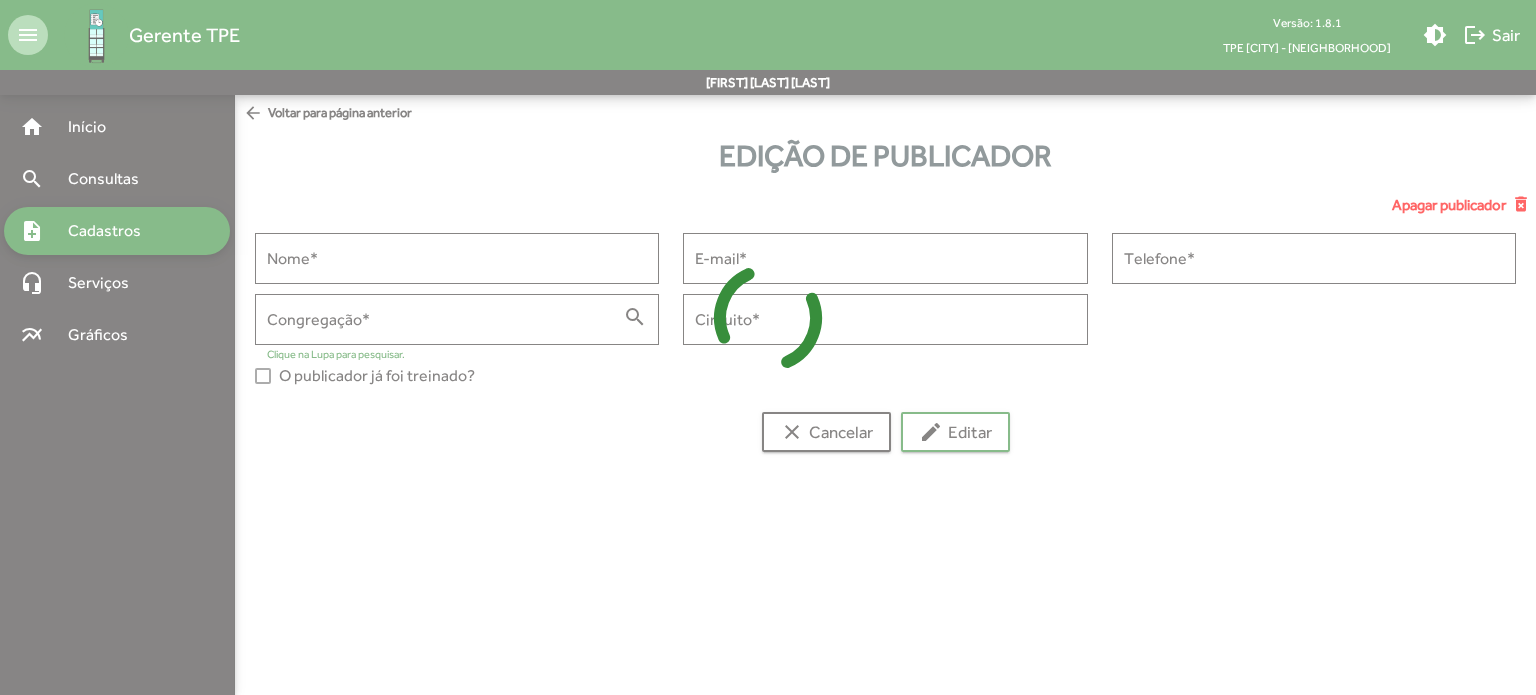 type on "**********" 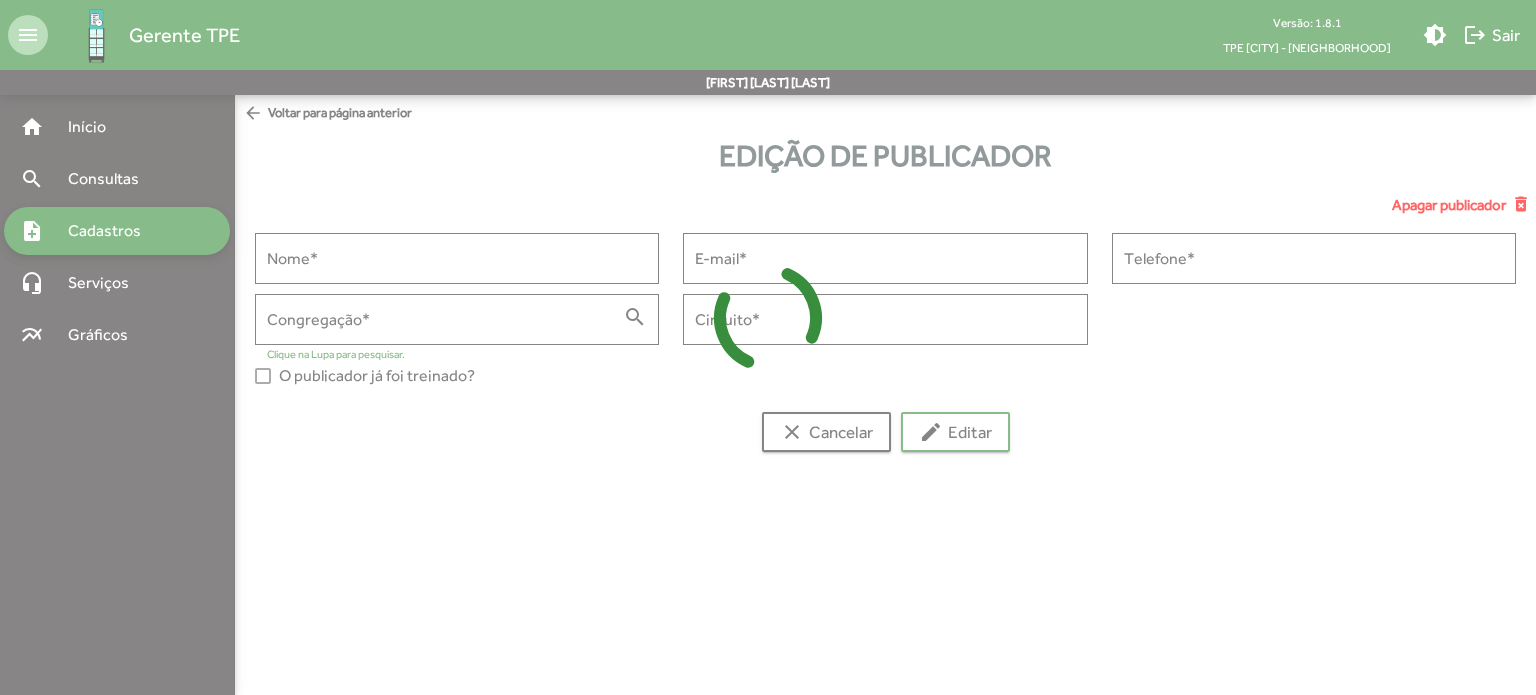 type on "**********" 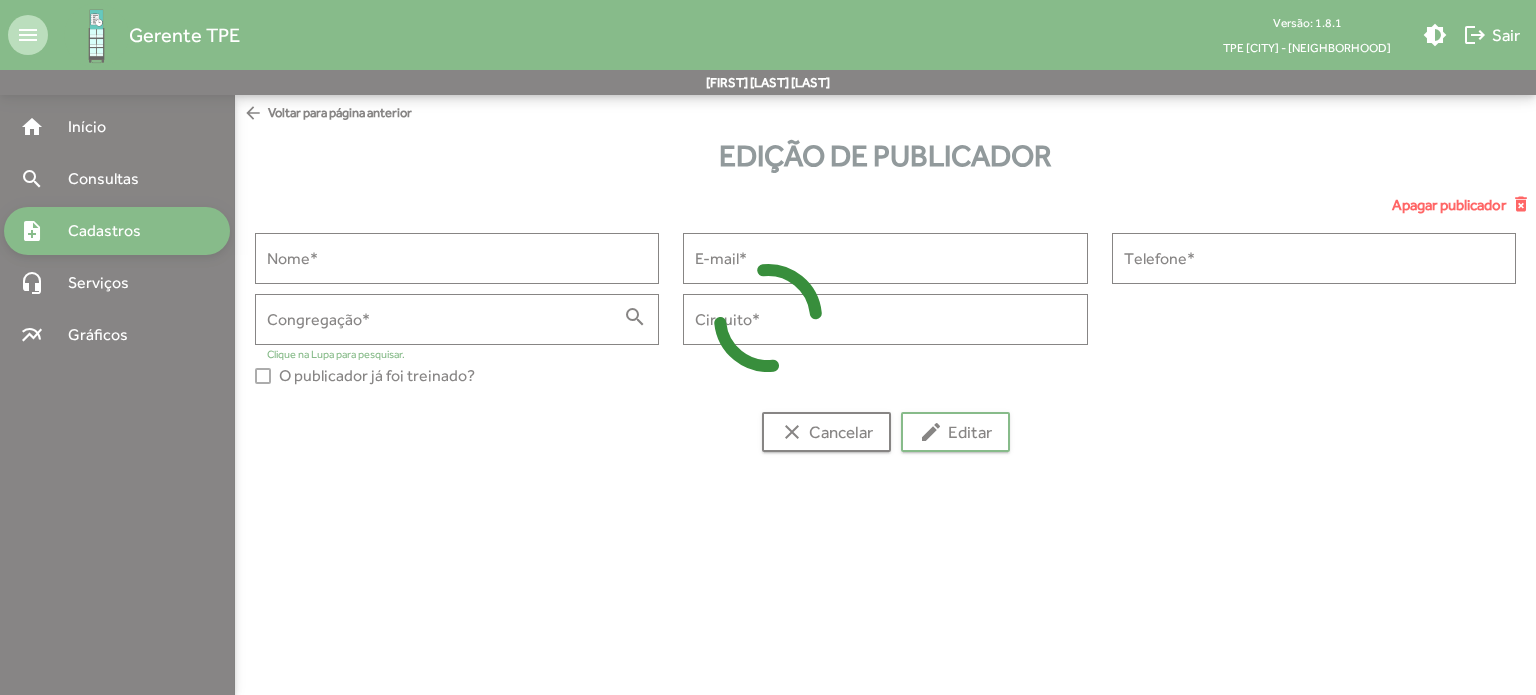 type on "**********" 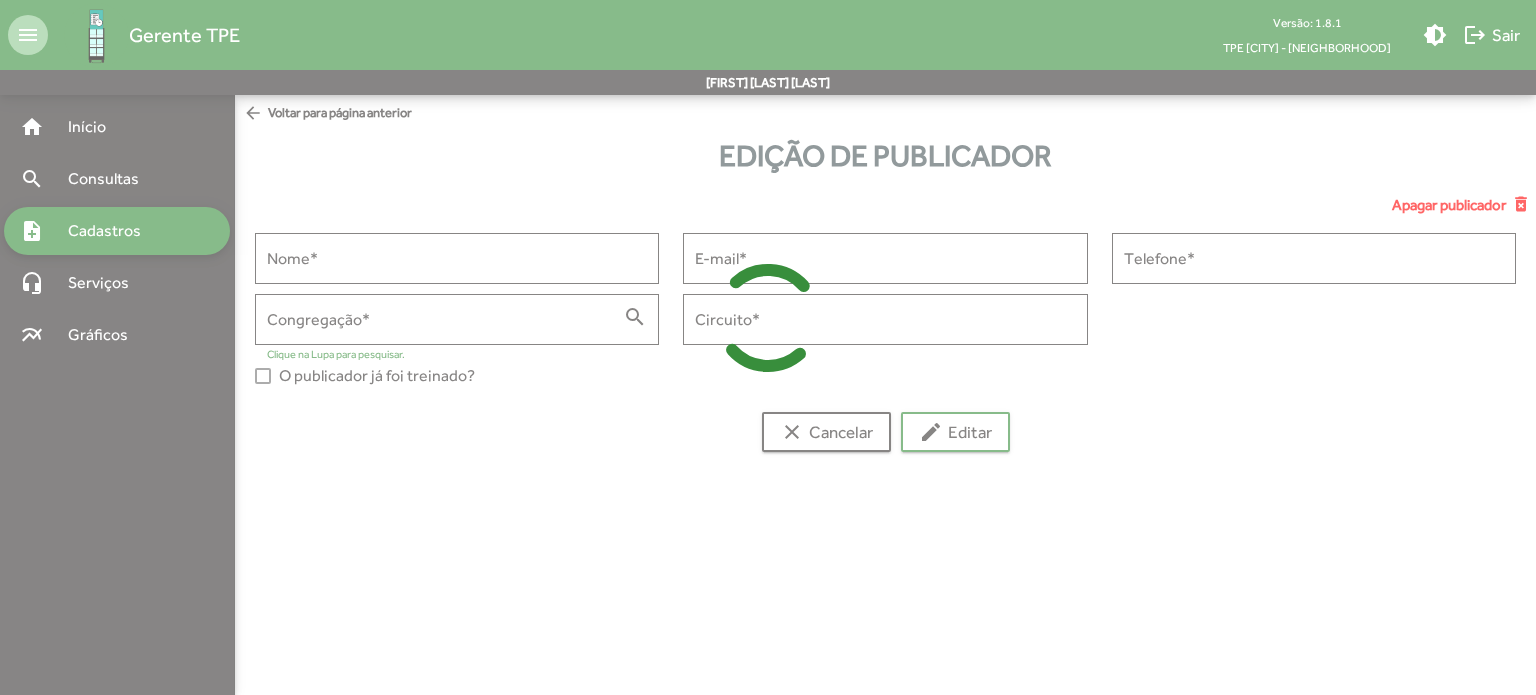 type on "******" 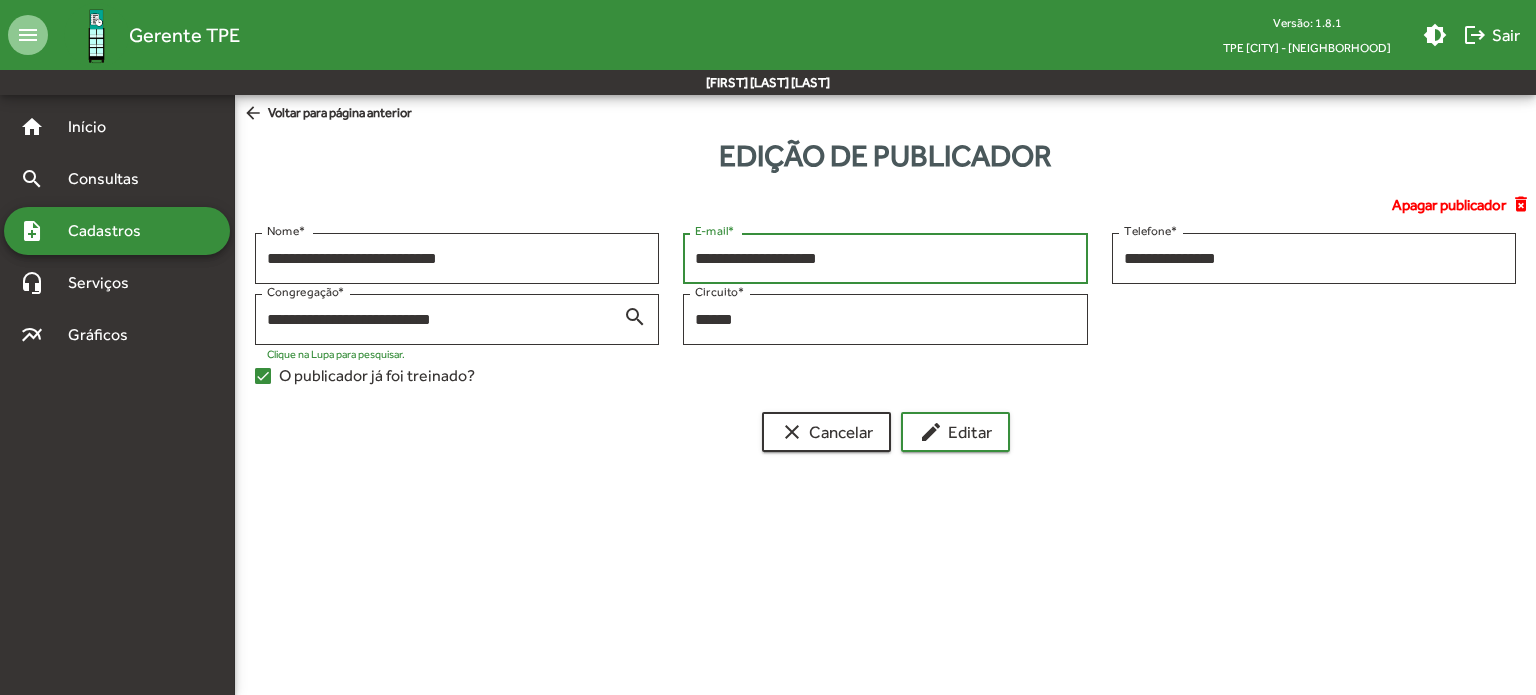 click on "**********" at bounding box center [885, 259] 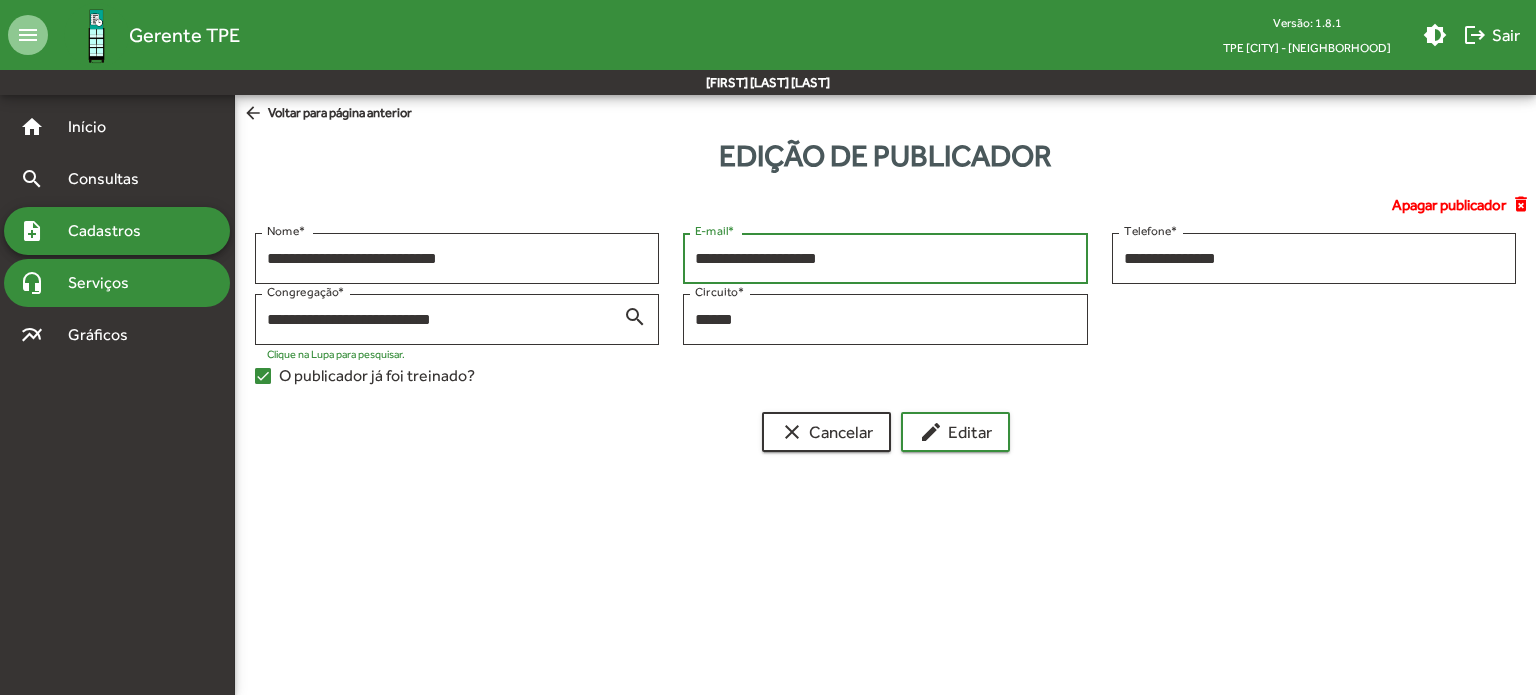 click on "Serviços" at bounding box center [106, 283] 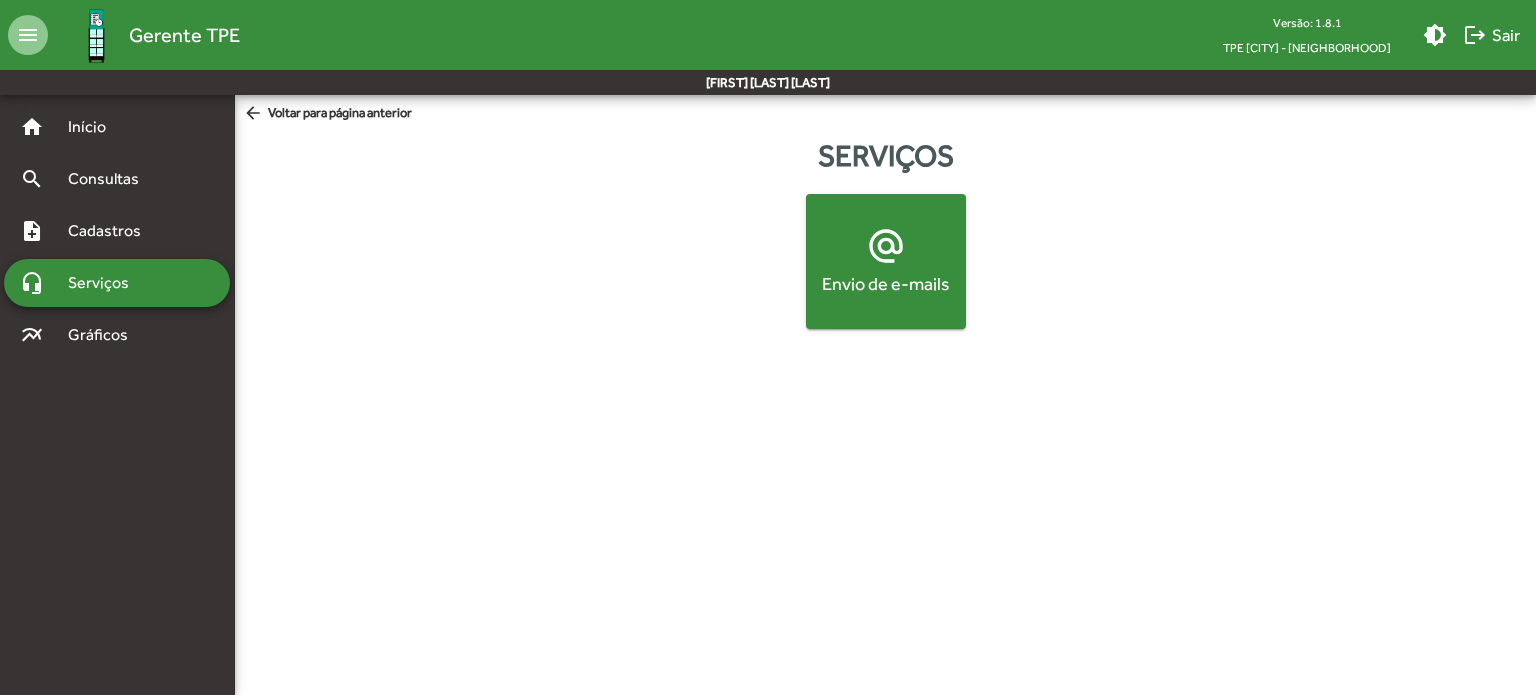 click on "alternate_email  Envio de e-mails" 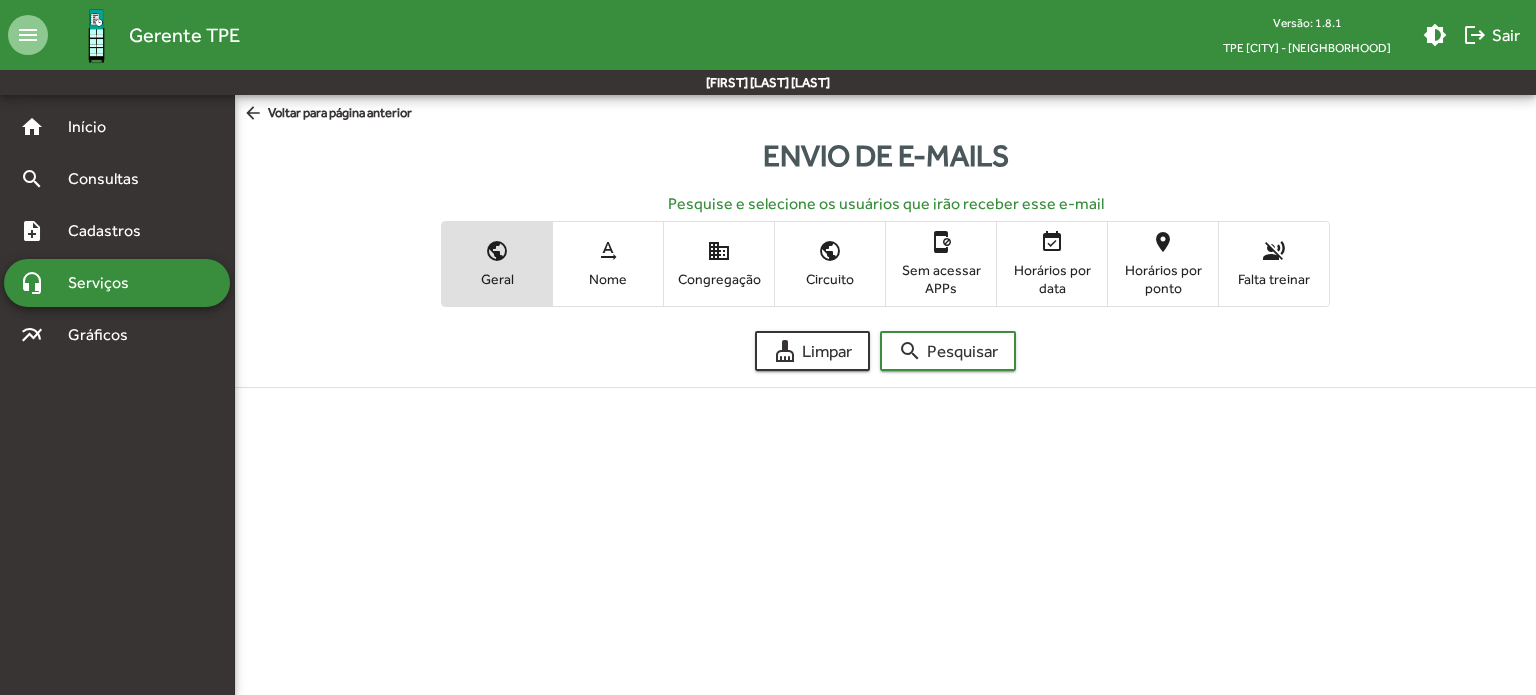 click on "text_rotation_none" at bounding box center (608, 251) 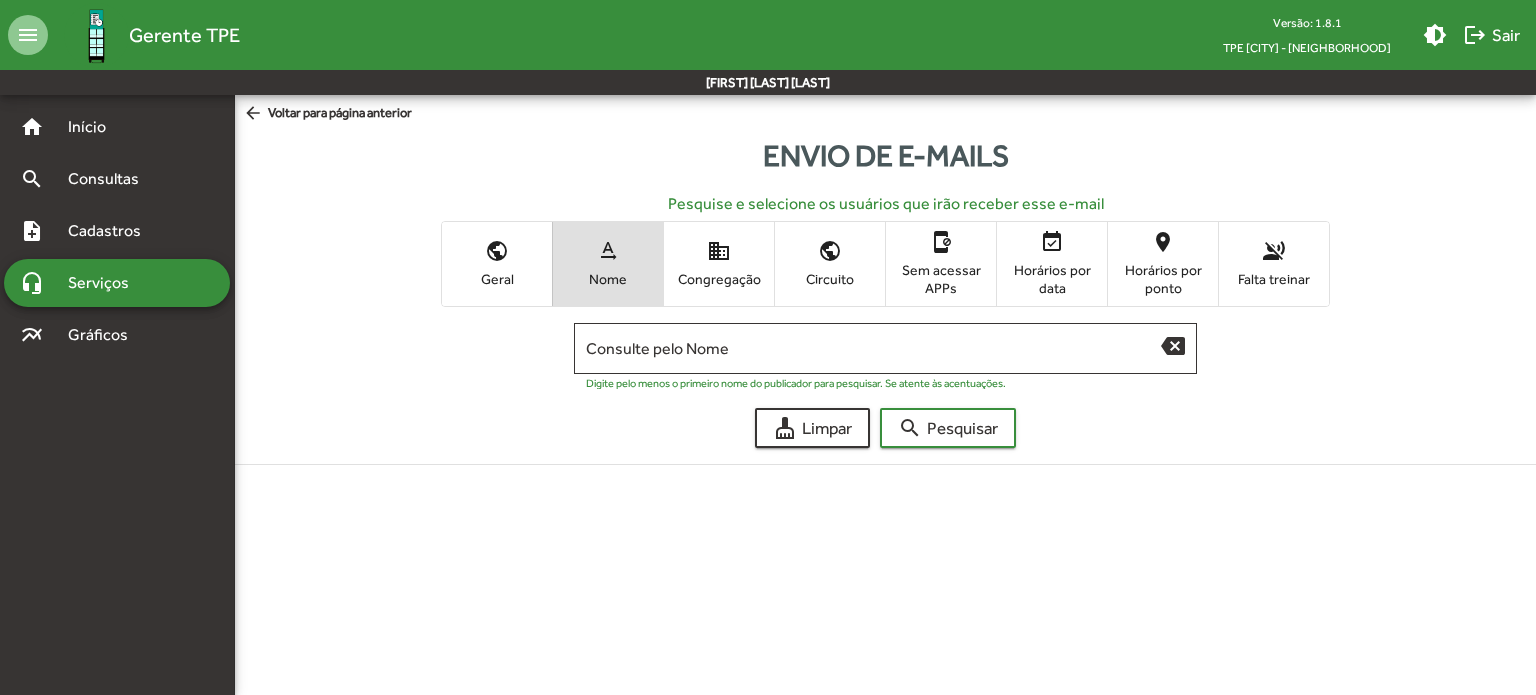 click on "public" at bounding box center [497, 251] 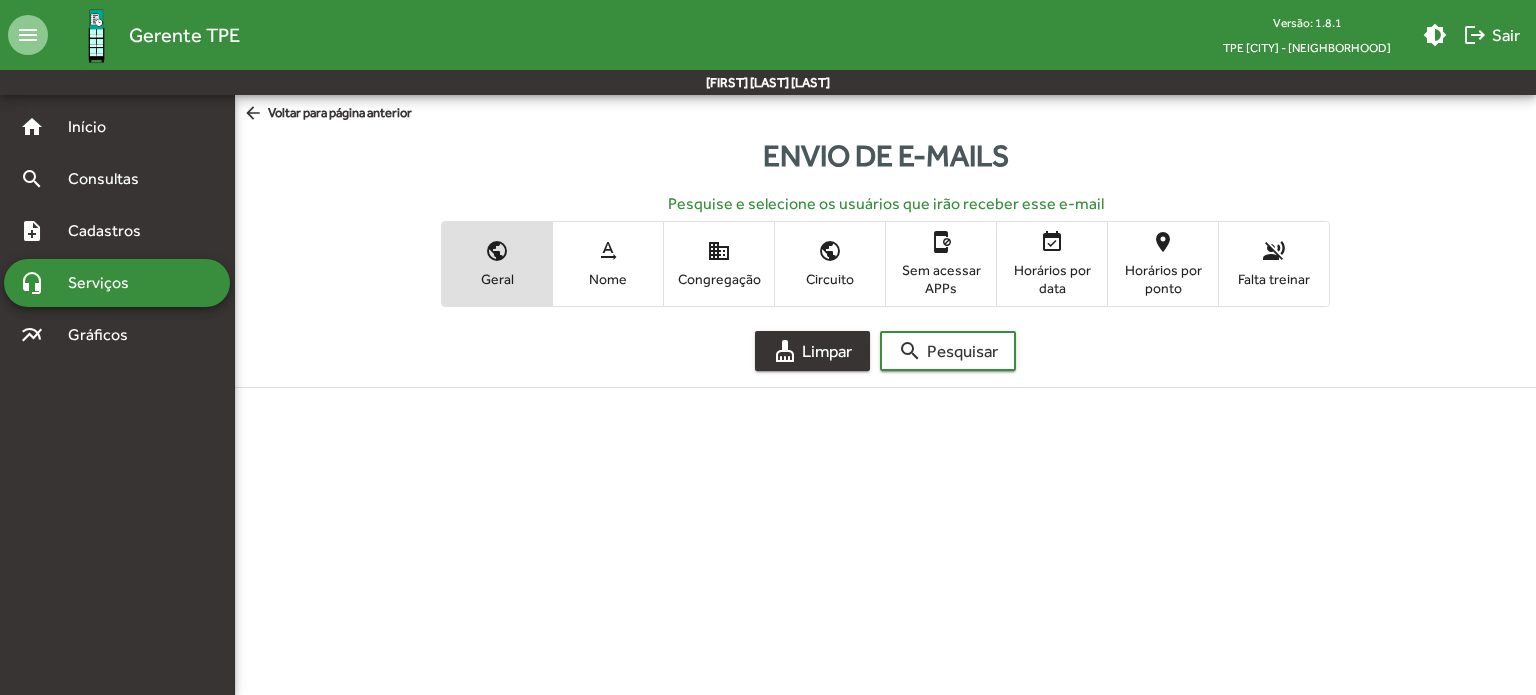 type 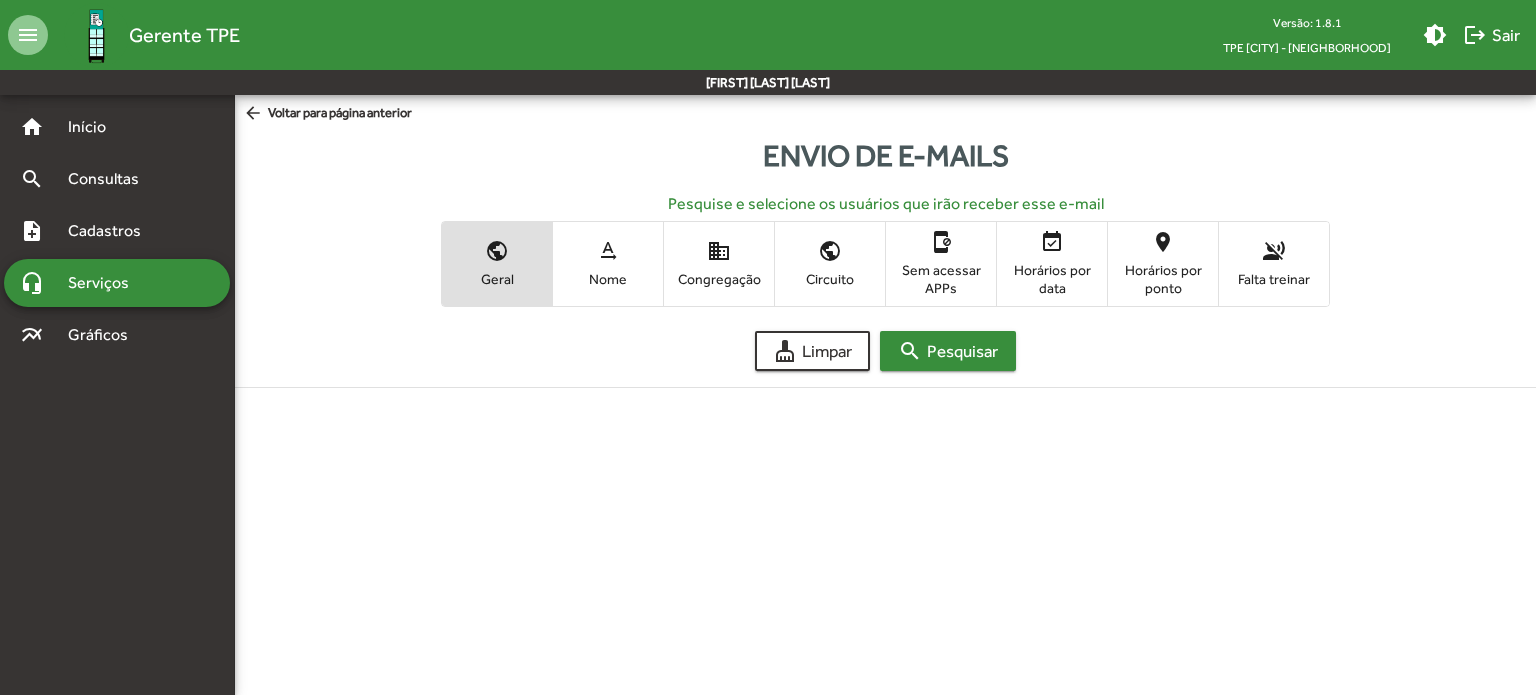click on "search  Pesquisar" 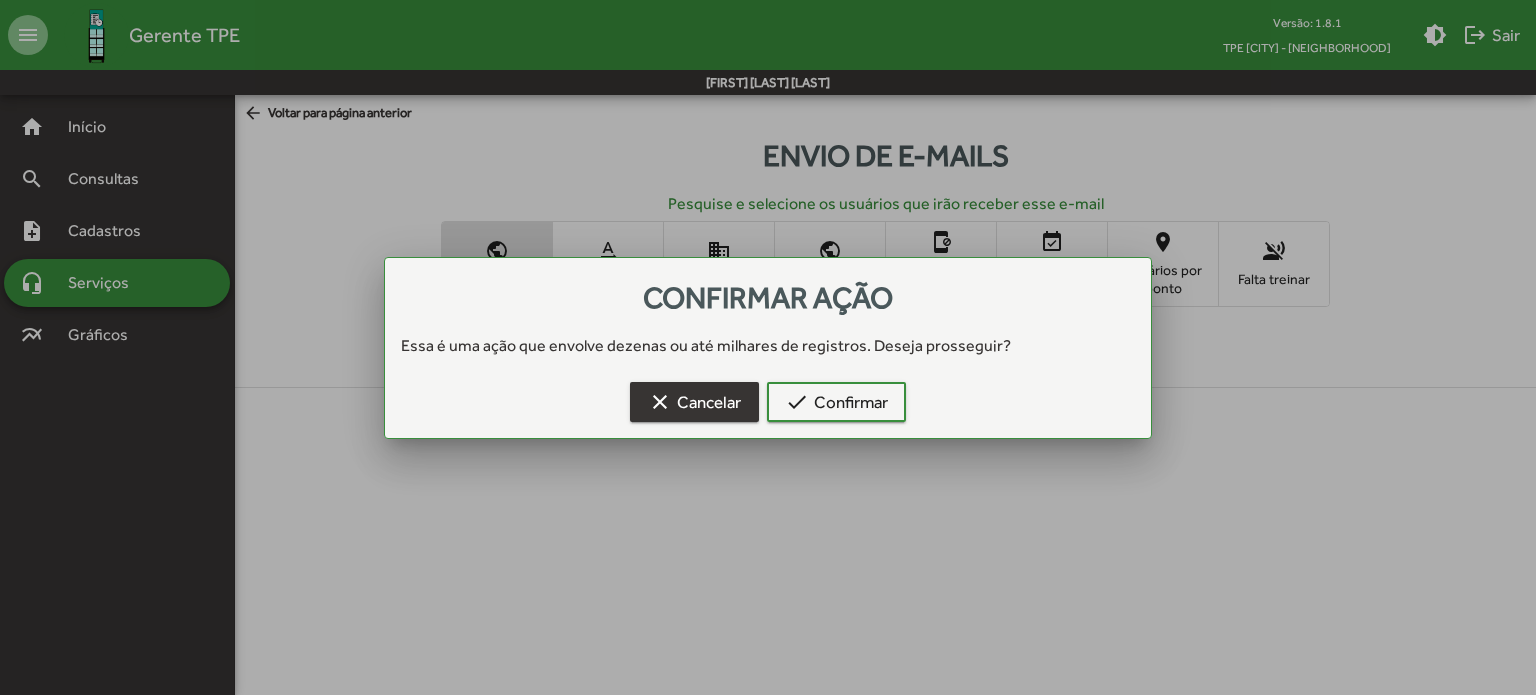click on "clear  Cancelar" at bounding box center (694, 402) 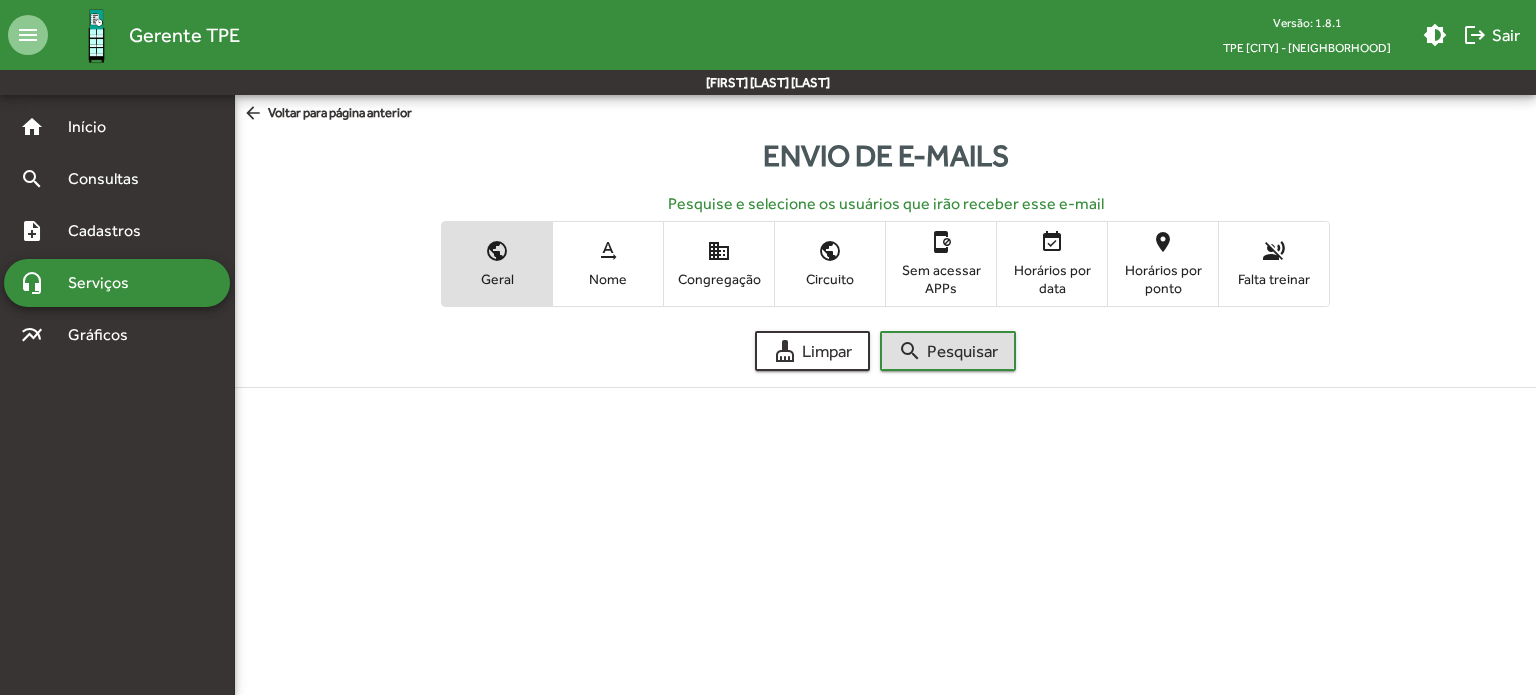 click on "text_rotation_none" at bounding box center [608, 251] 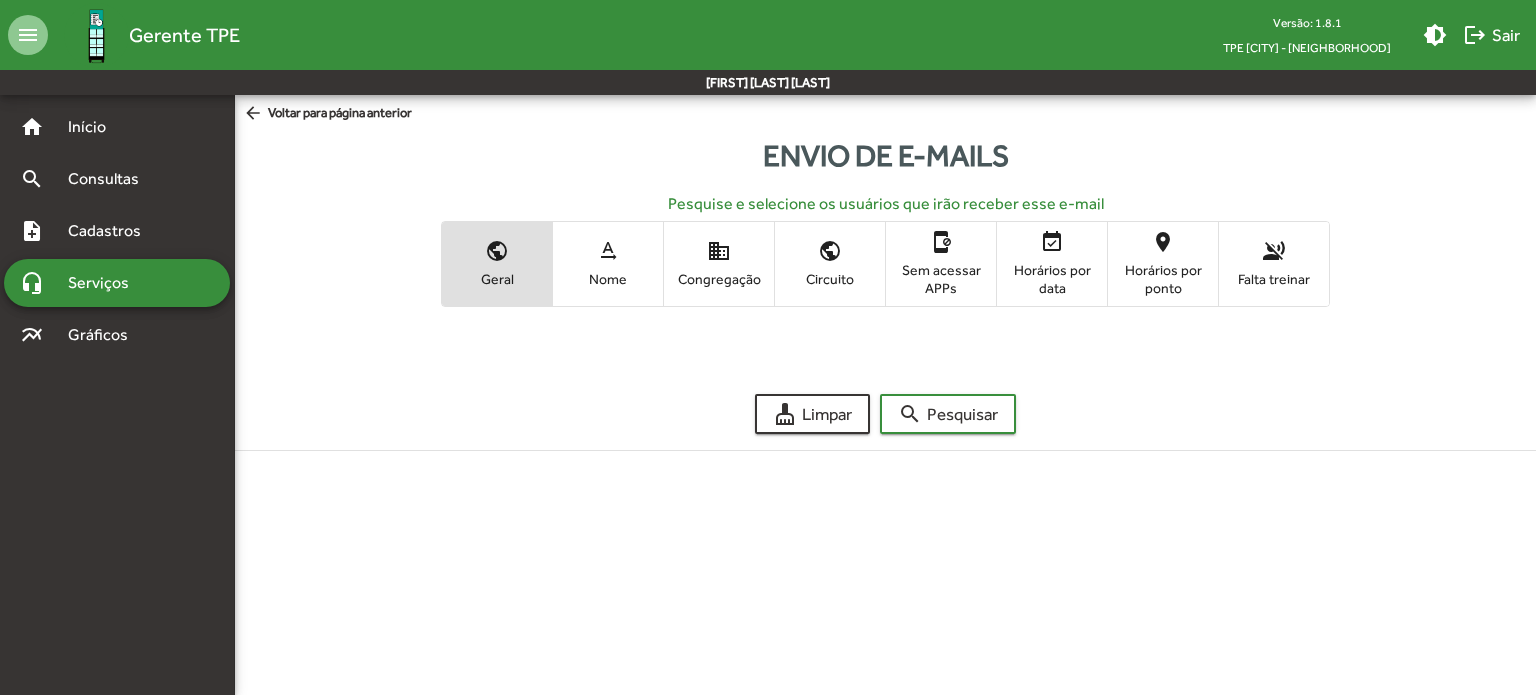 click on "headset_mic Serviços" at bounding box center [117, 283] 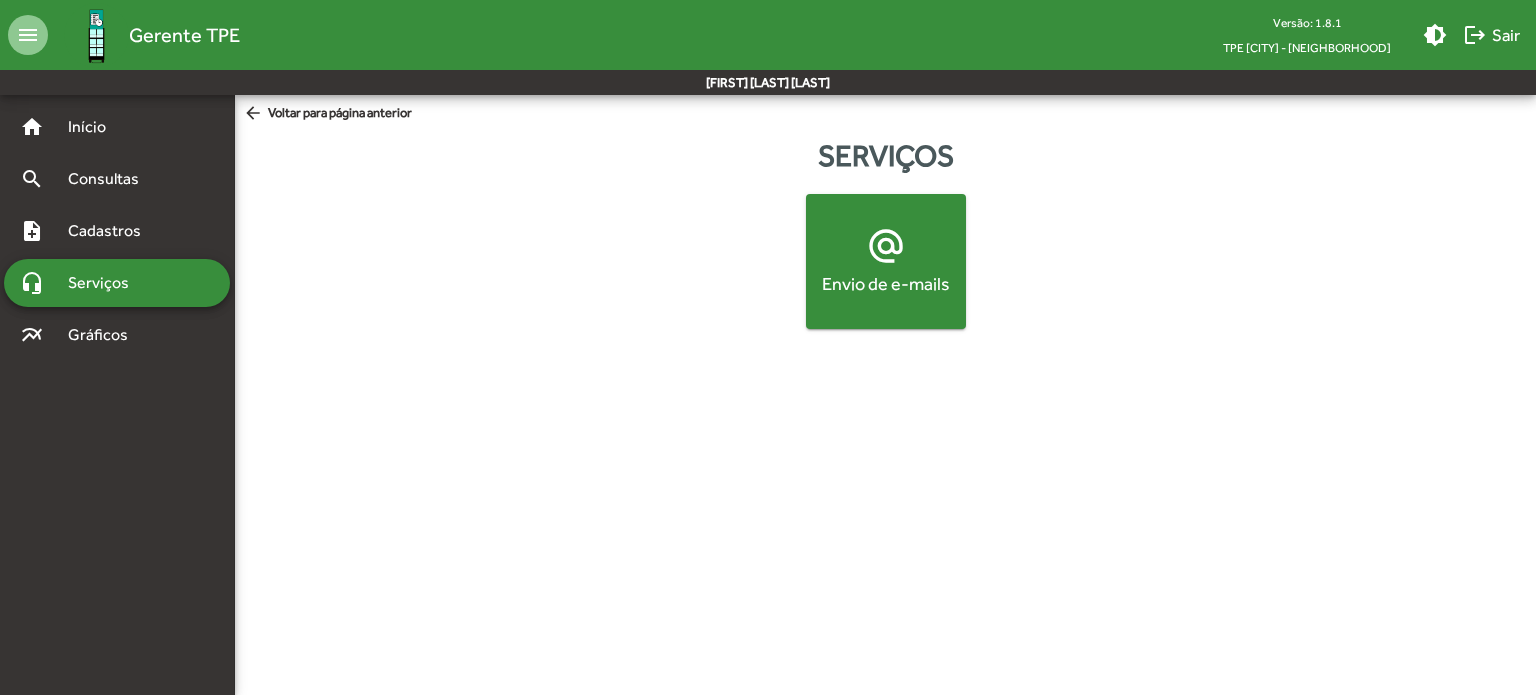 click on "alternate_email  Envio de e-mails" 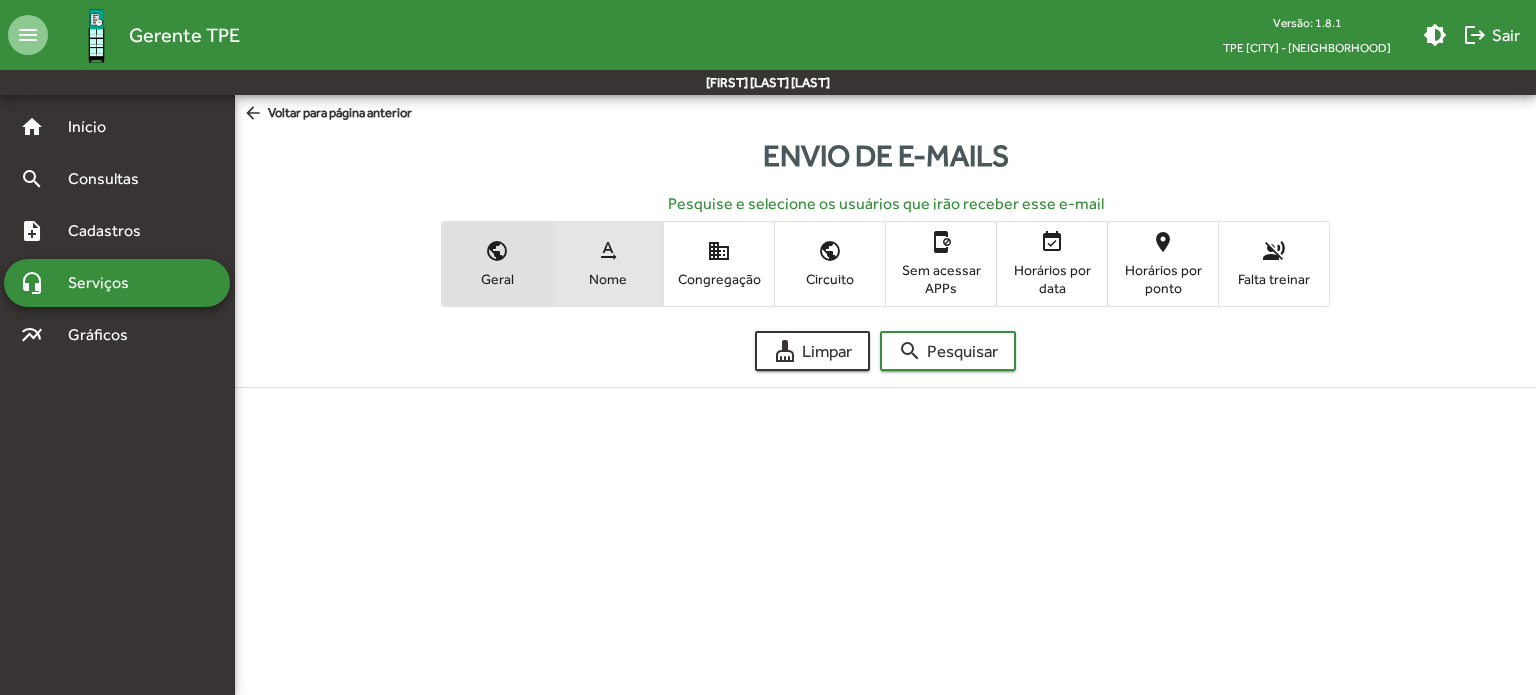 click on "text_rotation_none Nome" at bounding box center [608, 263] 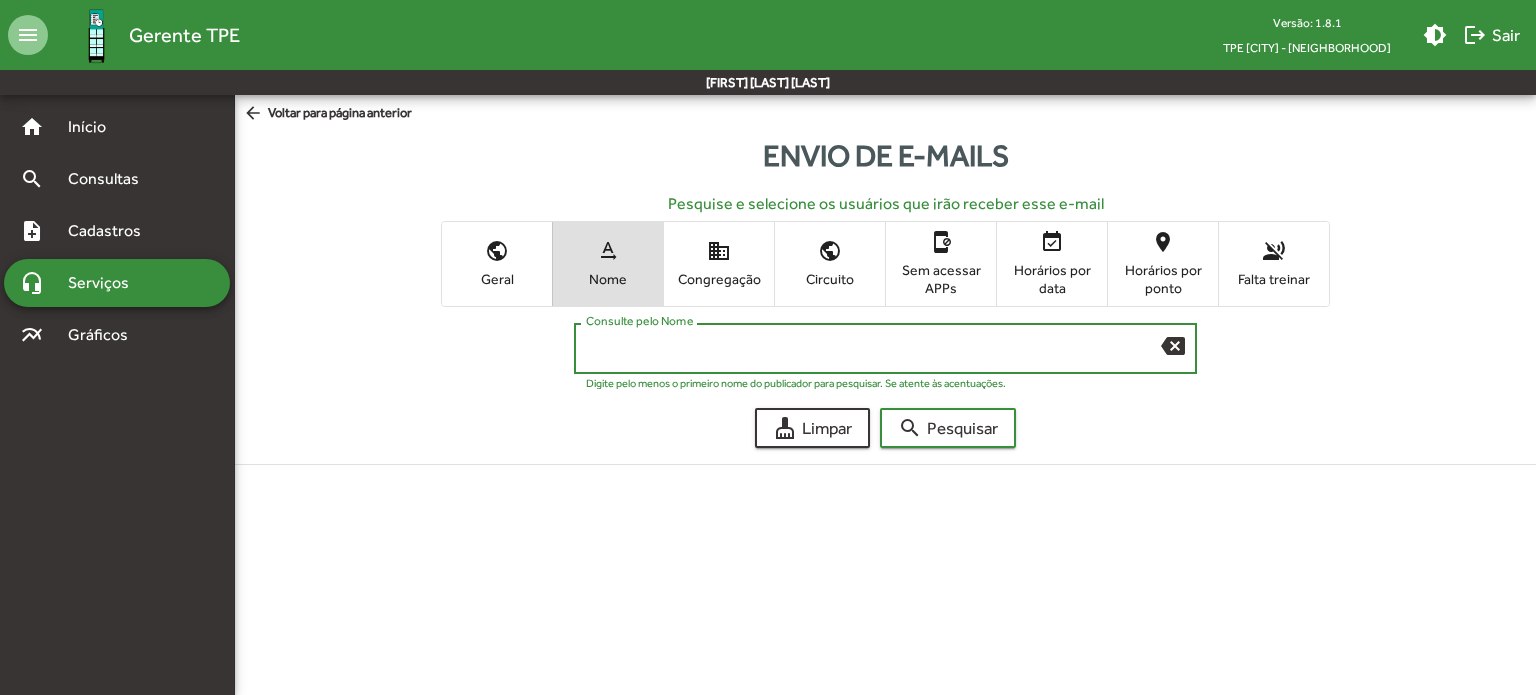 click on "Consulte pelo Nome" at bounding box center (873, 349) 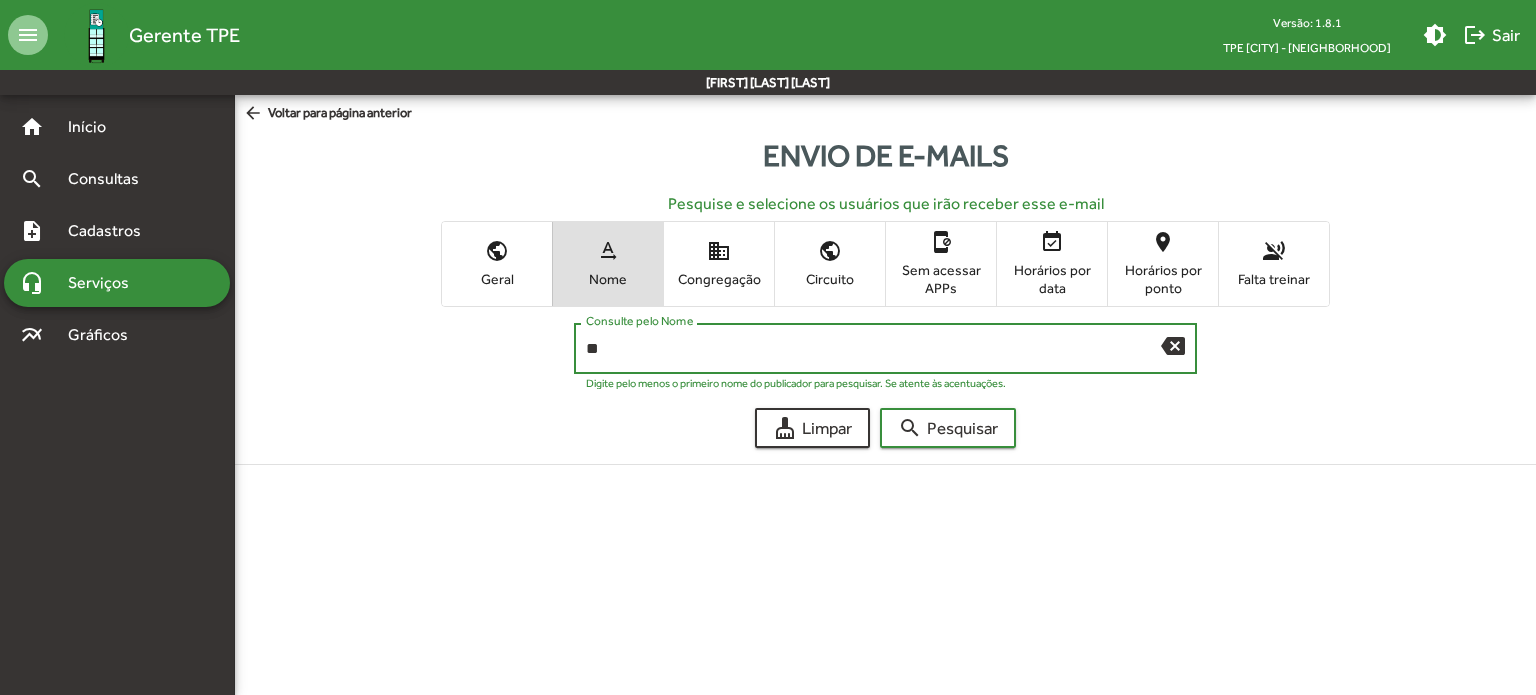 type on "*" 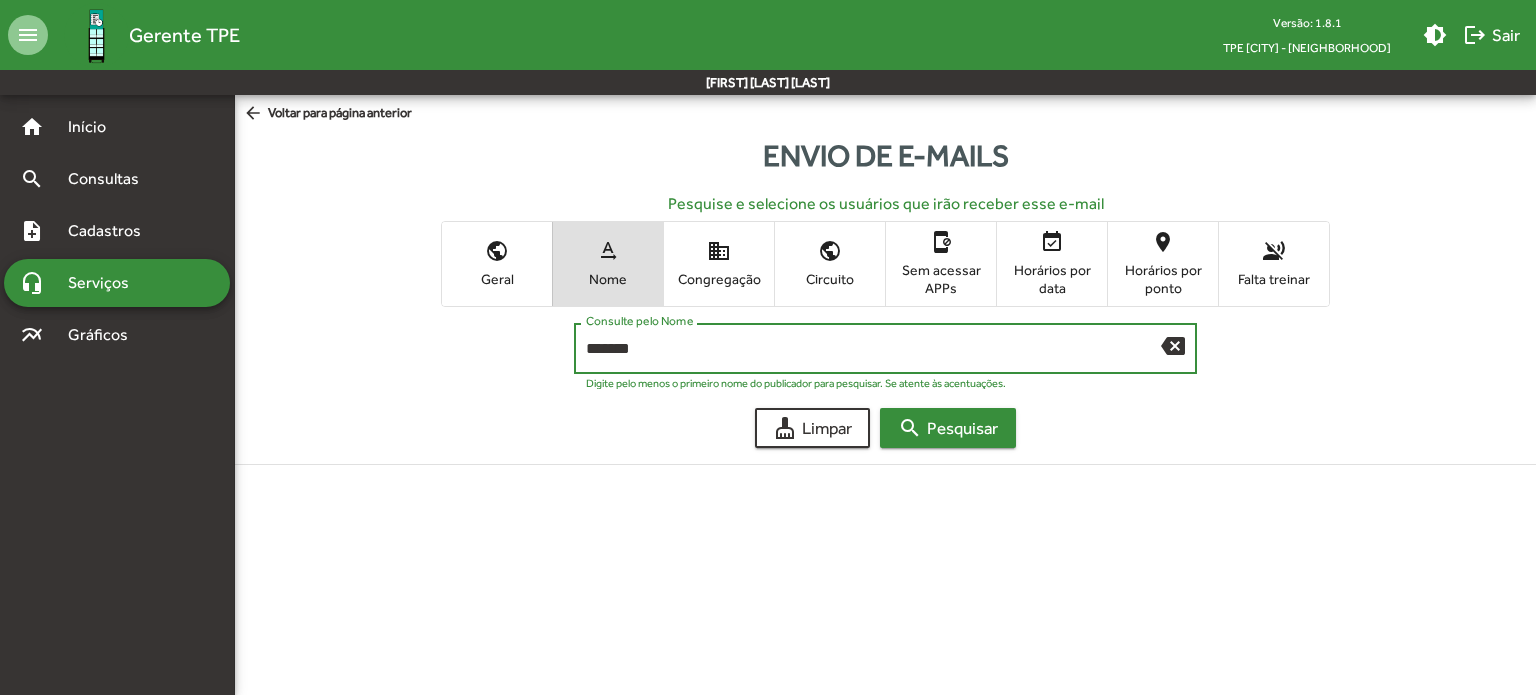type on "*******" 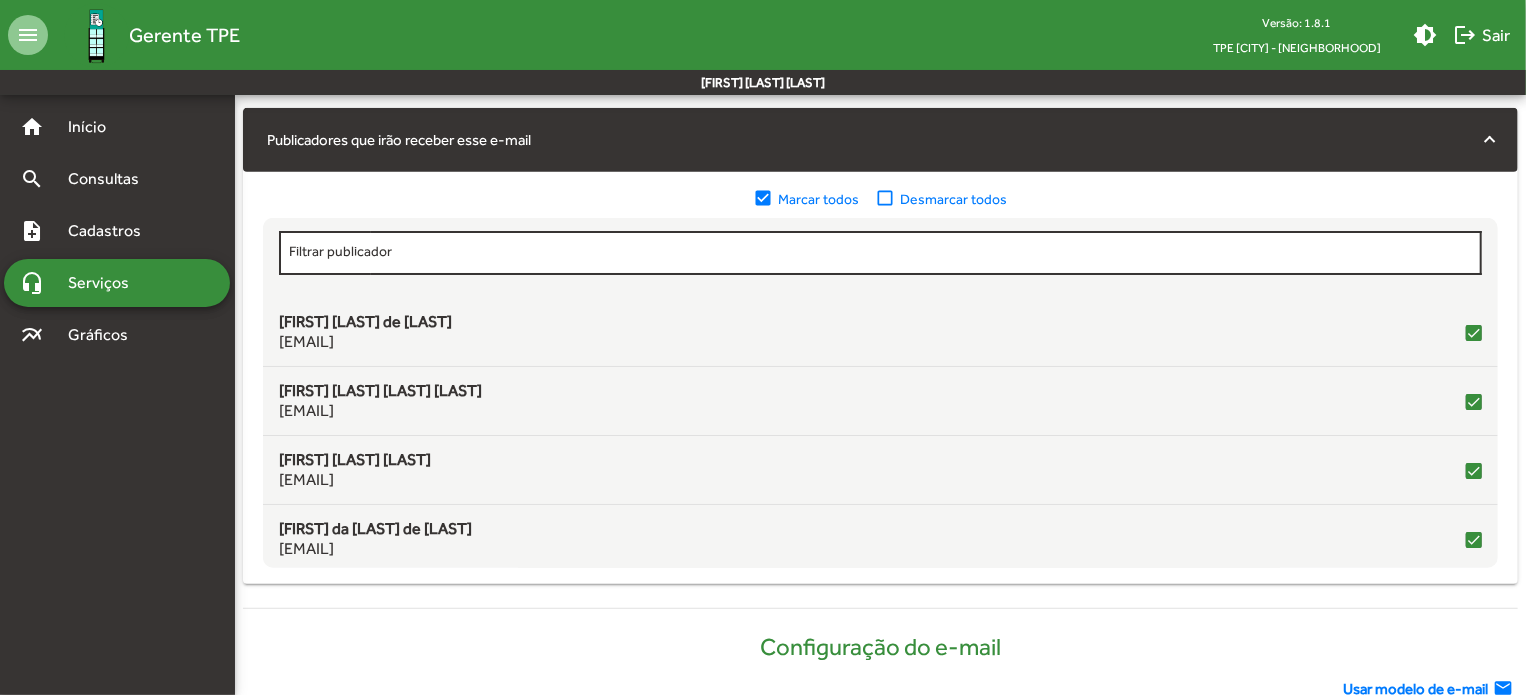 scroll, scrollTop: 600, scrollLeft: 0, axis: vertical 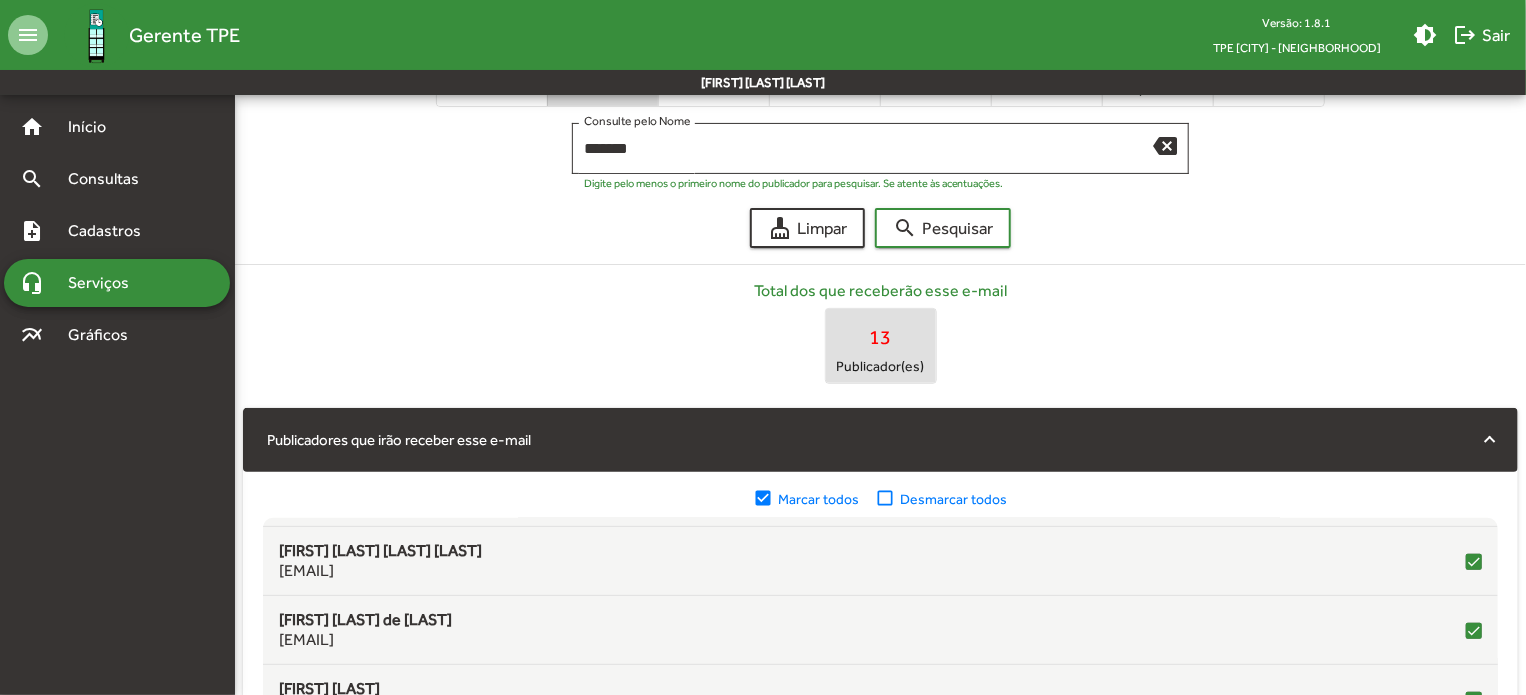 click on "Serviços" at bounding box center (106, 283) 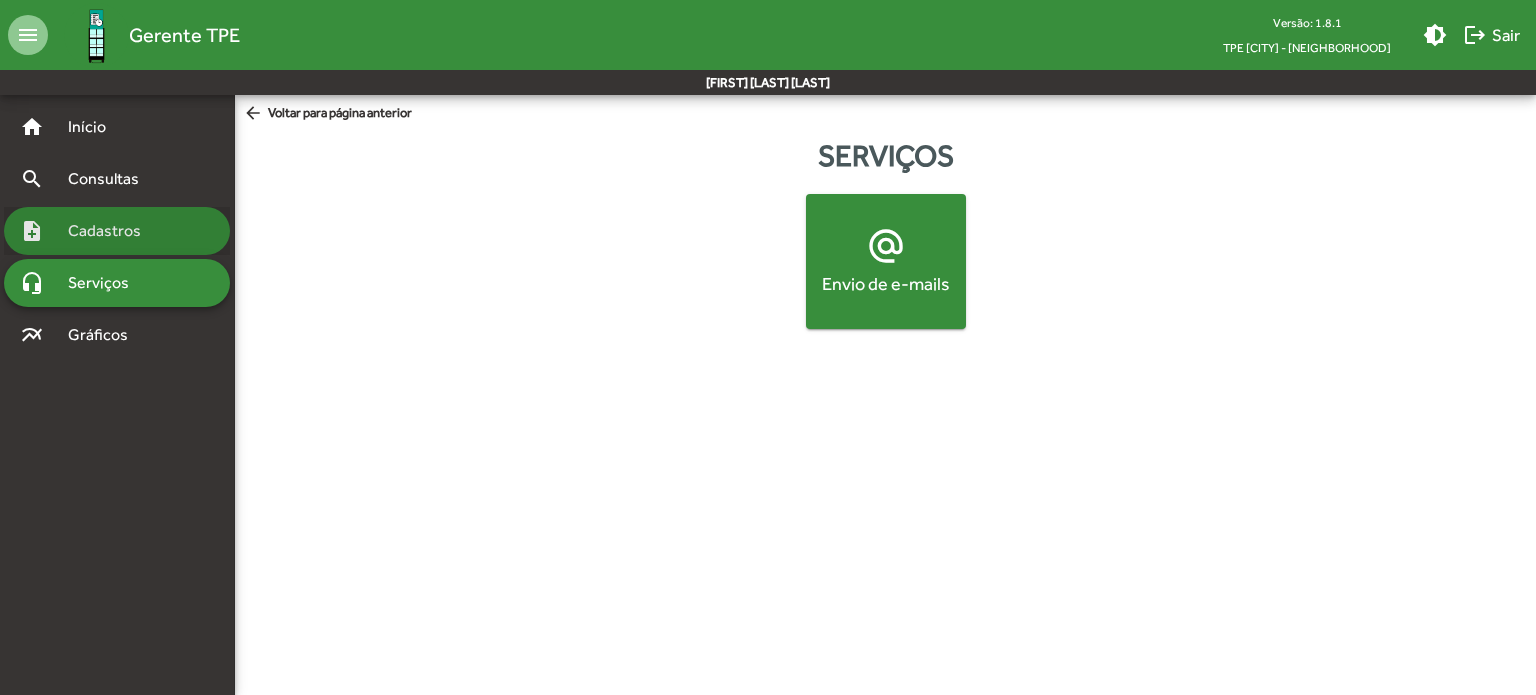 click on "Cadastros" at bounding box center (111, 231) 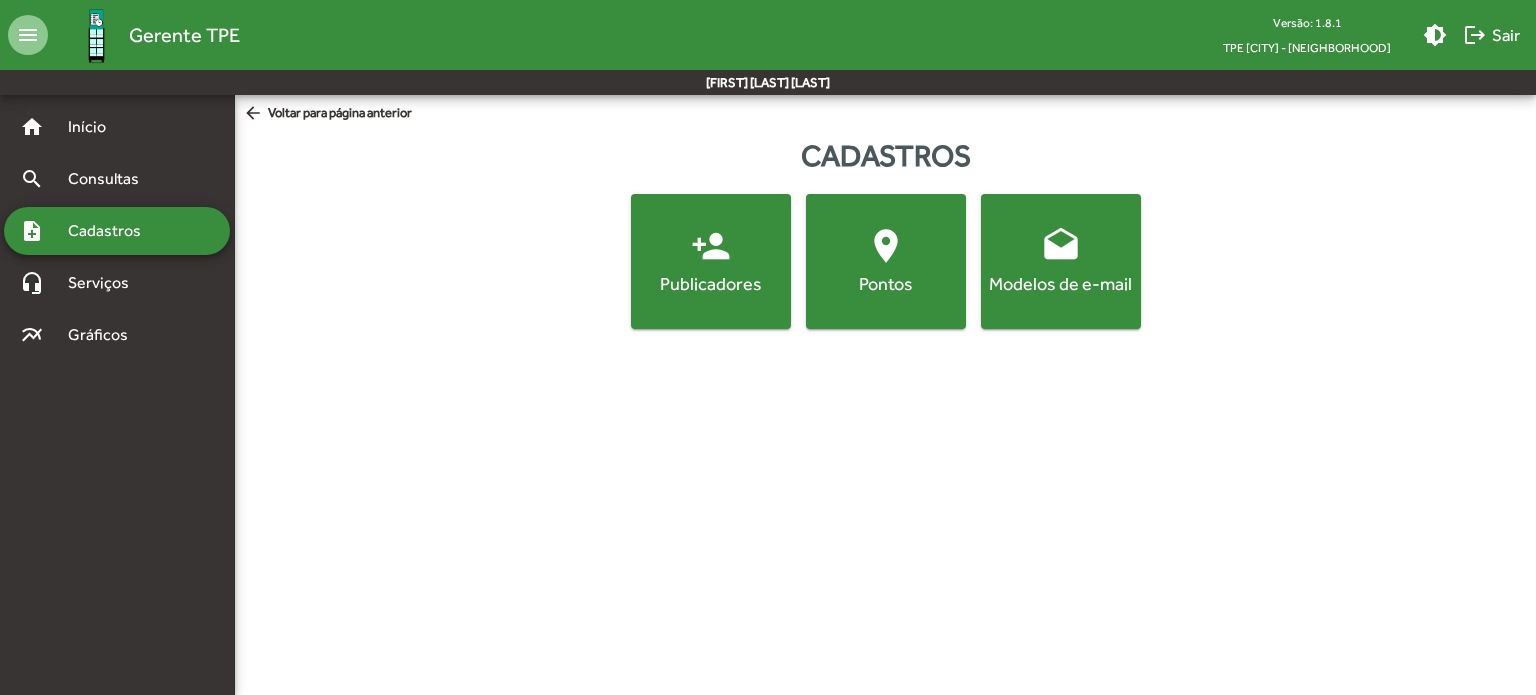 click on "person_add" 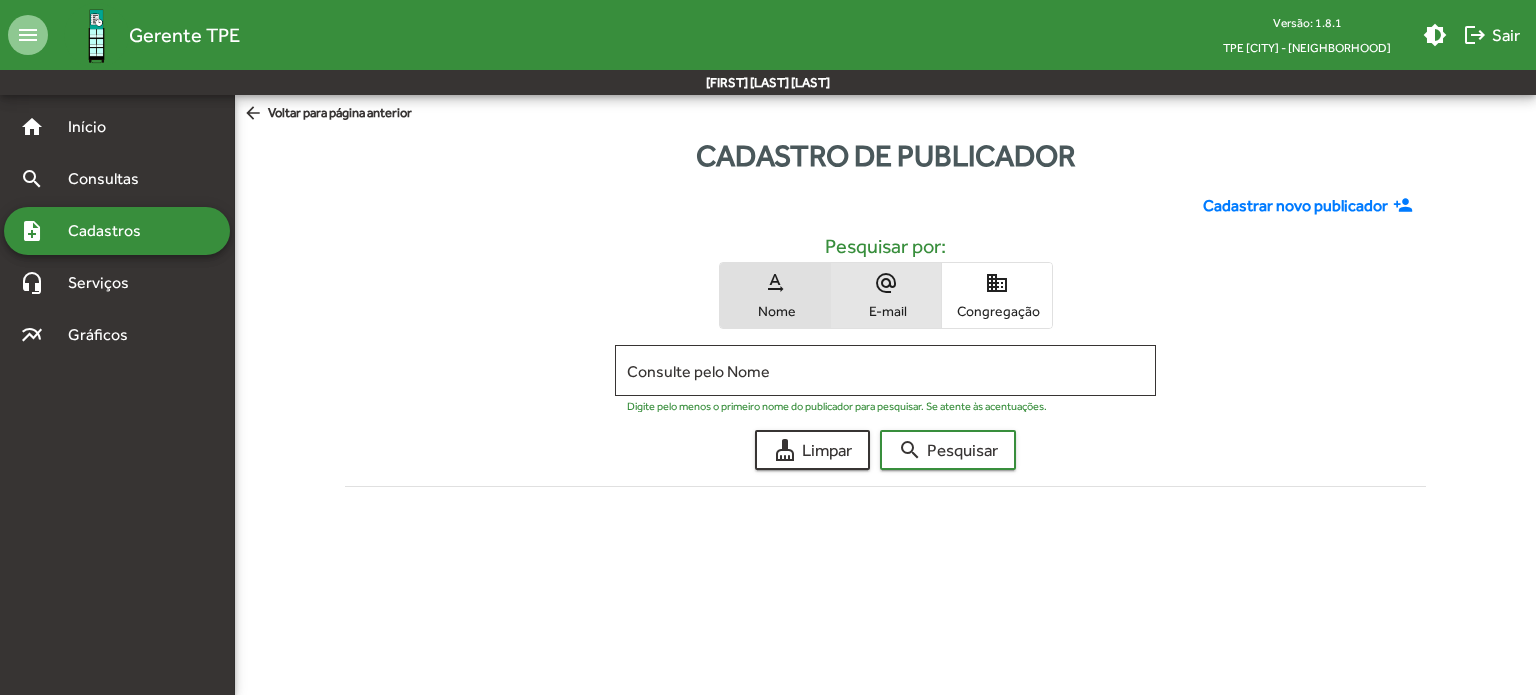 click on "alternate_email E-mail" at bounding box center (886, 295) 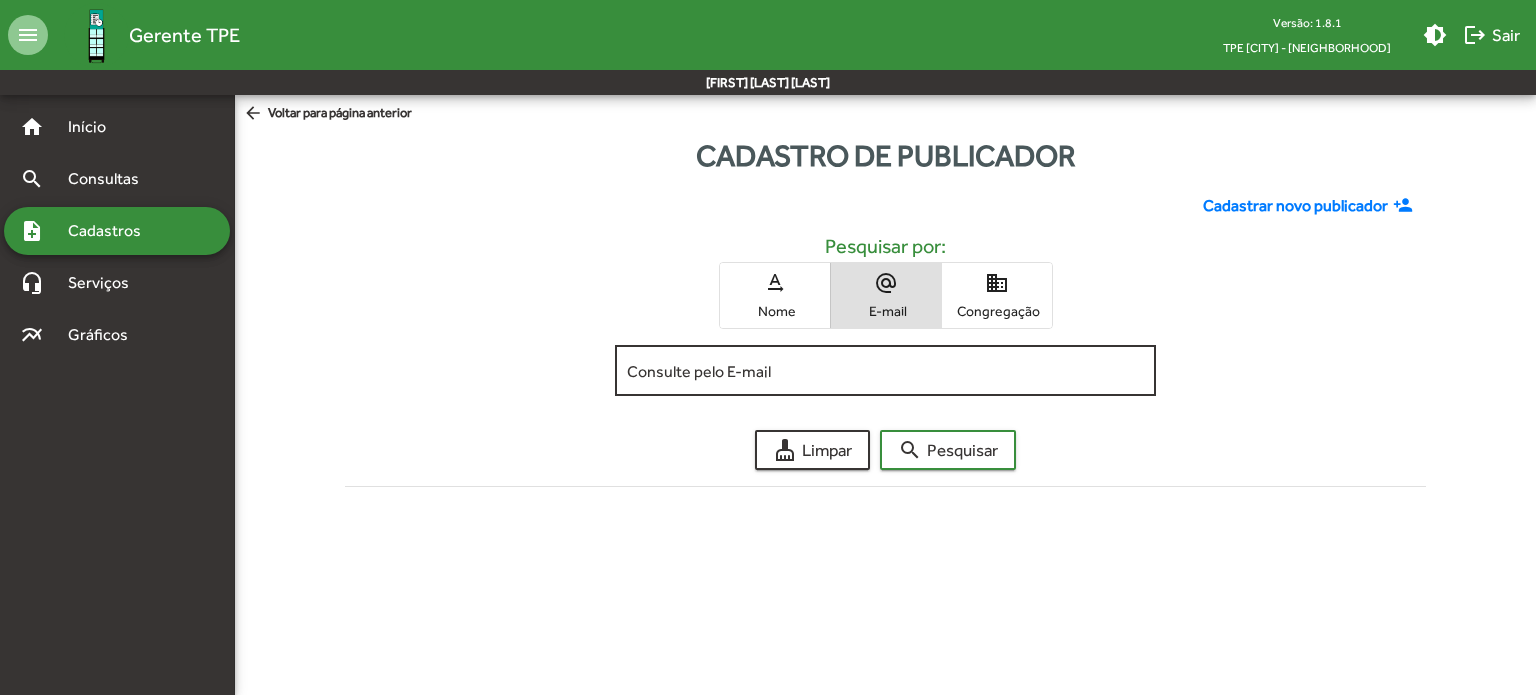 click on "Consulte pelo E-mail" 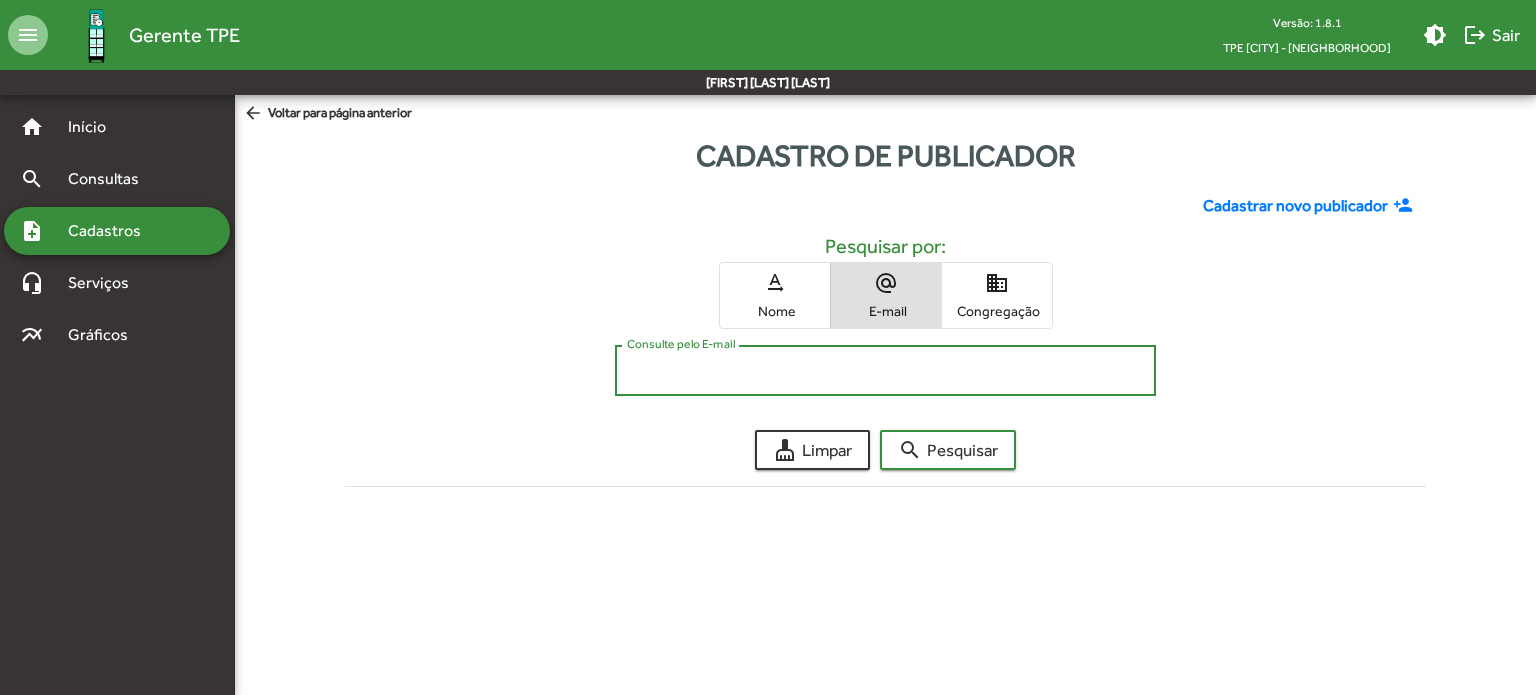 paste on "**********" 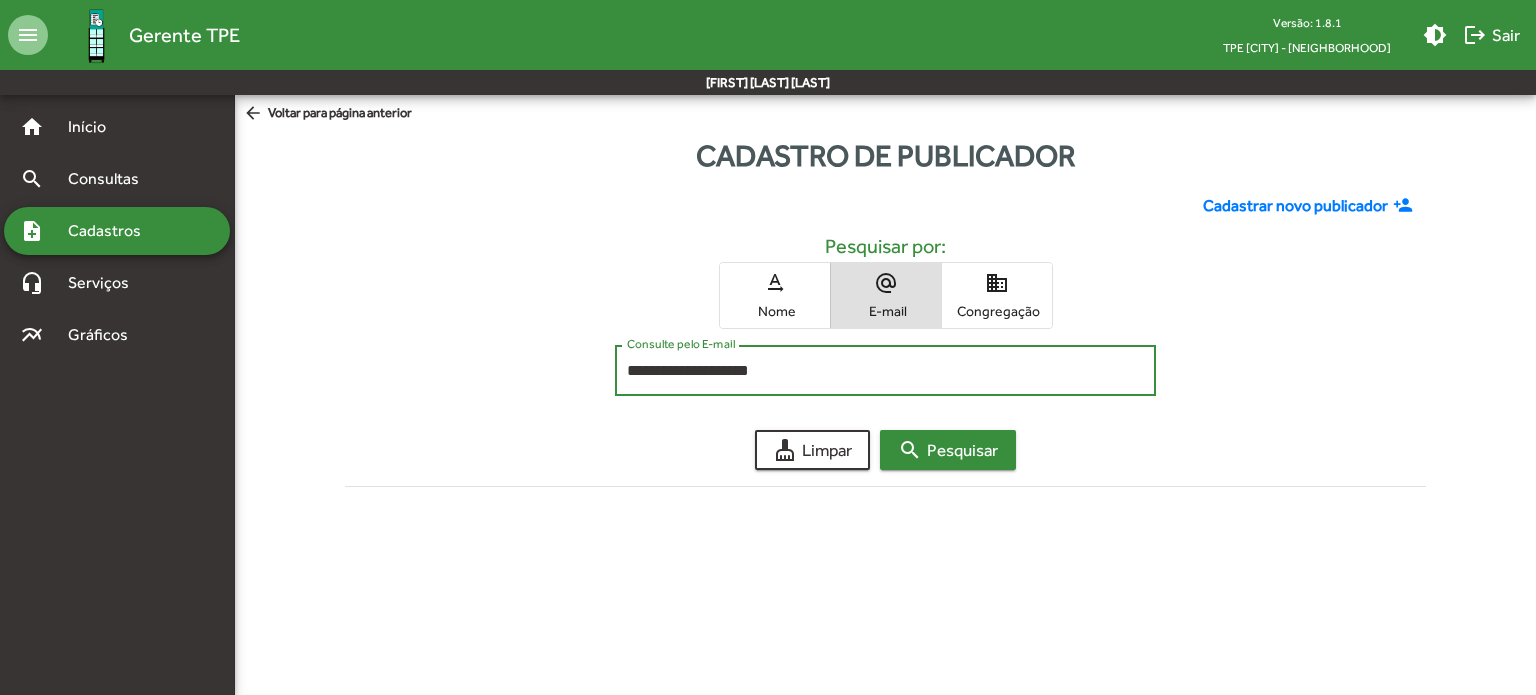 type on "**********" 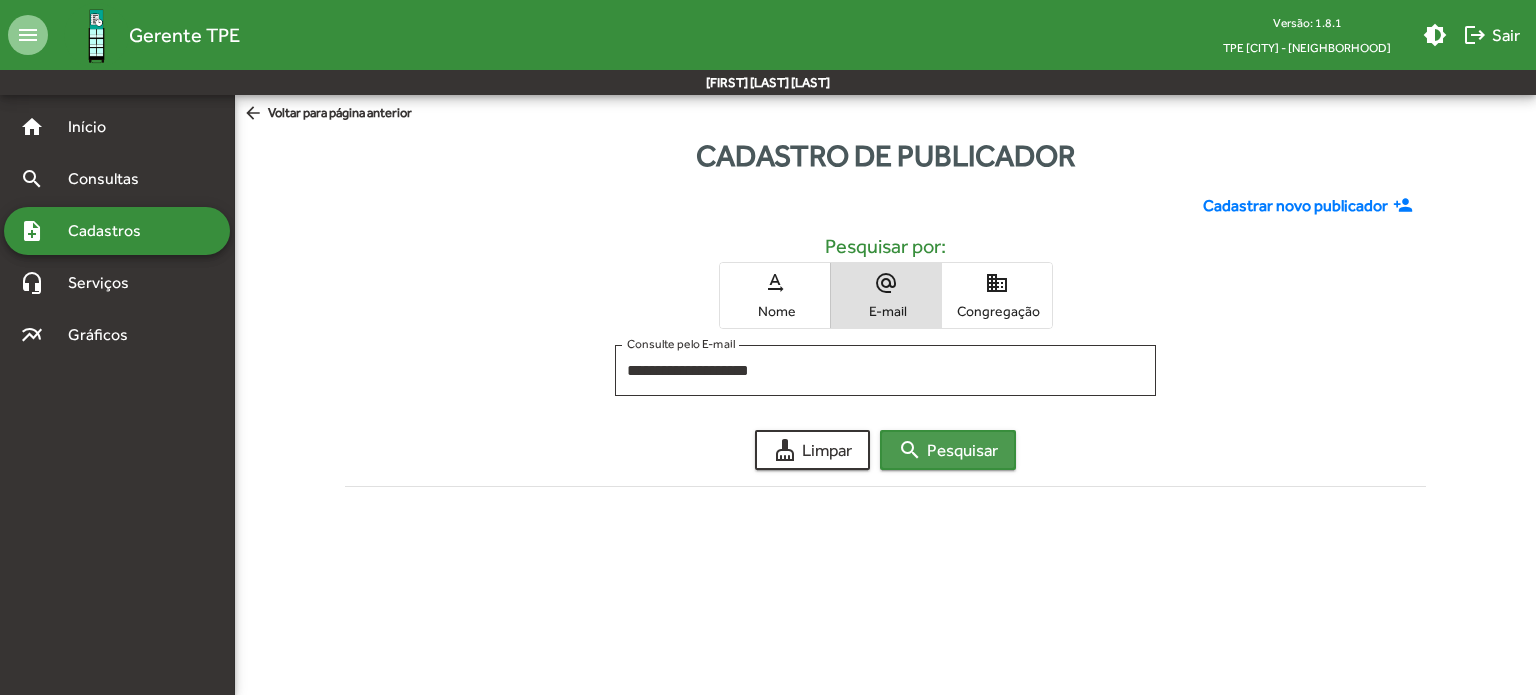 click on "search  Pesquisar" 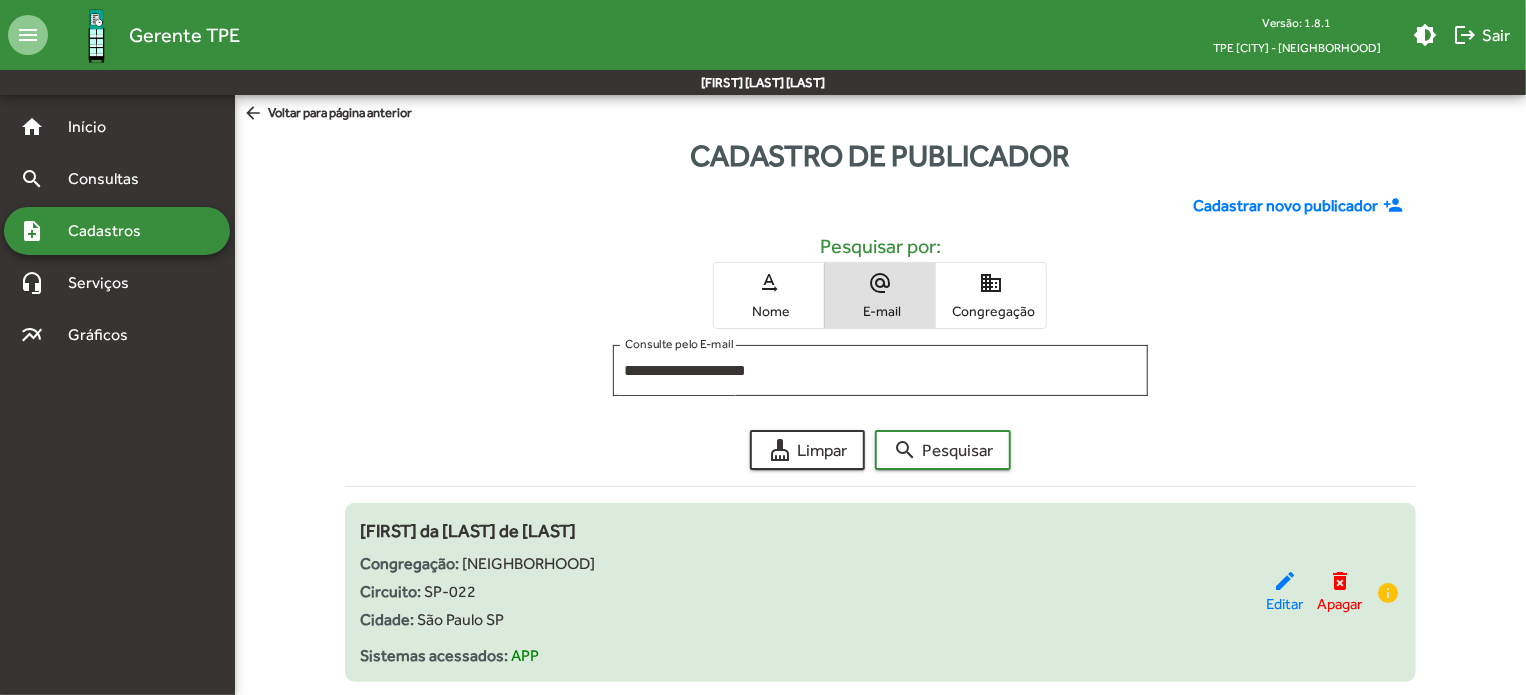 drag, startPoint x: 324, startPoint y: 527, endPoint x: 608, endPoint y: 529, distance: 284.00705 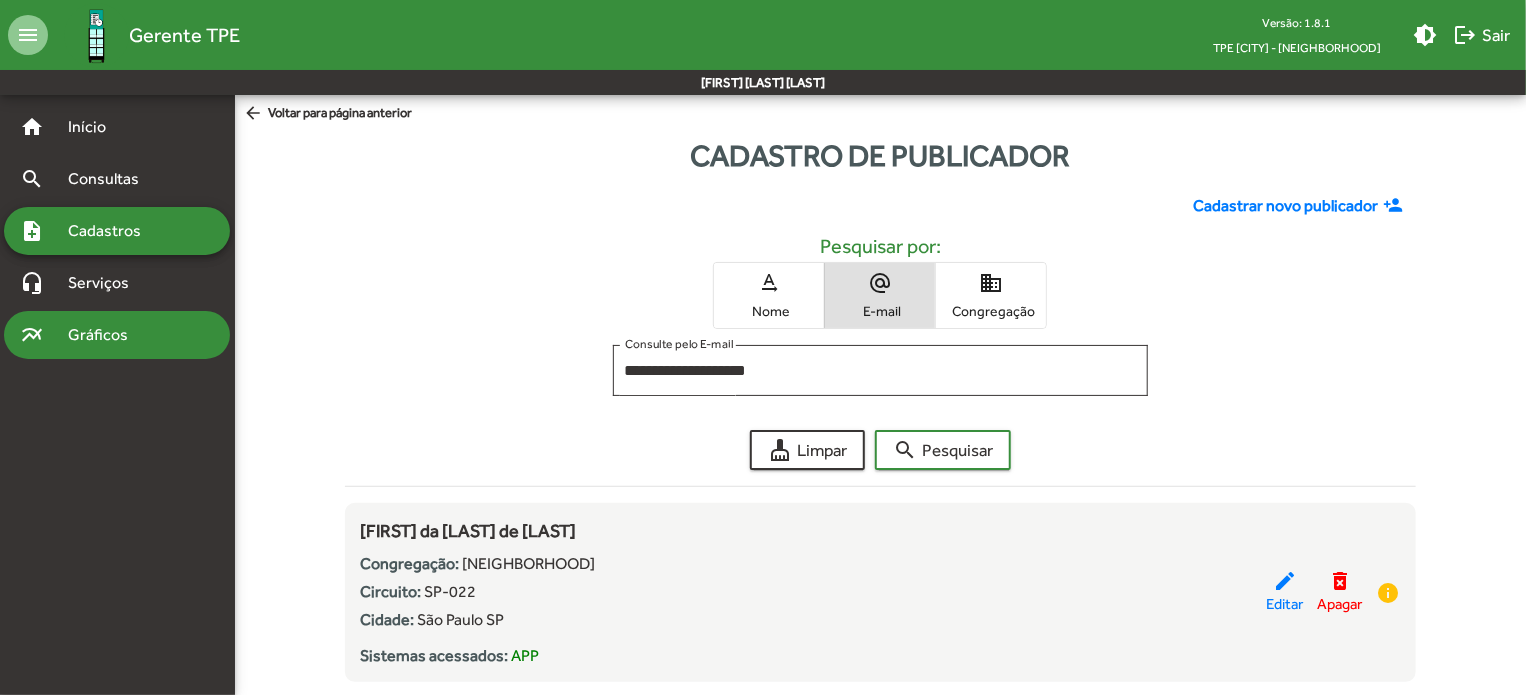 copy on "[FIRST] da [LAST] de [LAST]" 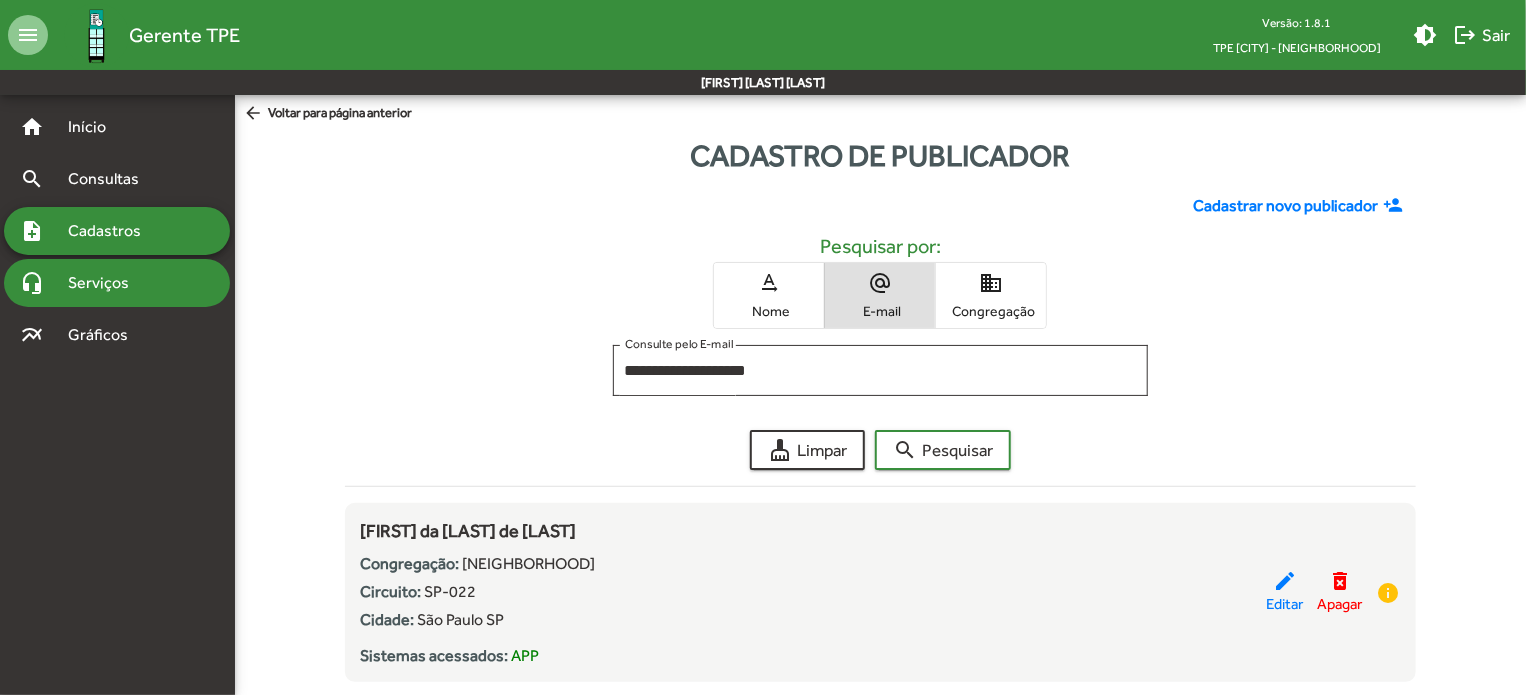 click on "Serviços" at bounding box center (106, 283) 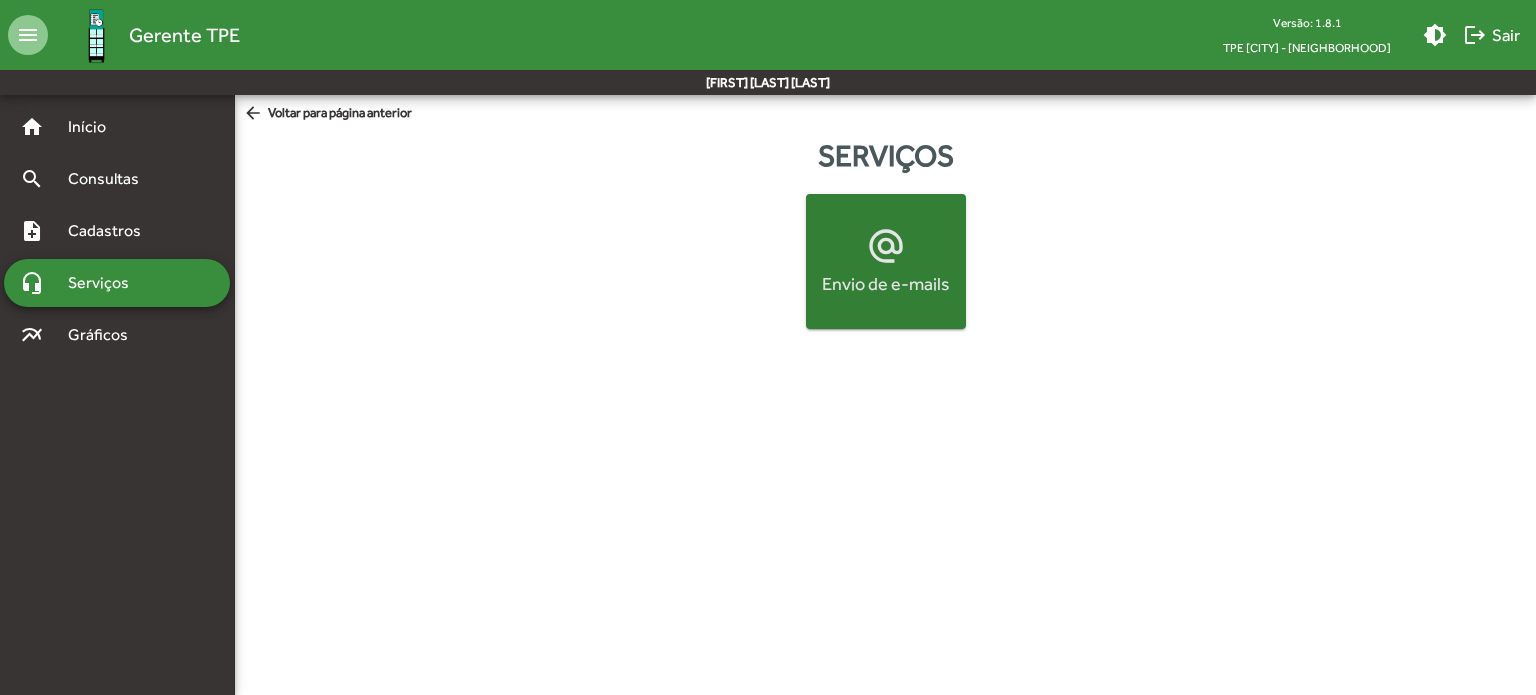 click on "alternate_email" 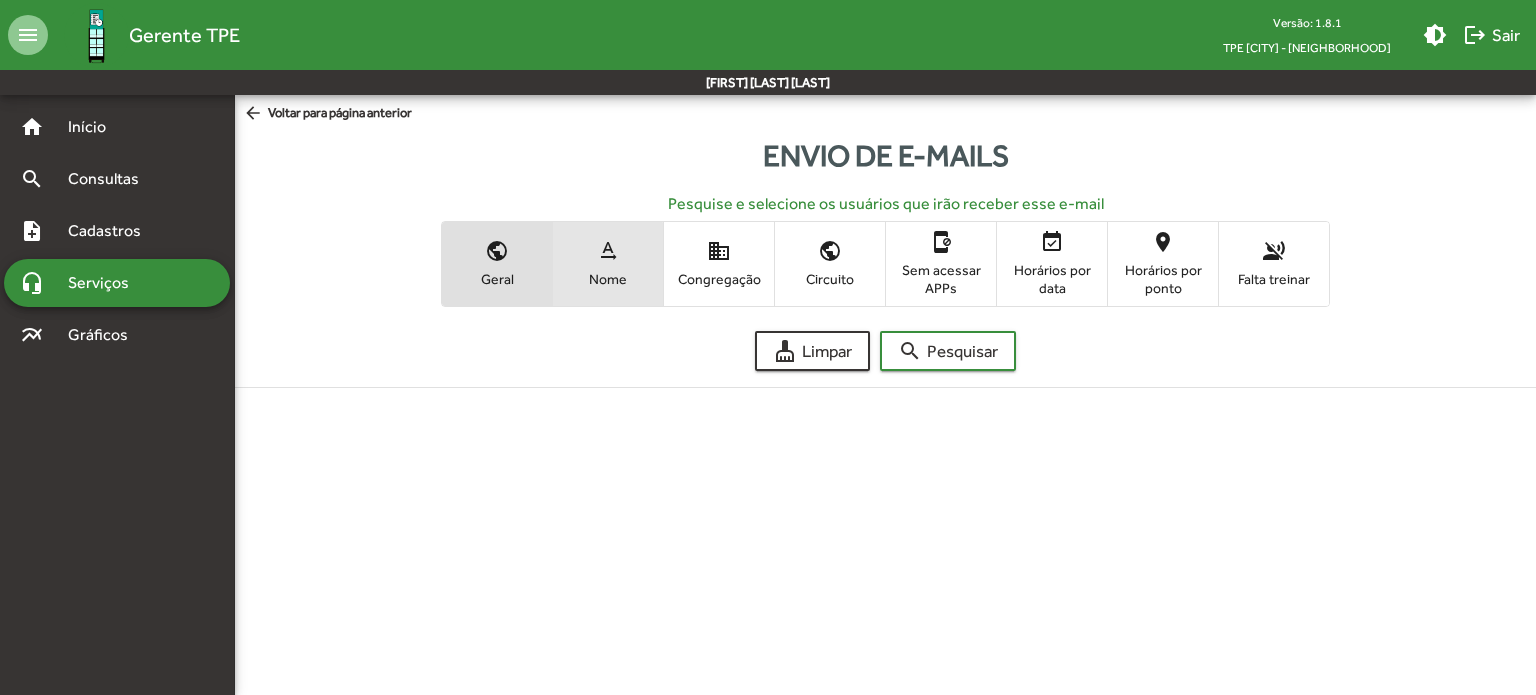 click on "text_rotation_none Nome" at bounding box center (608, 263) 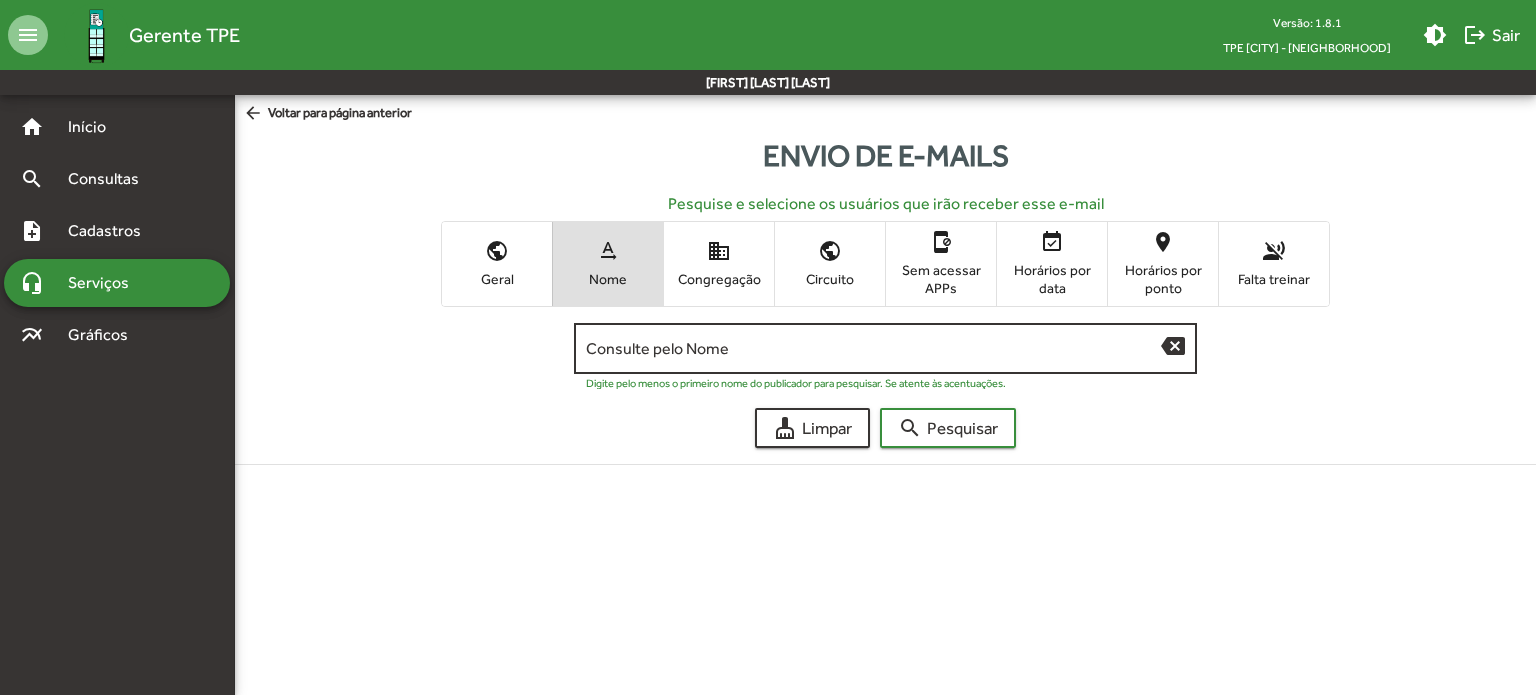click on "Consulte pelo Nome" at bounding box center (873, 349) 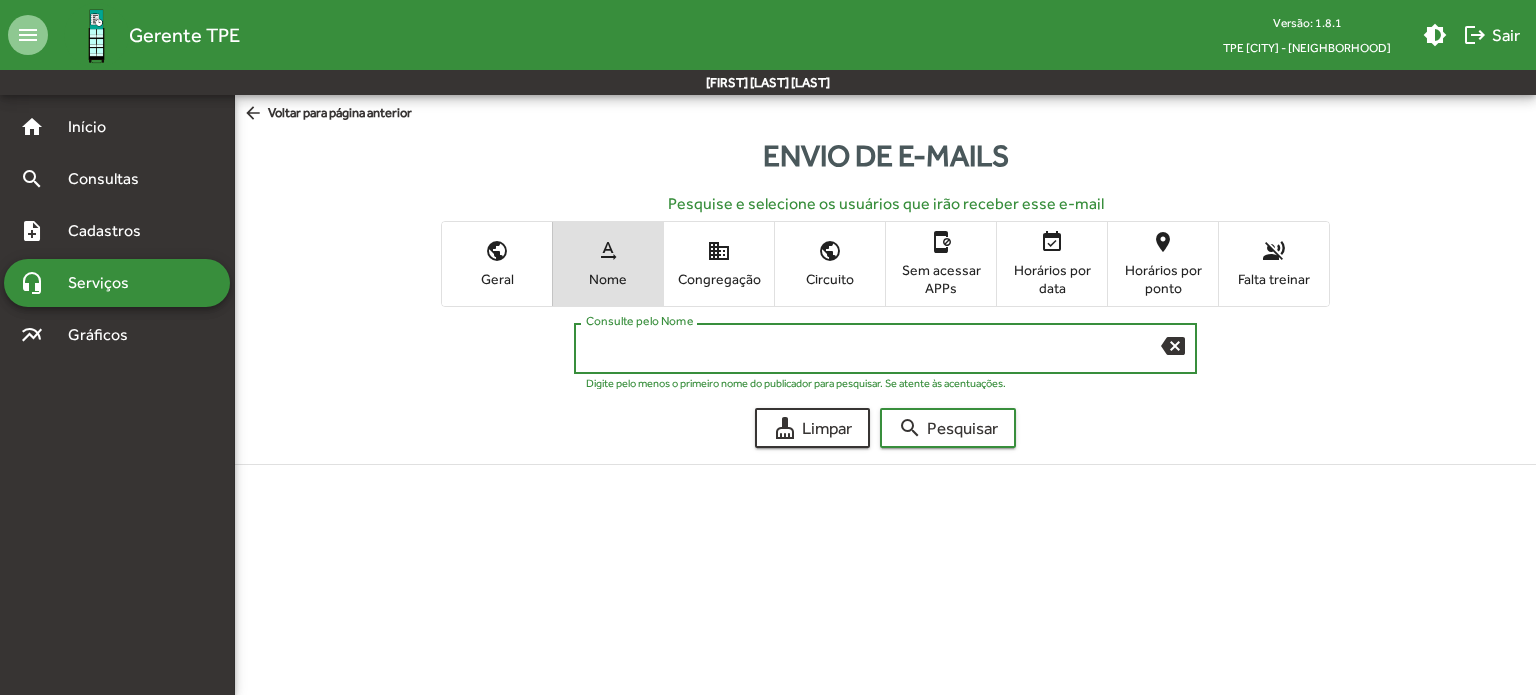 paste on "**********" 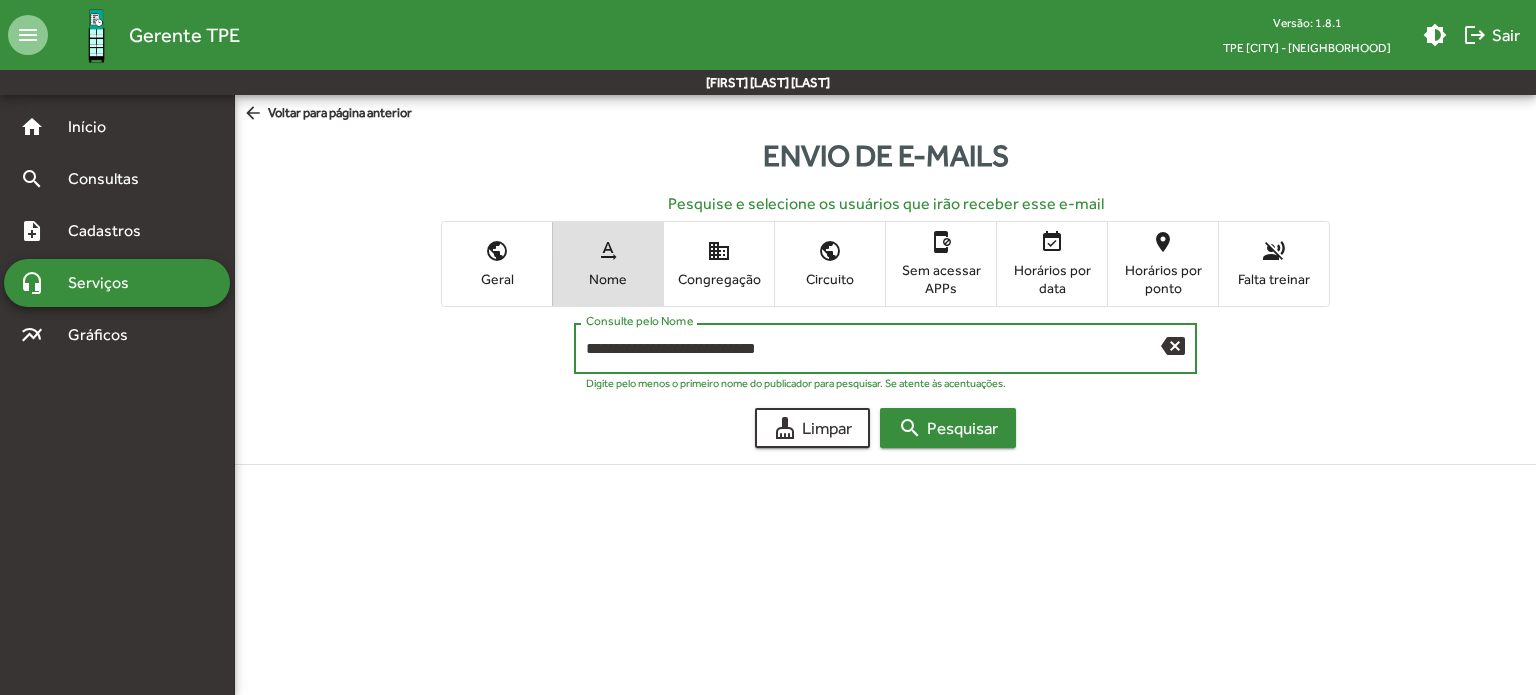 type on "**********" 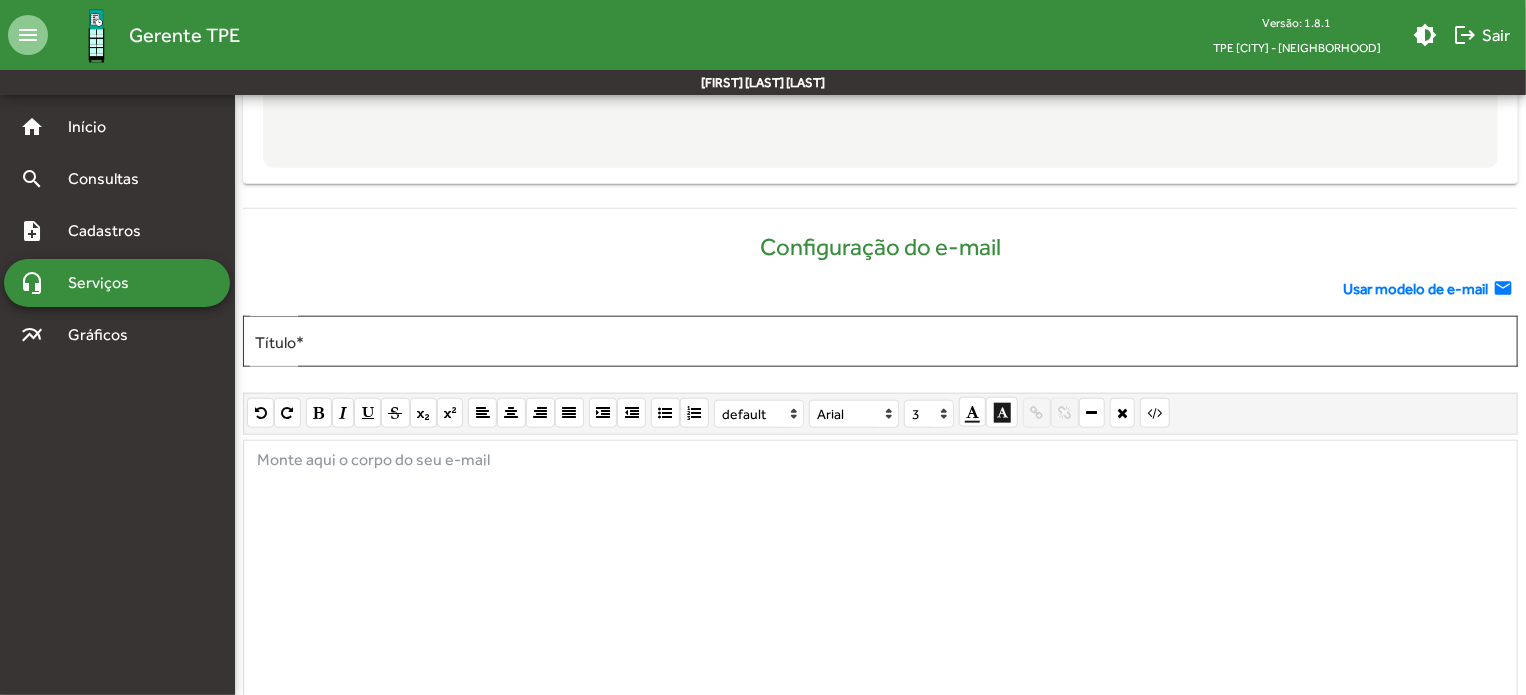scroll, scrollTop: 1077, scrollLeft: 0, axis: vertical 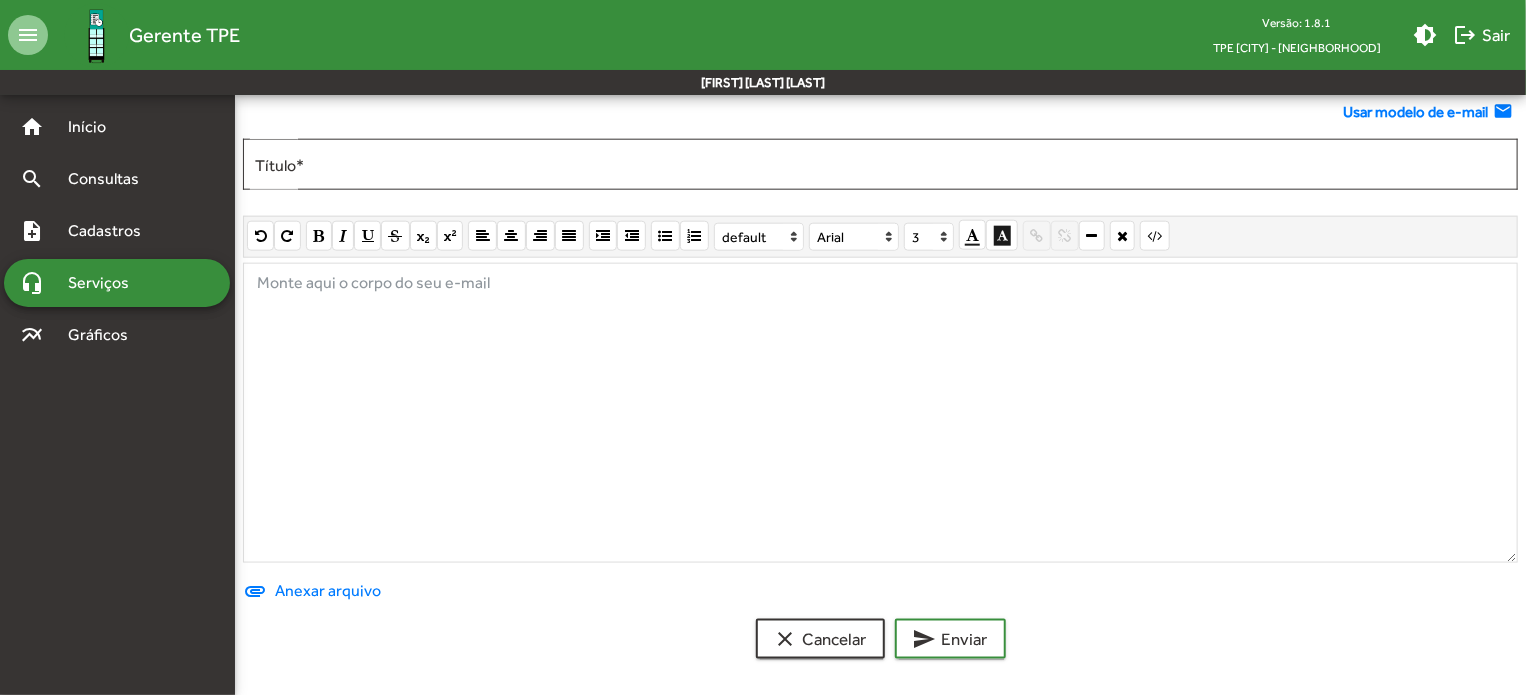 click 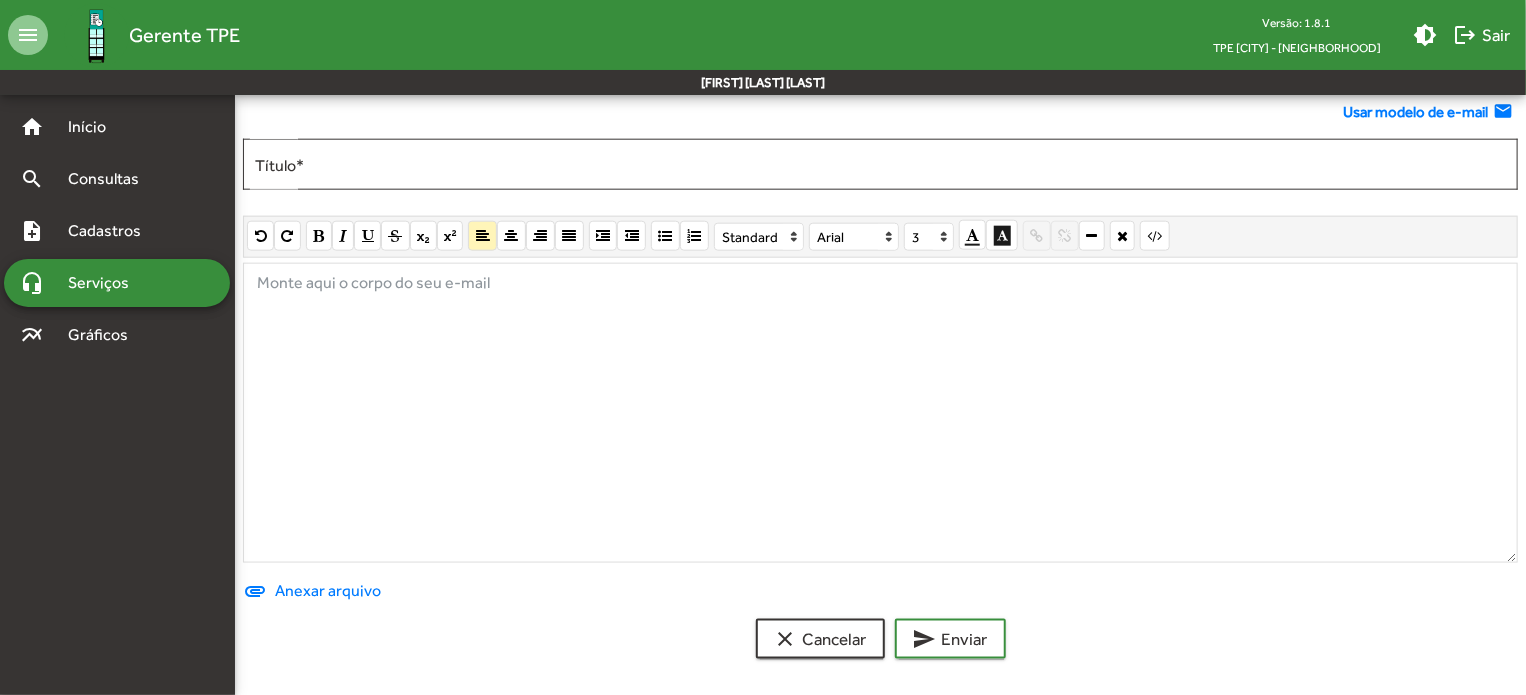 type 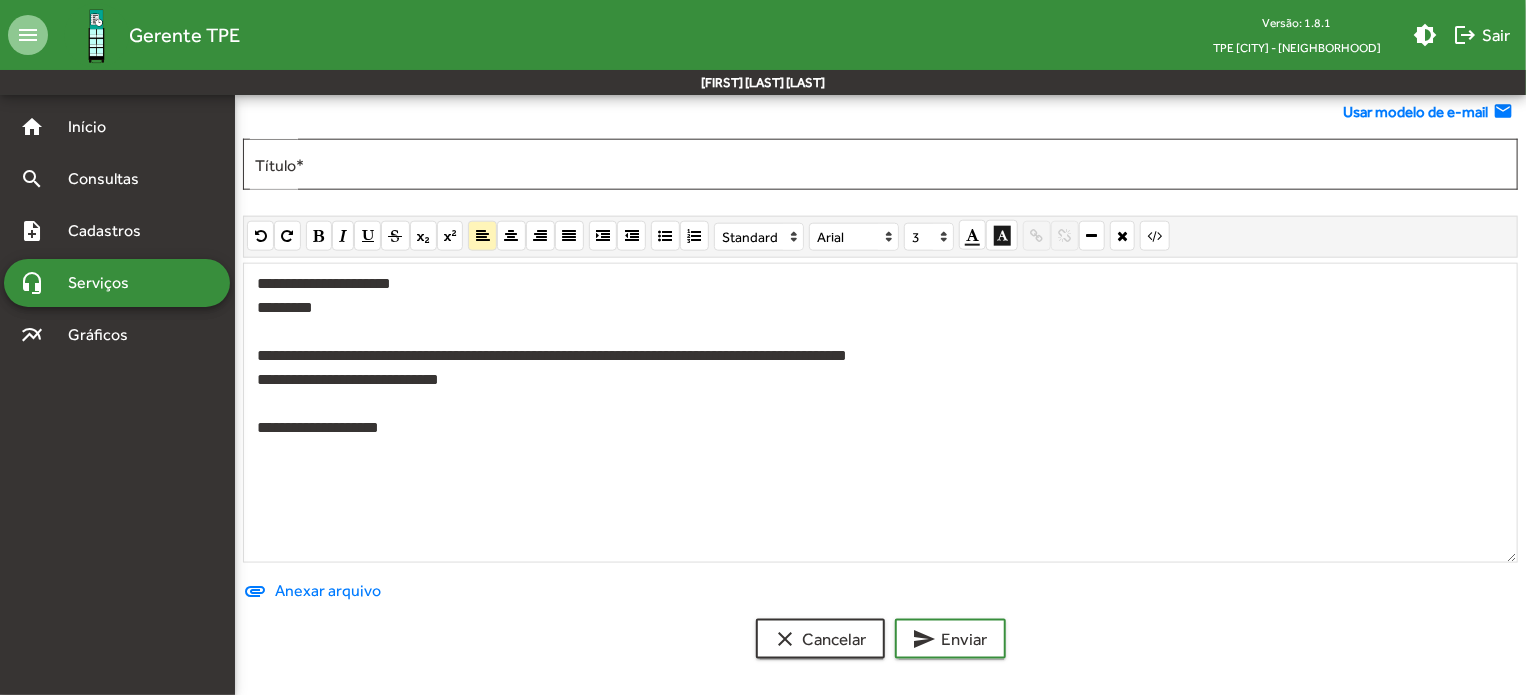 click on "**********" 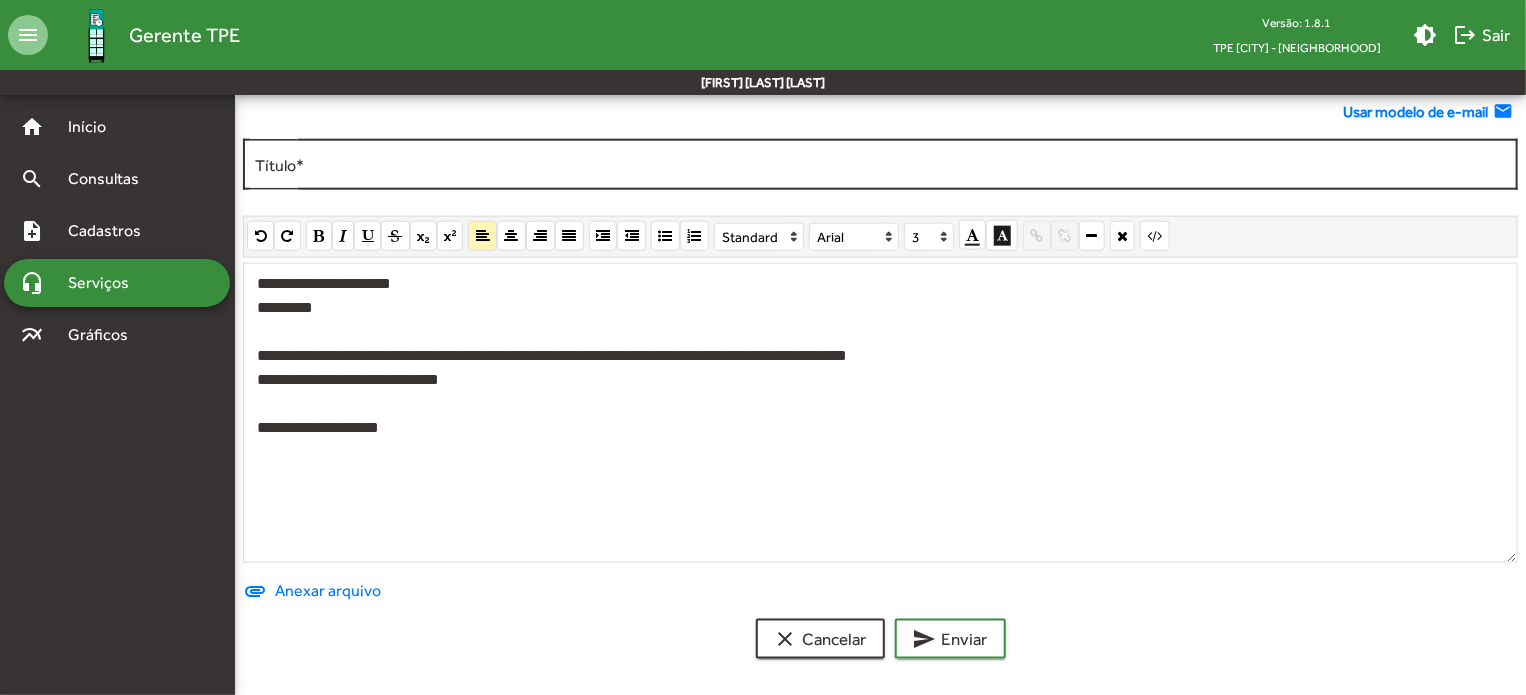 click on "Título  *" at bounding box center (880, 165) 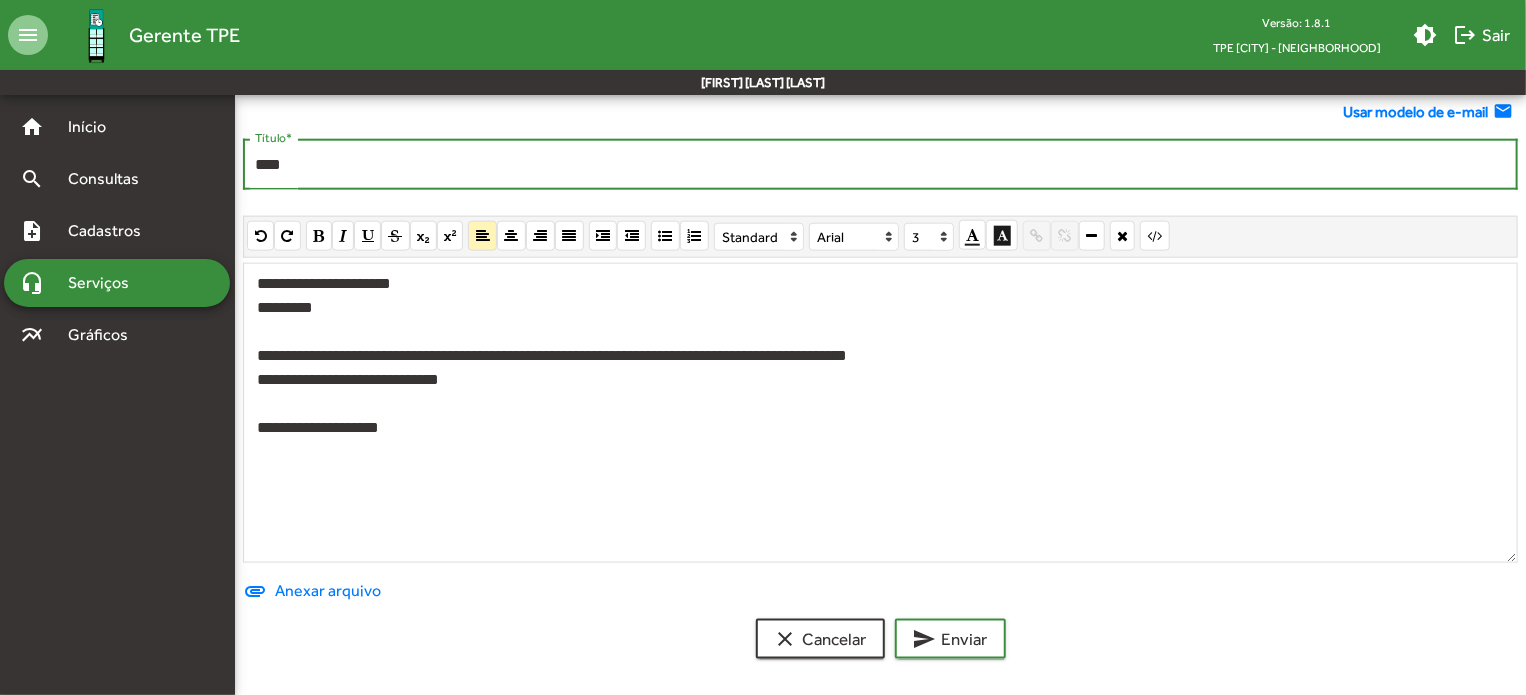 paste on "**********" 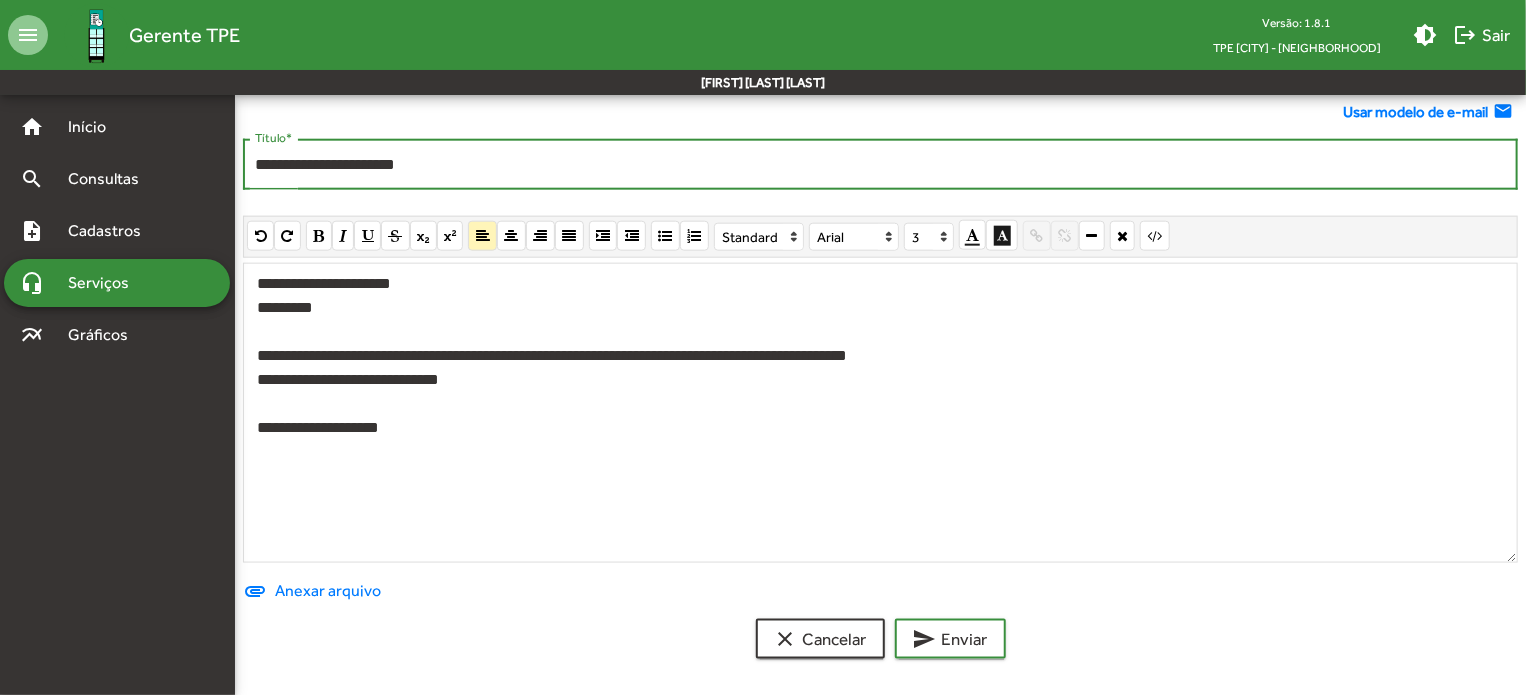 type on "**********" 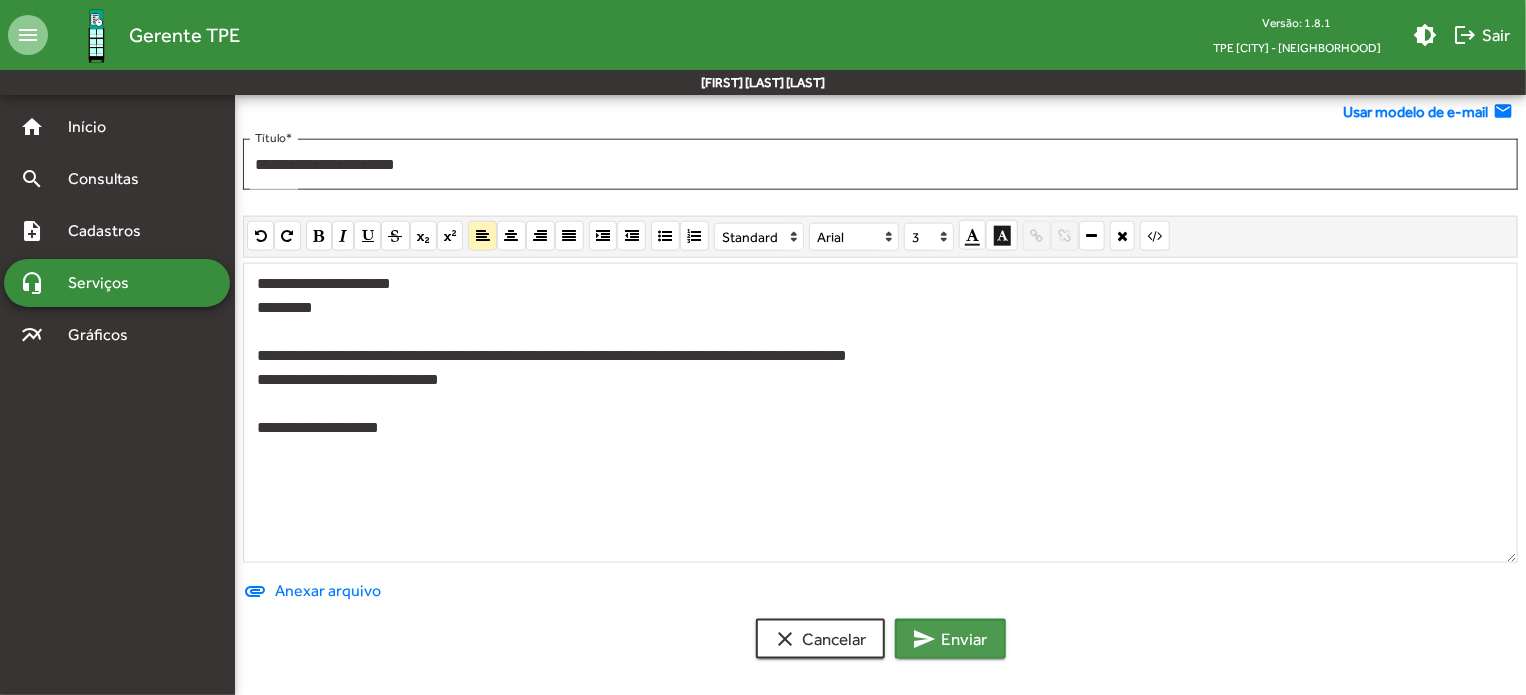 click on "send" 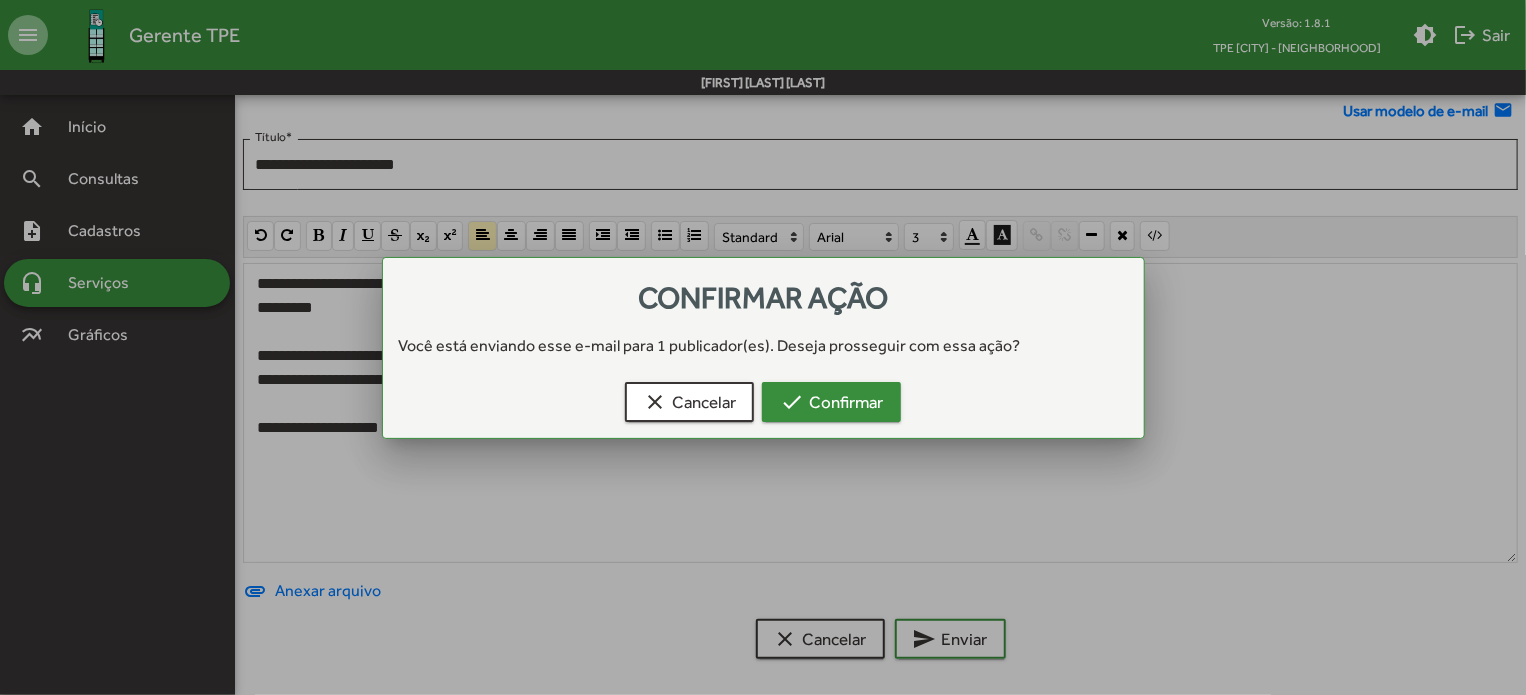 click on "check  Confirmar" at bounding box center (831, 402) 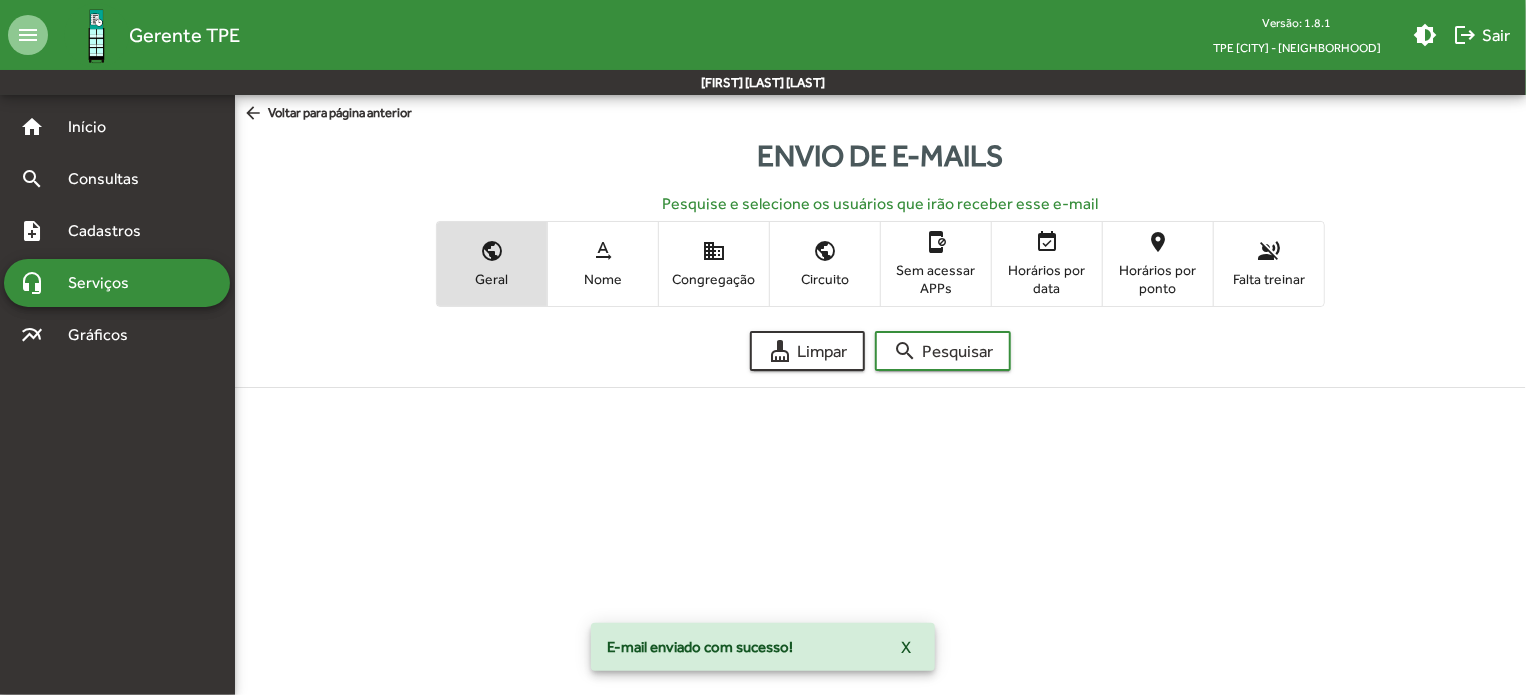 scroll, scrollTop: 0, scrollLeft: 0, axis: both 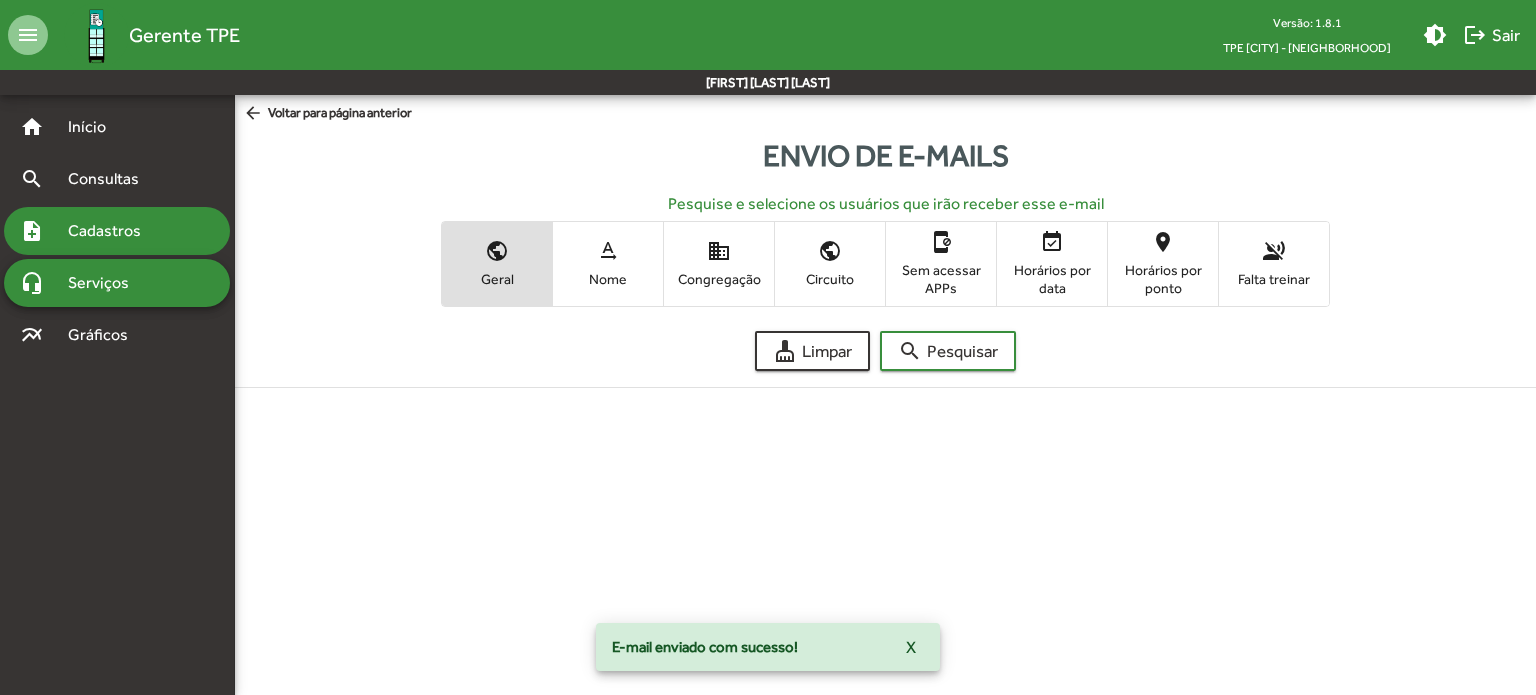 click on "Cadastros" at bounding box center [111, 231] 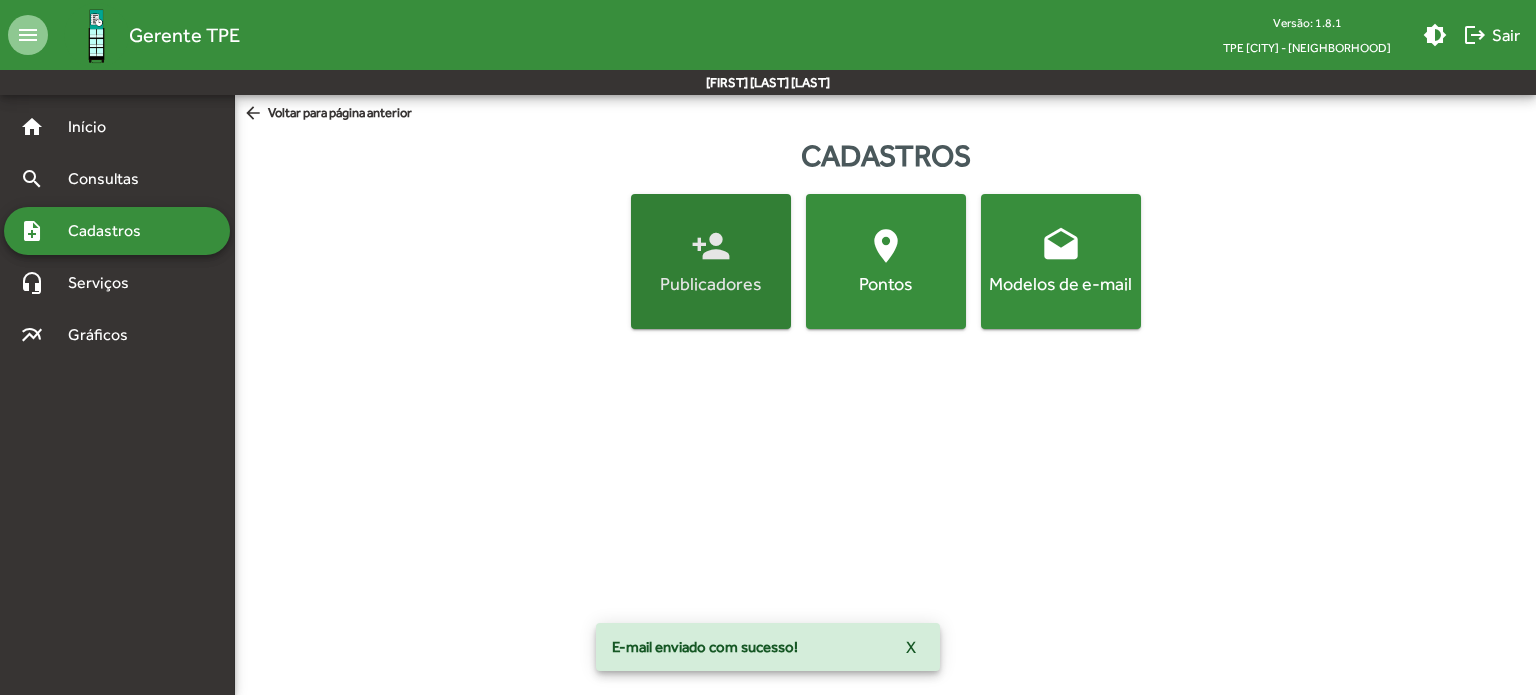 click on "person_add" 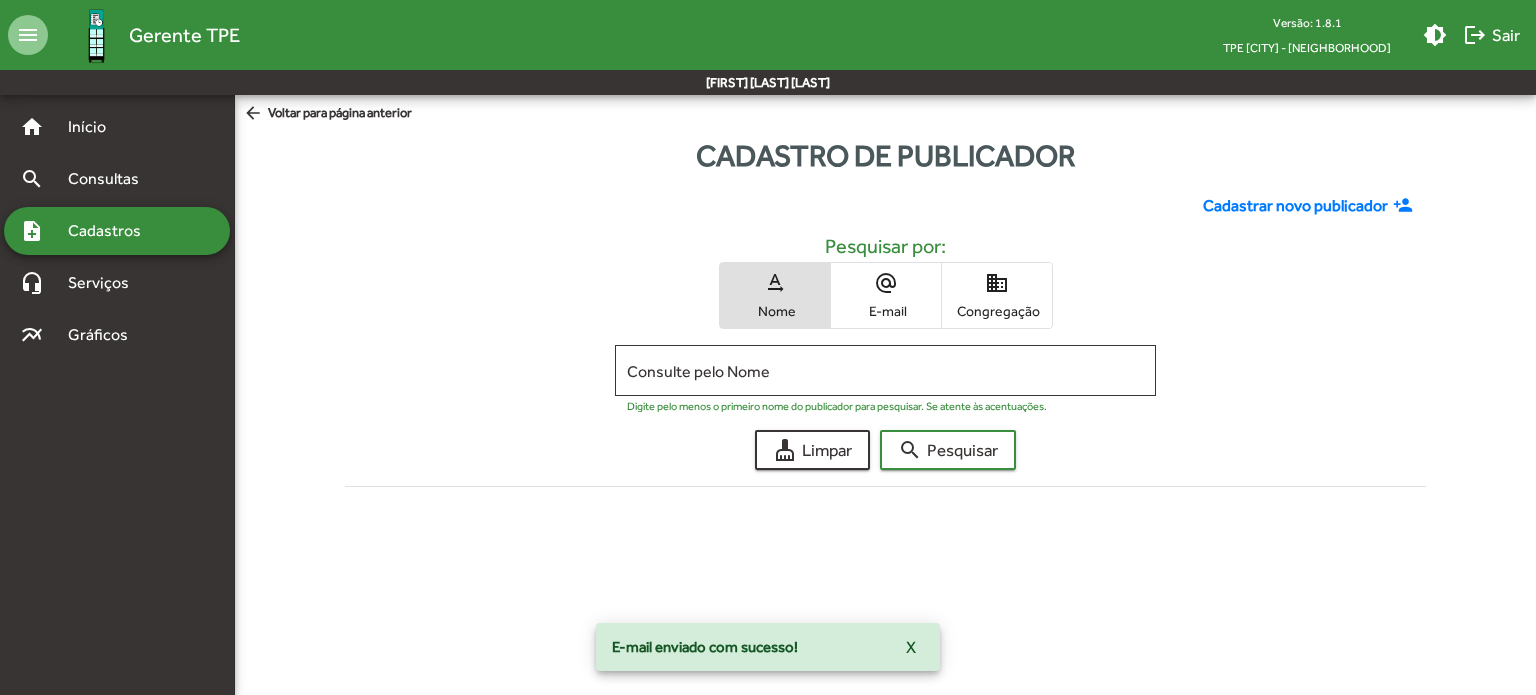 click on "alternate_email E-mail" at bounding box center [886, 295] 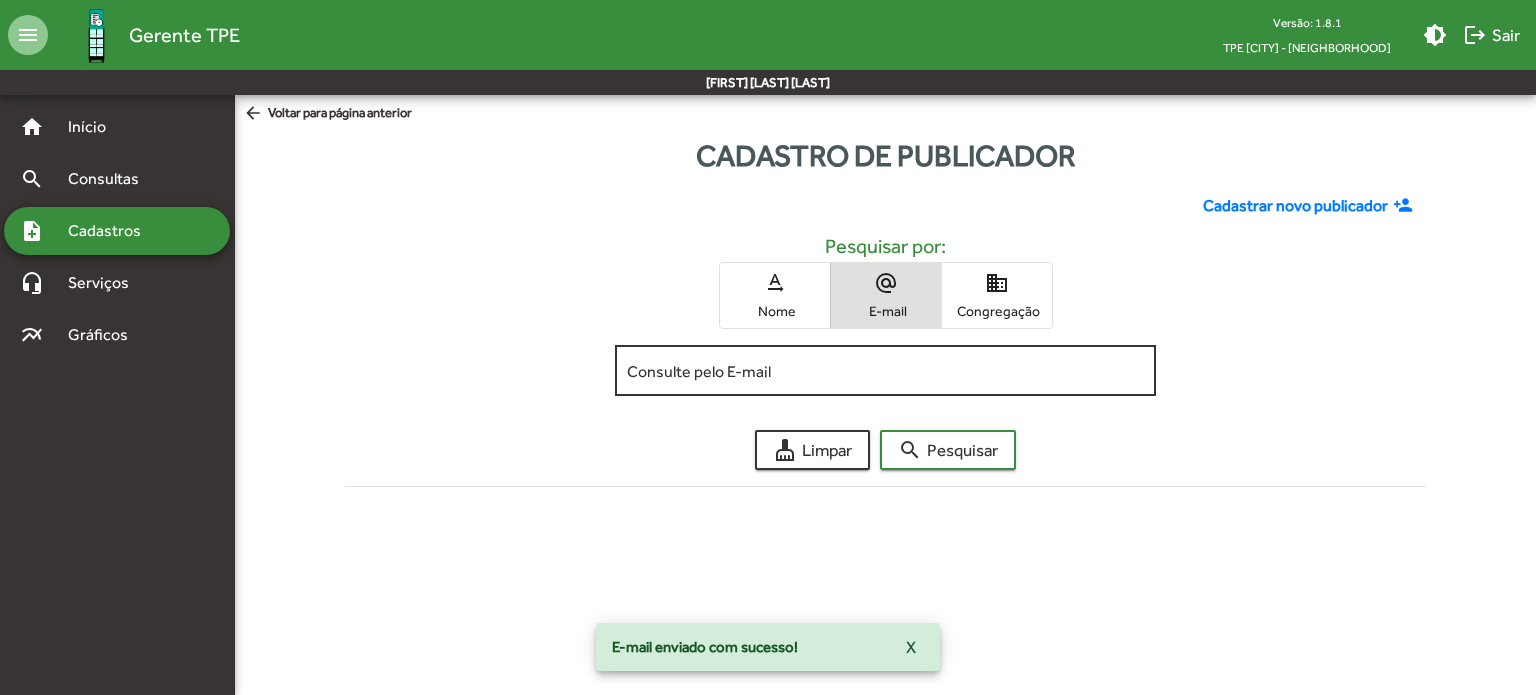 click on "Consulte pelo E-mail" 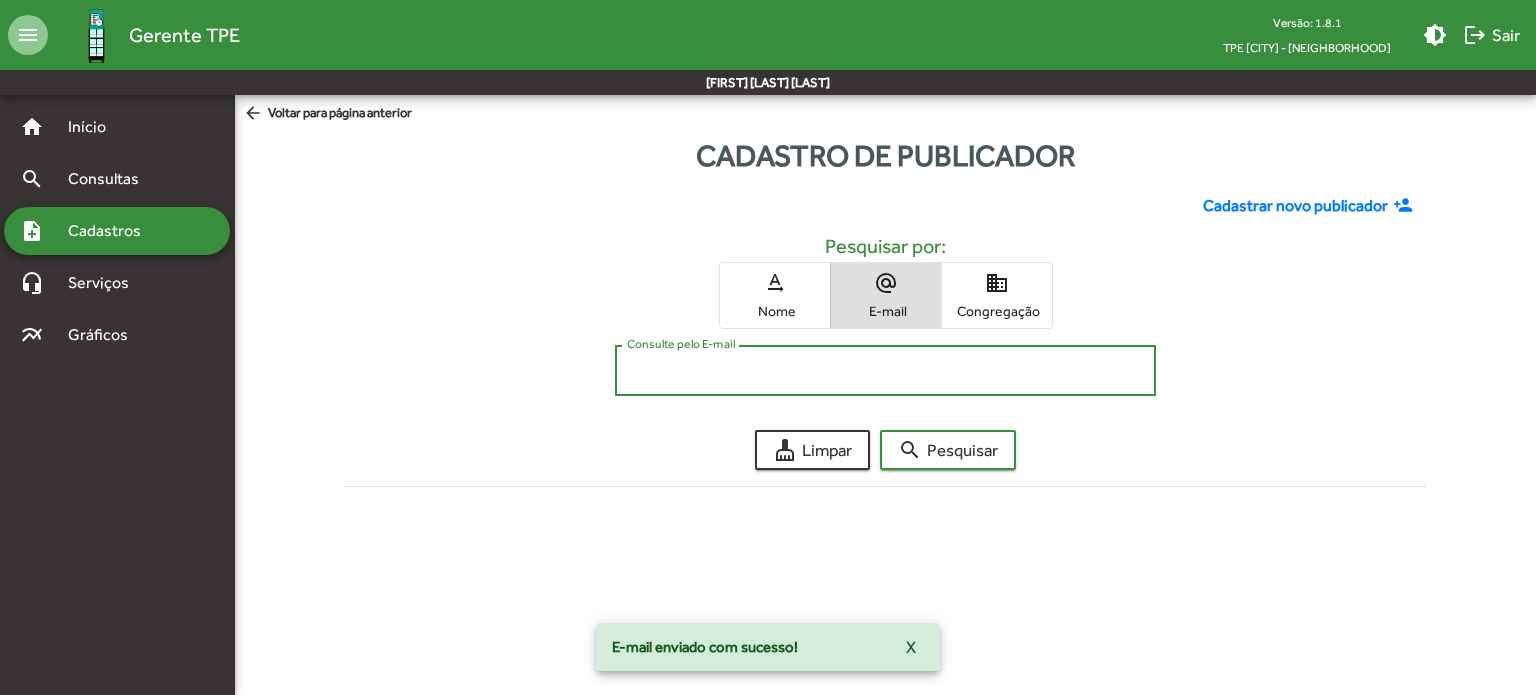 paste on "**********" 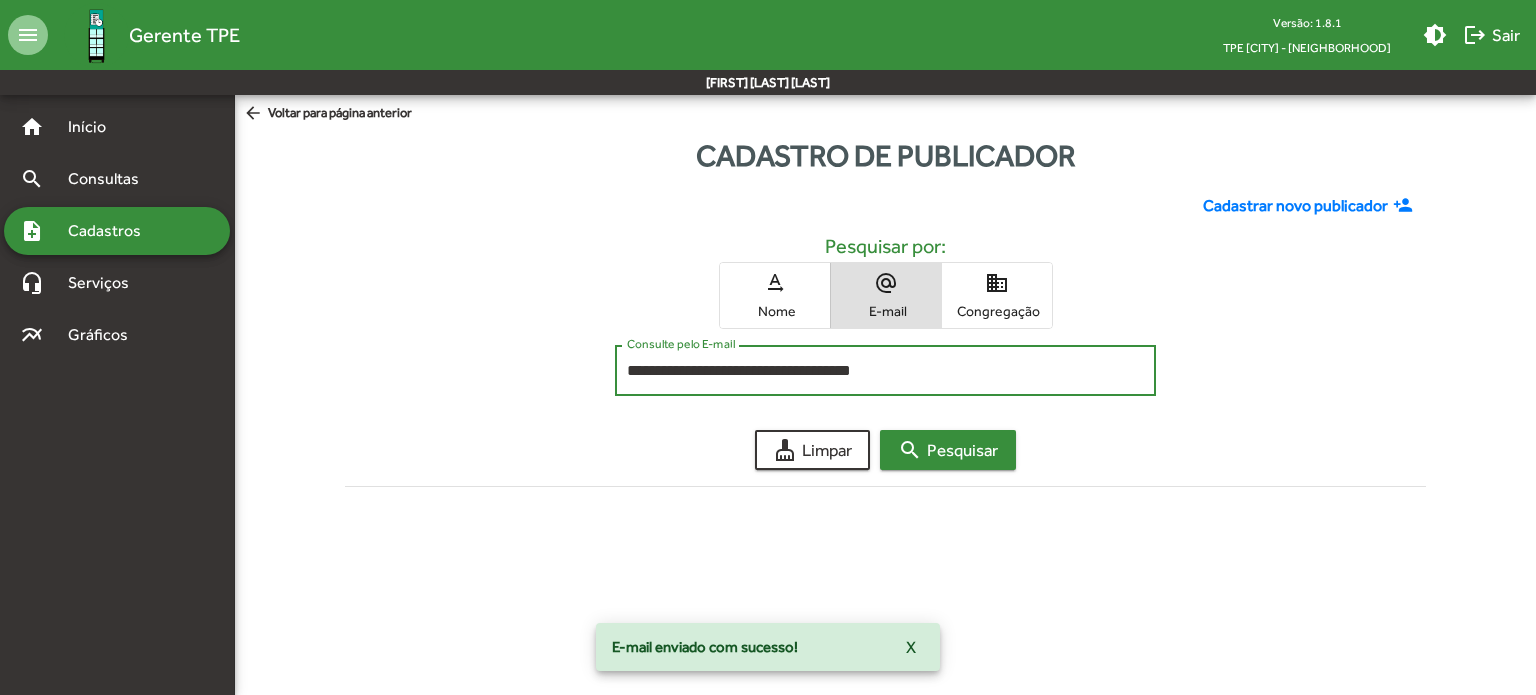 type on "**********" 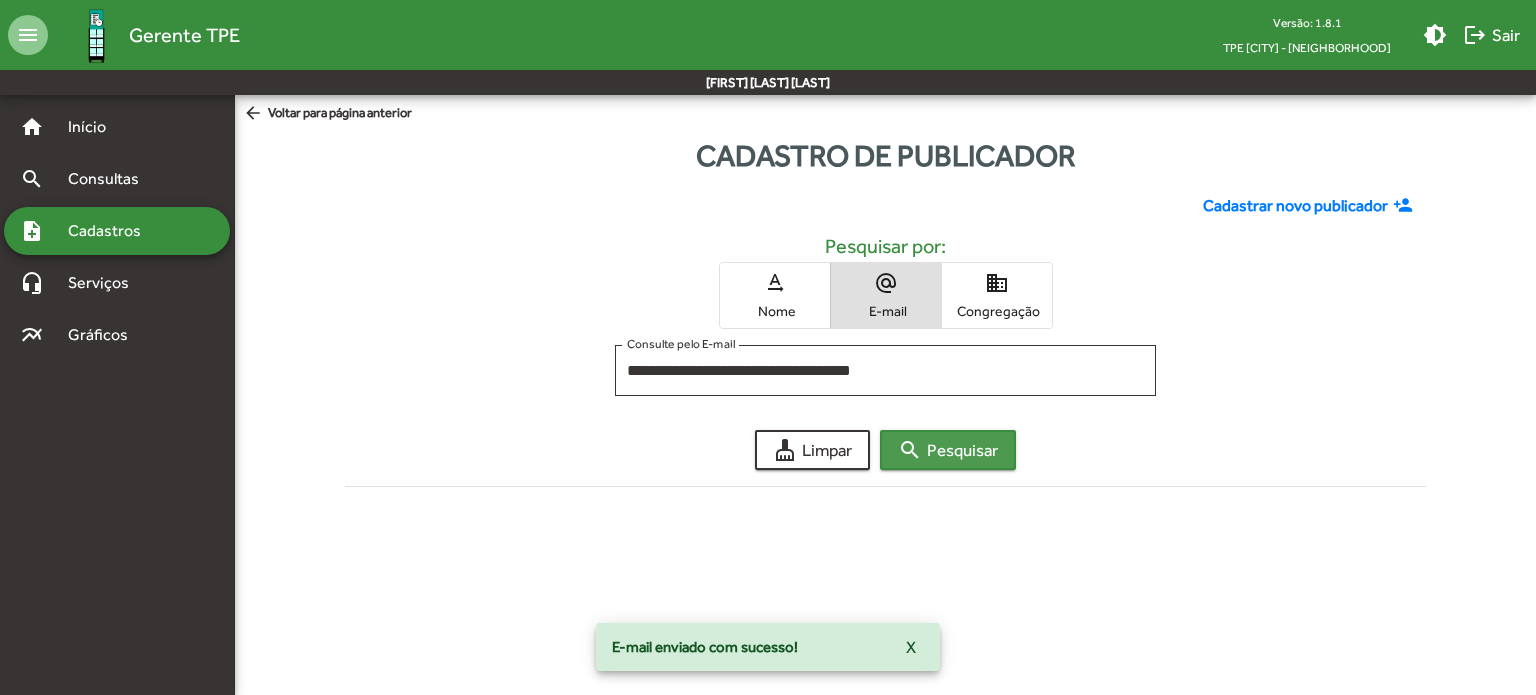 click on "search  Pesquisar" 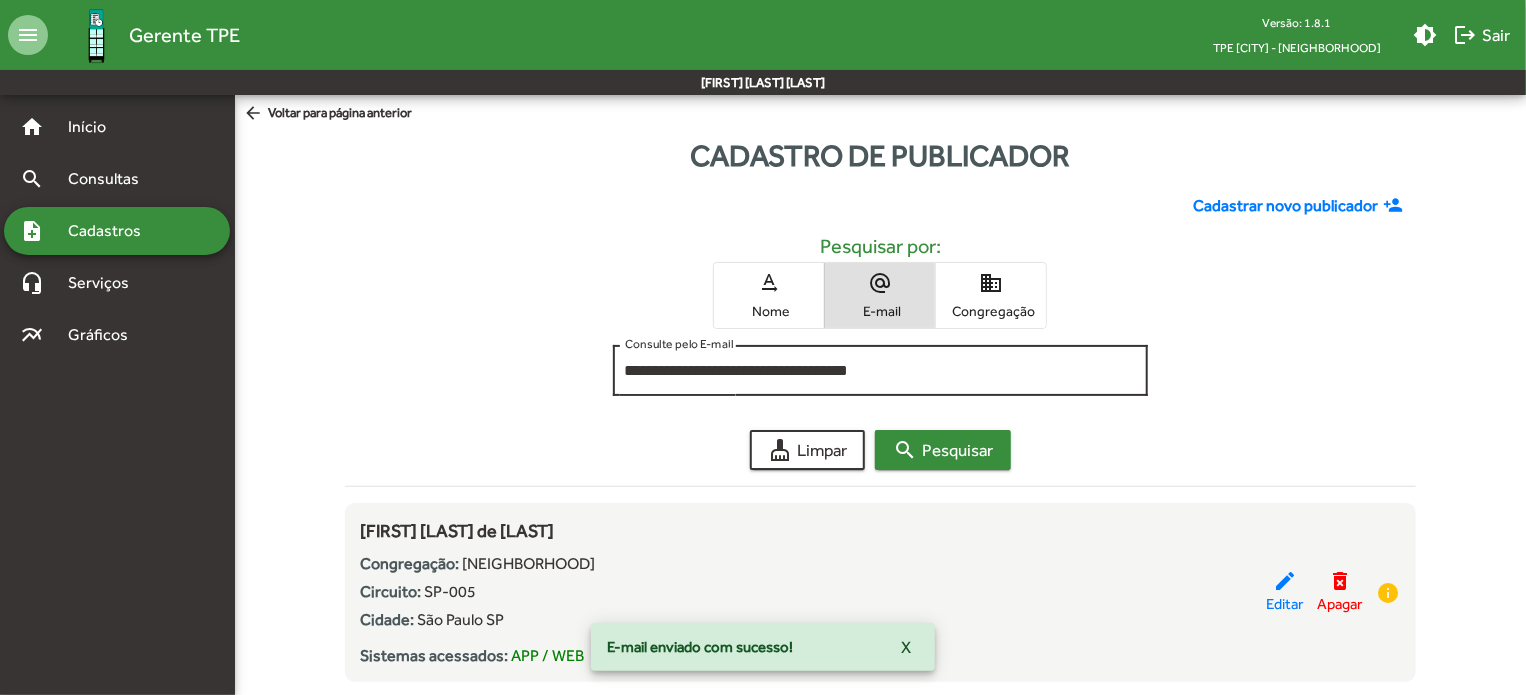 scroll, scrollTop: 49, scrollLeft: 0, axis: vertical 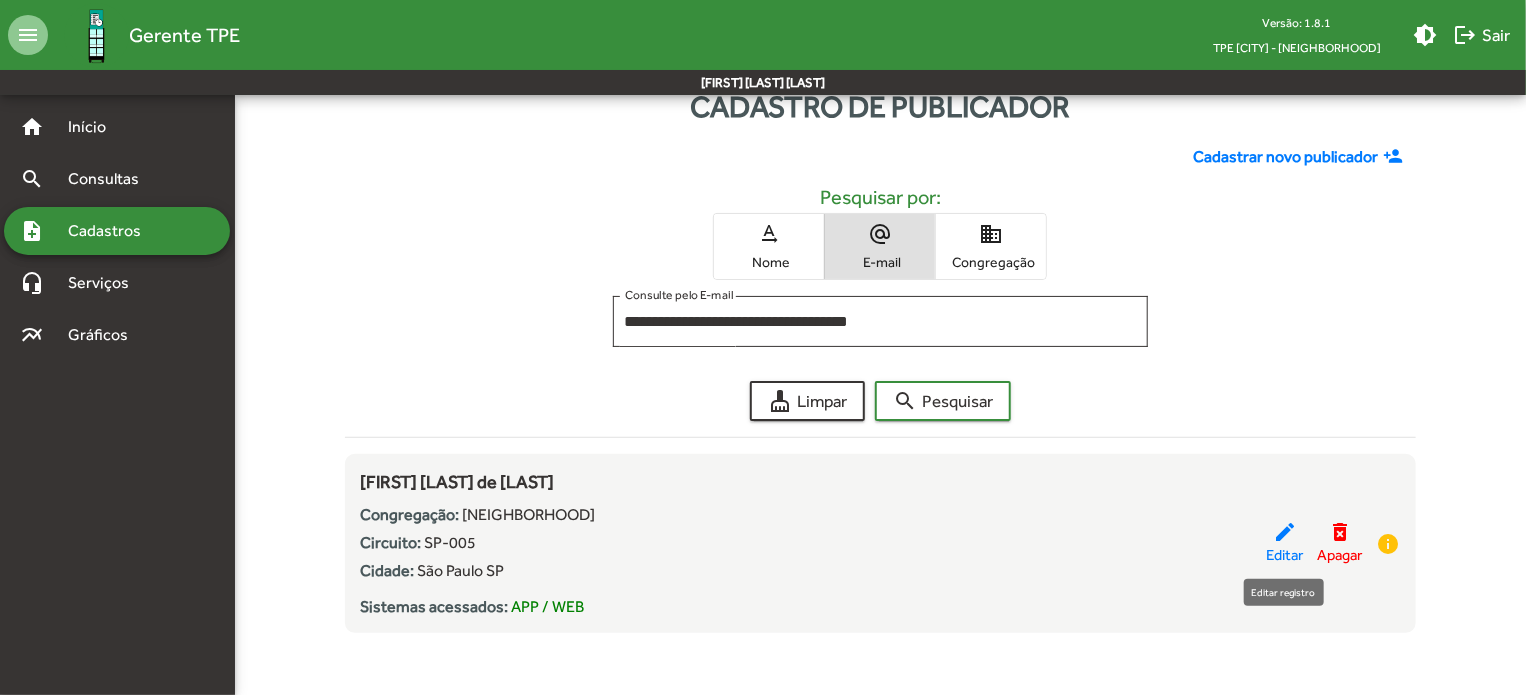click on "edit" 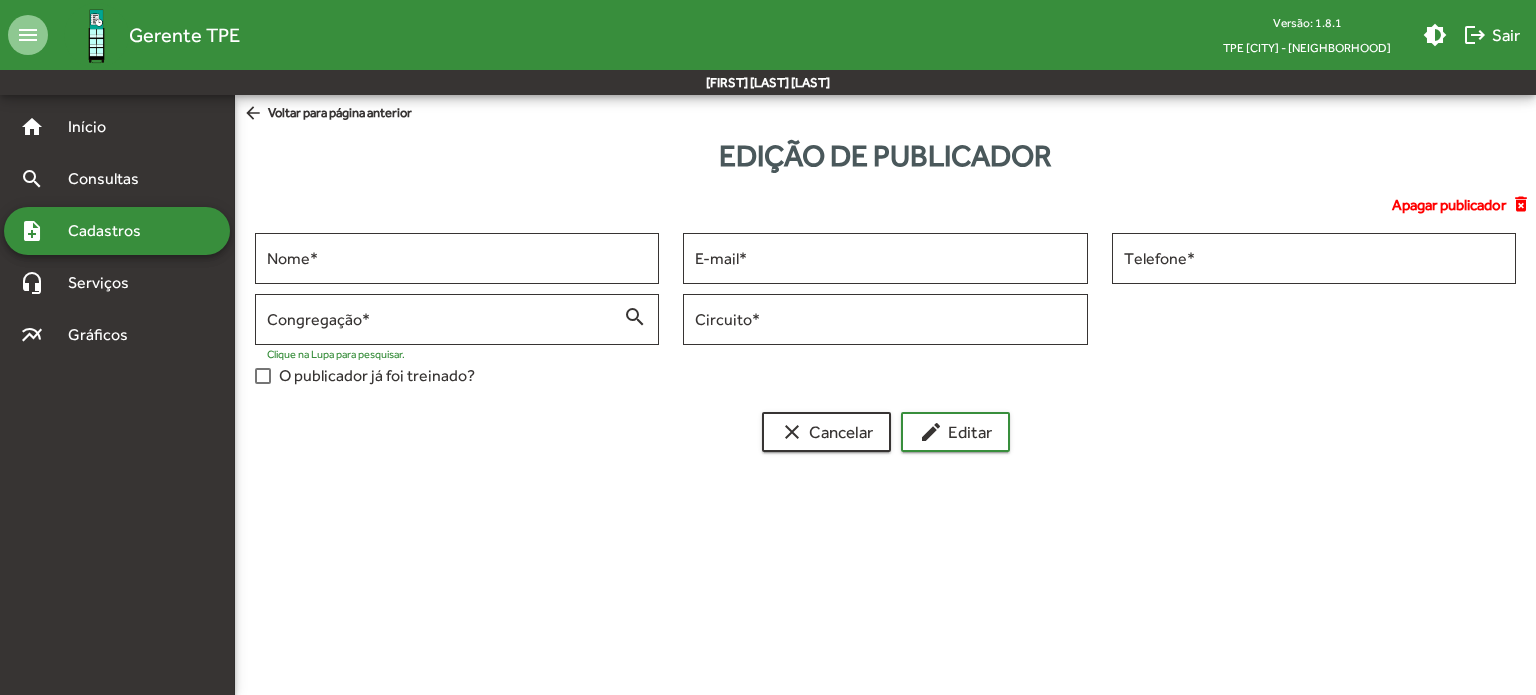 type on "**********" 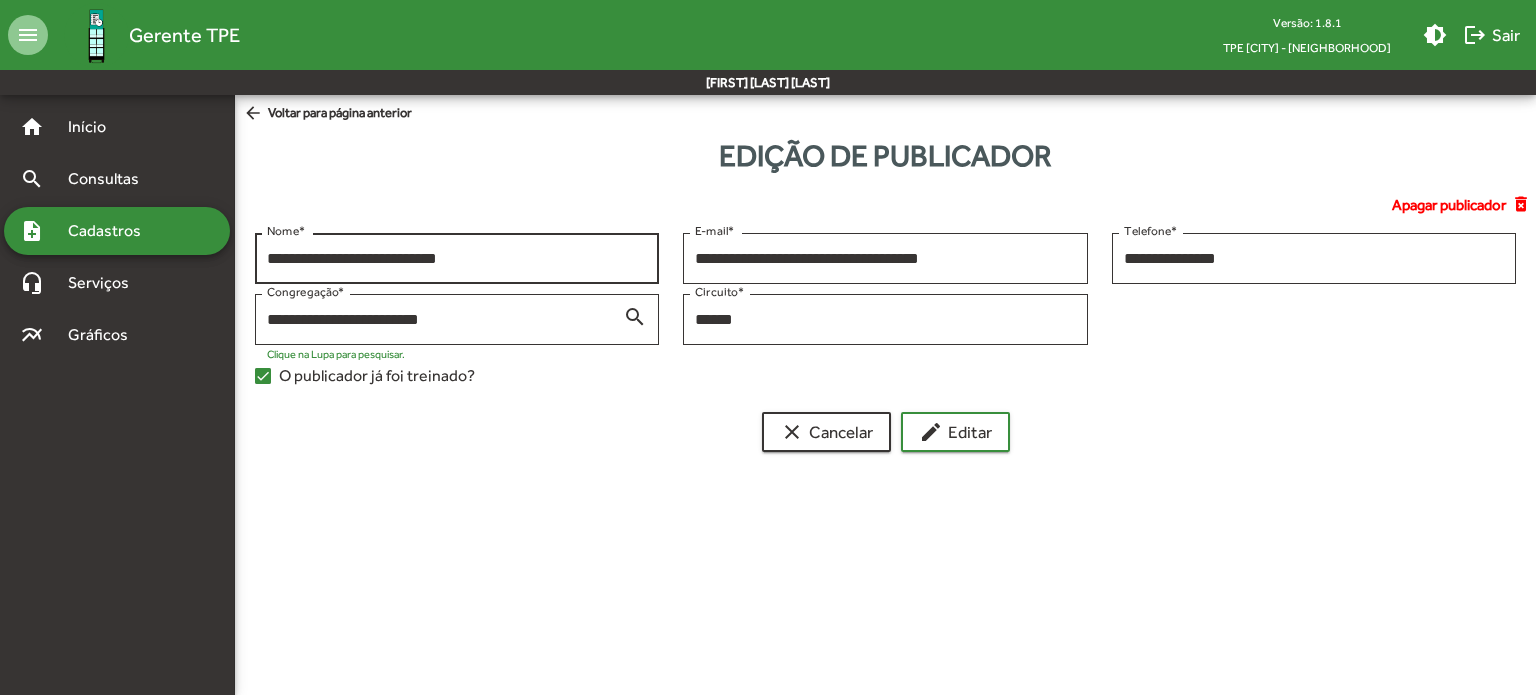 click on "**********" at bounding box center [457, 259] 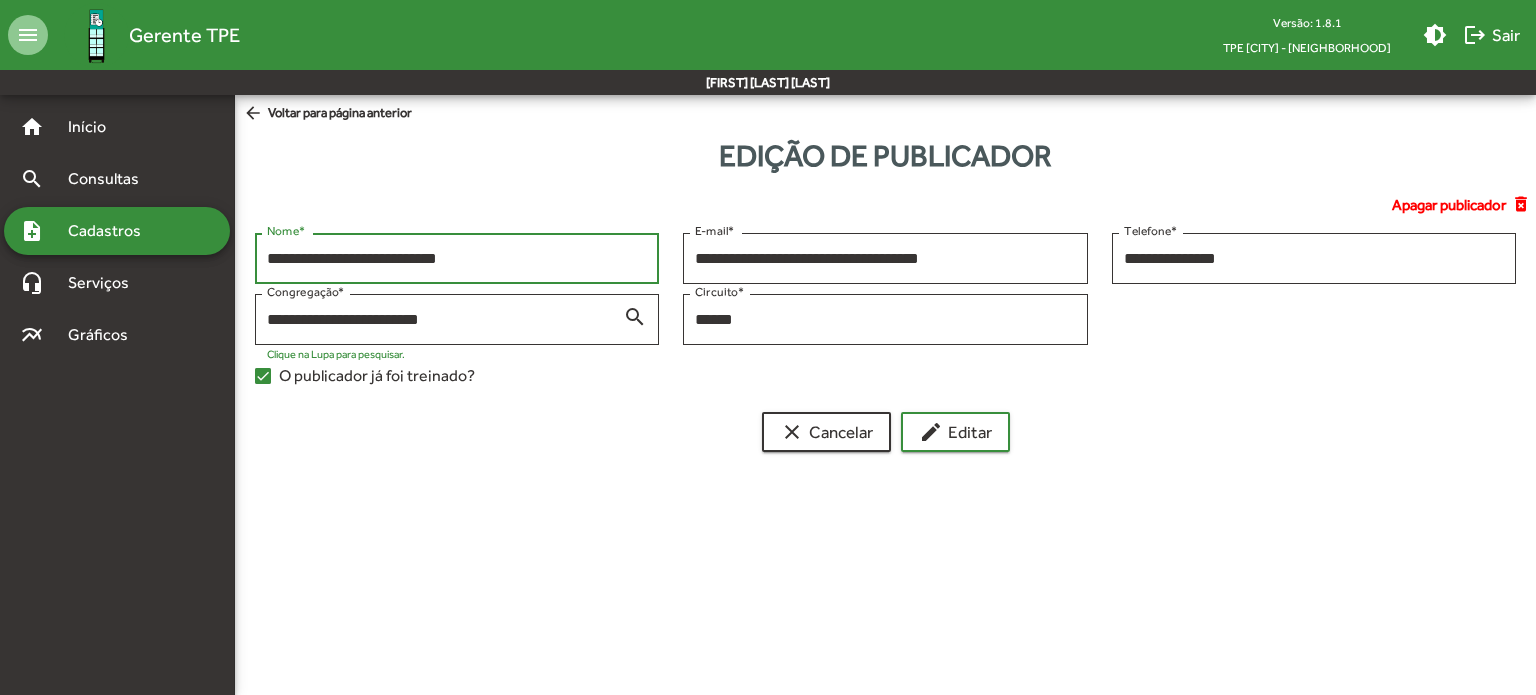 click on "**********" at bounding box center (457, 259) 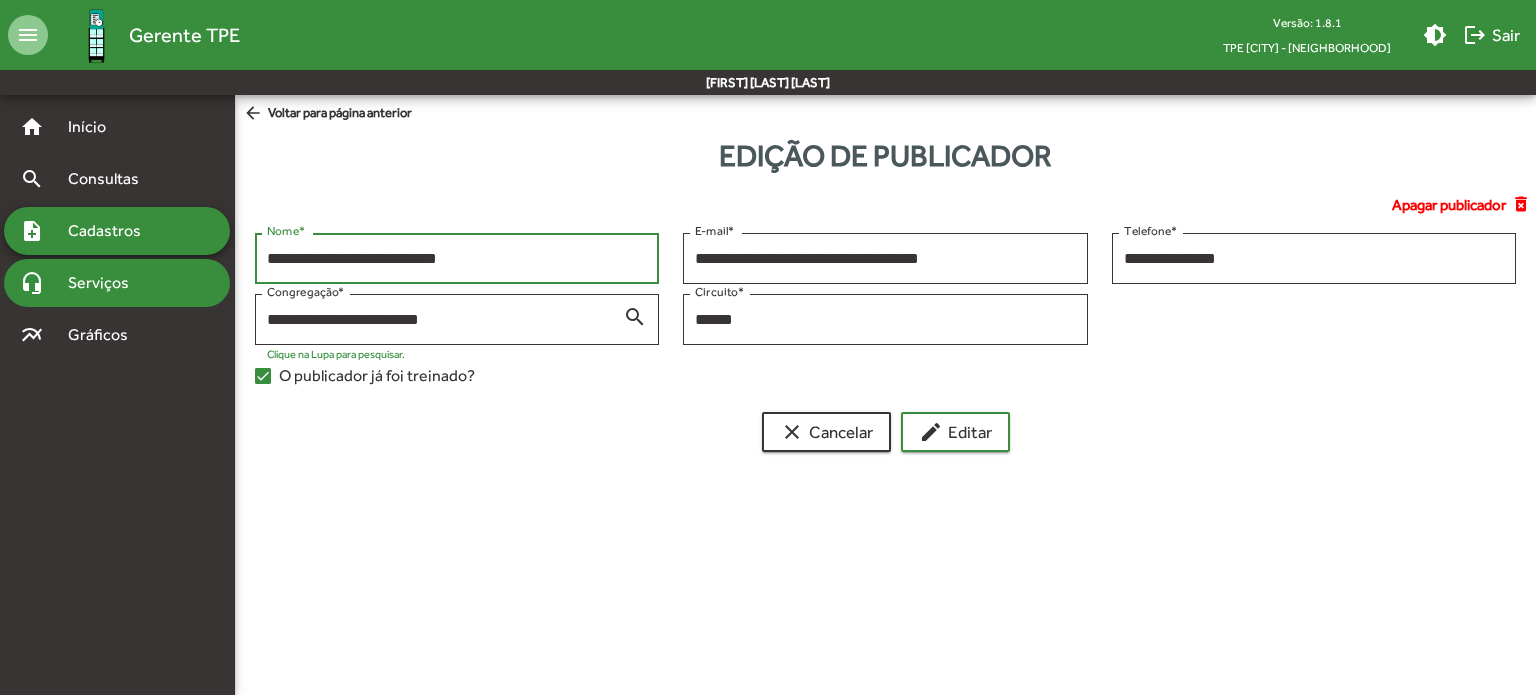 click on "Serviços" at bounding box center [106, 283] 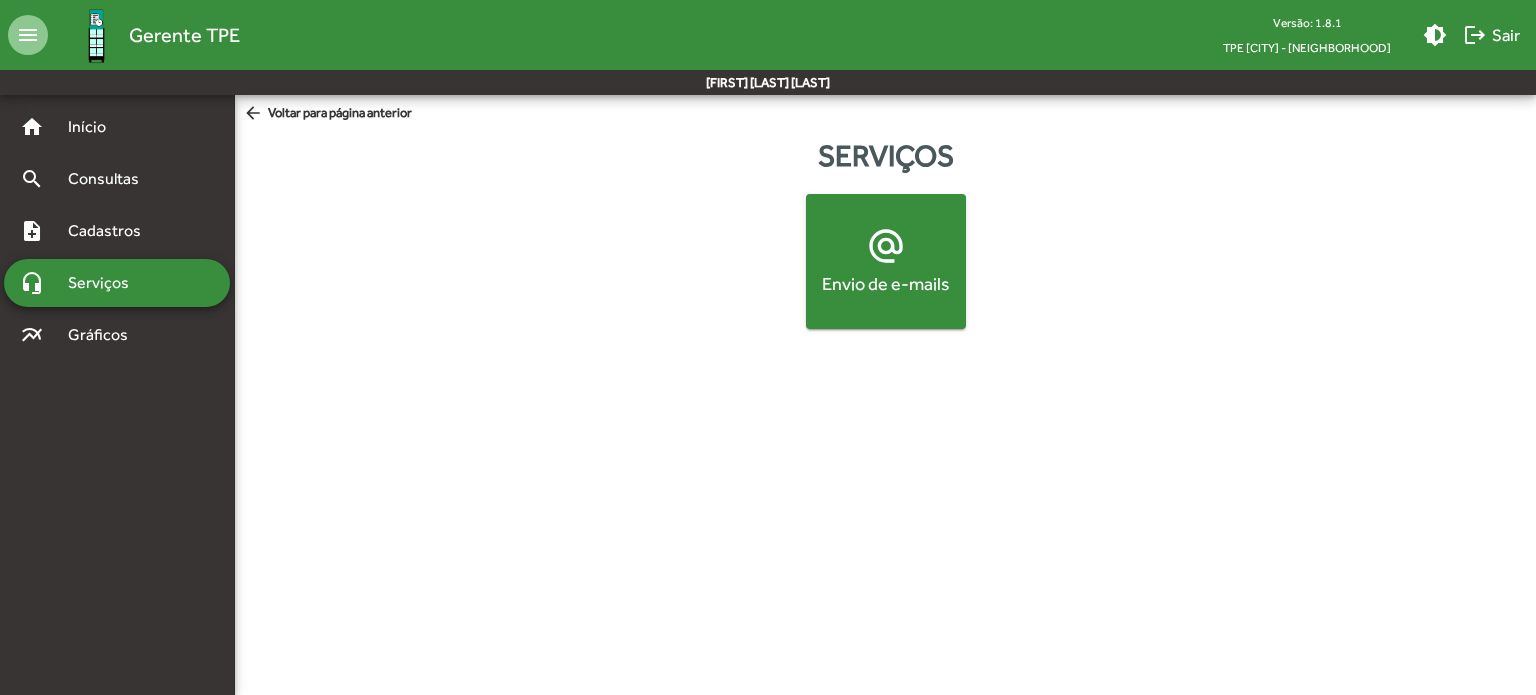 click on "alternate_email  Envio de e-mails" 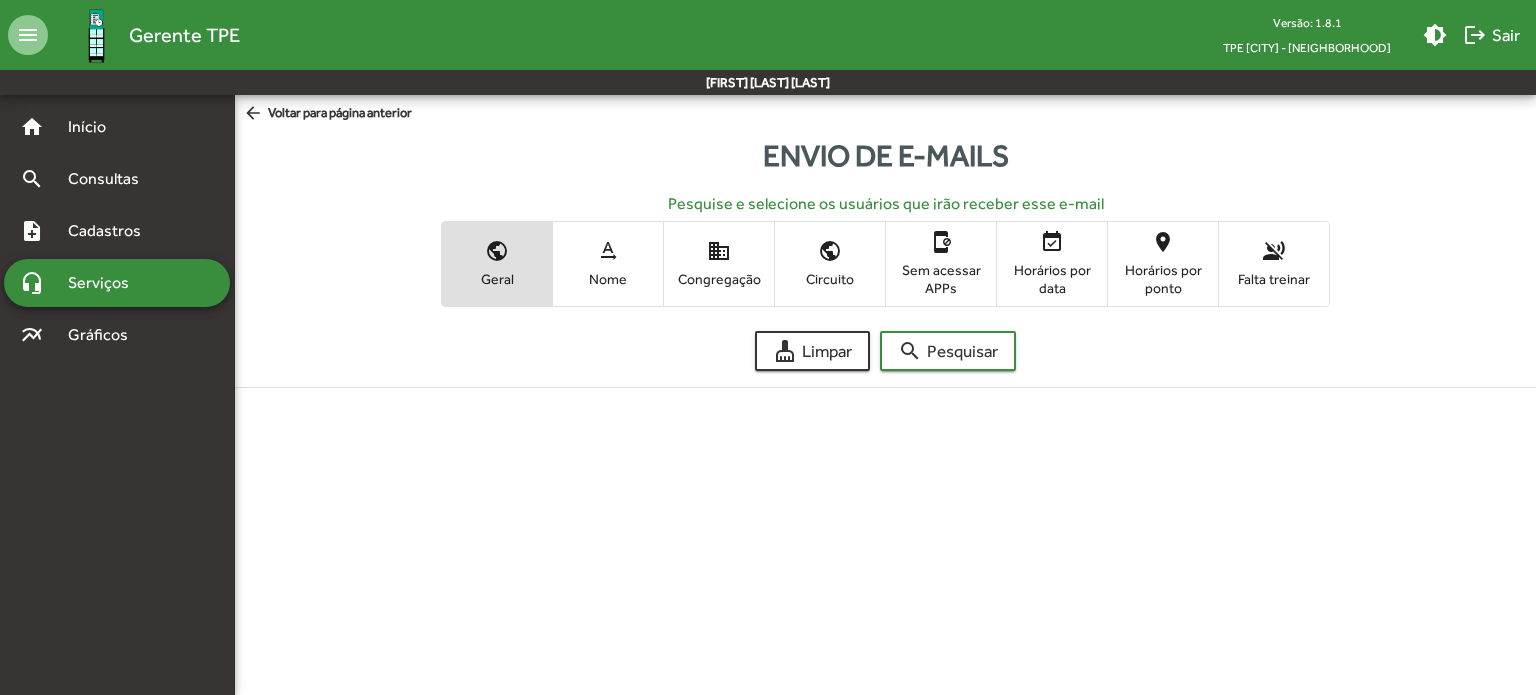 click on "text_rotation_none Nome" at bounding box center (608, 263) 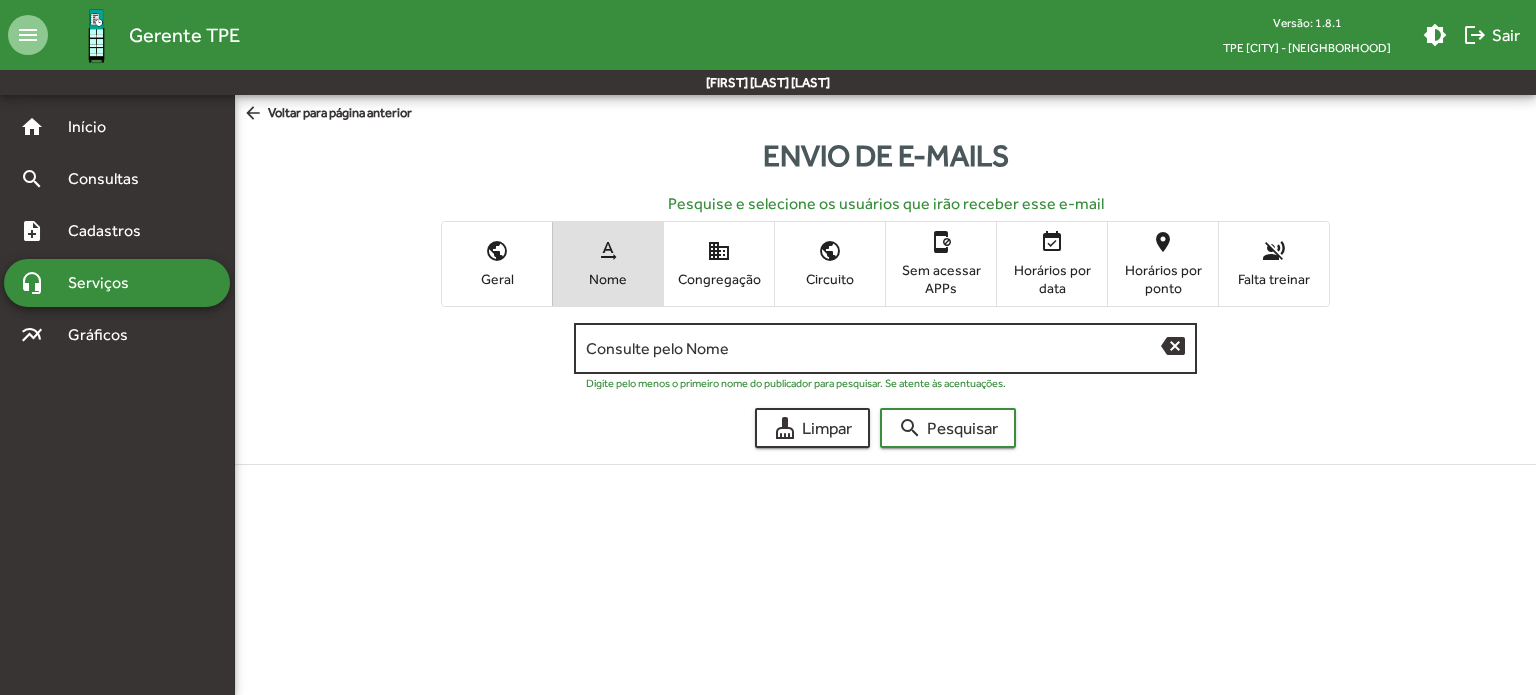 click on "Consulte pelo Nome" at bounding box center (873, 349) 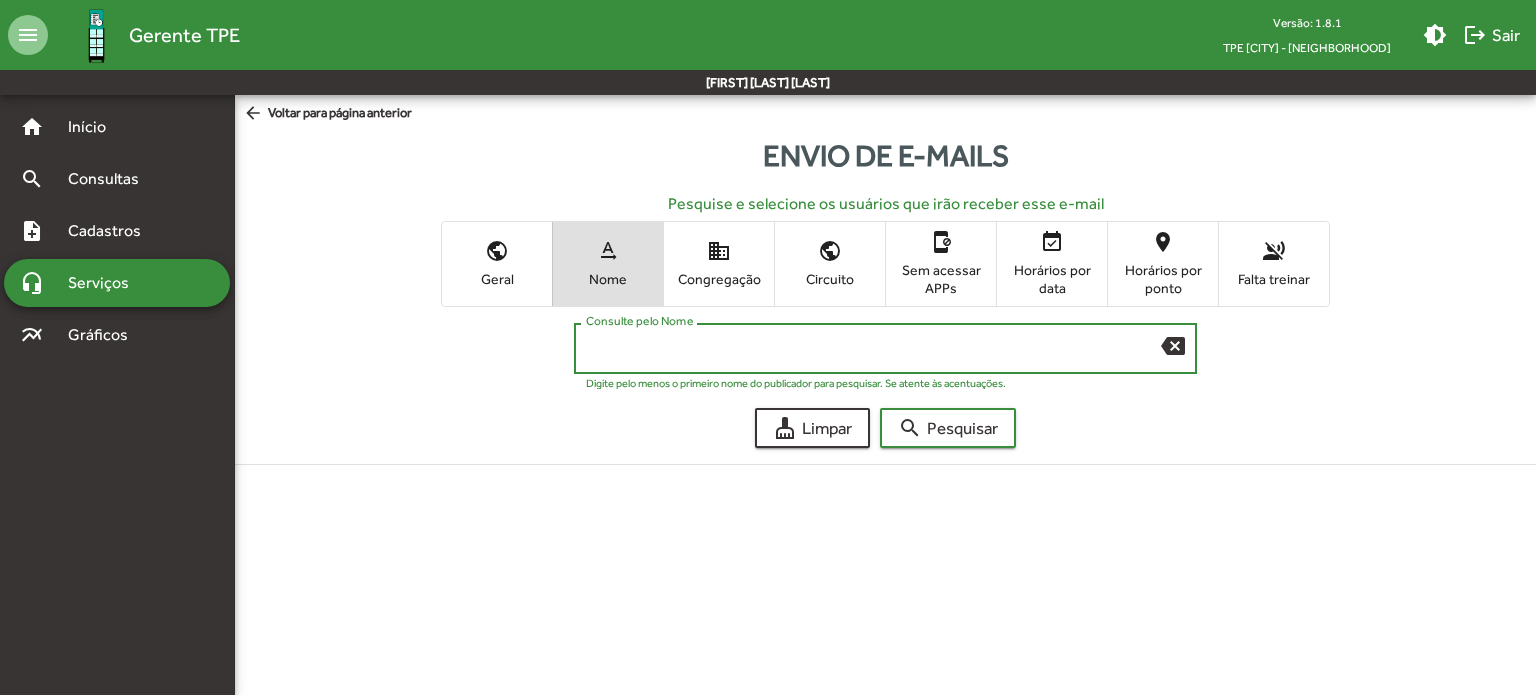 paste on "**********" 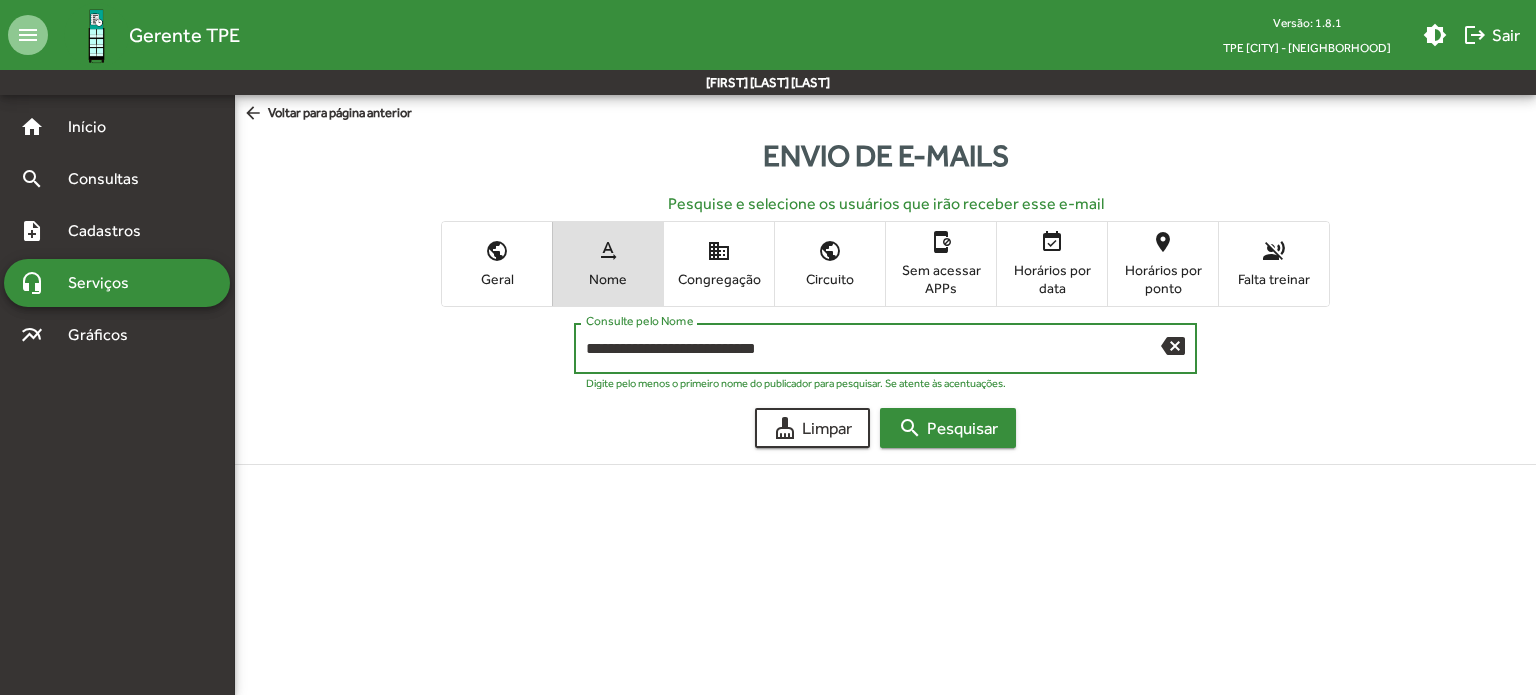 type on "**********" 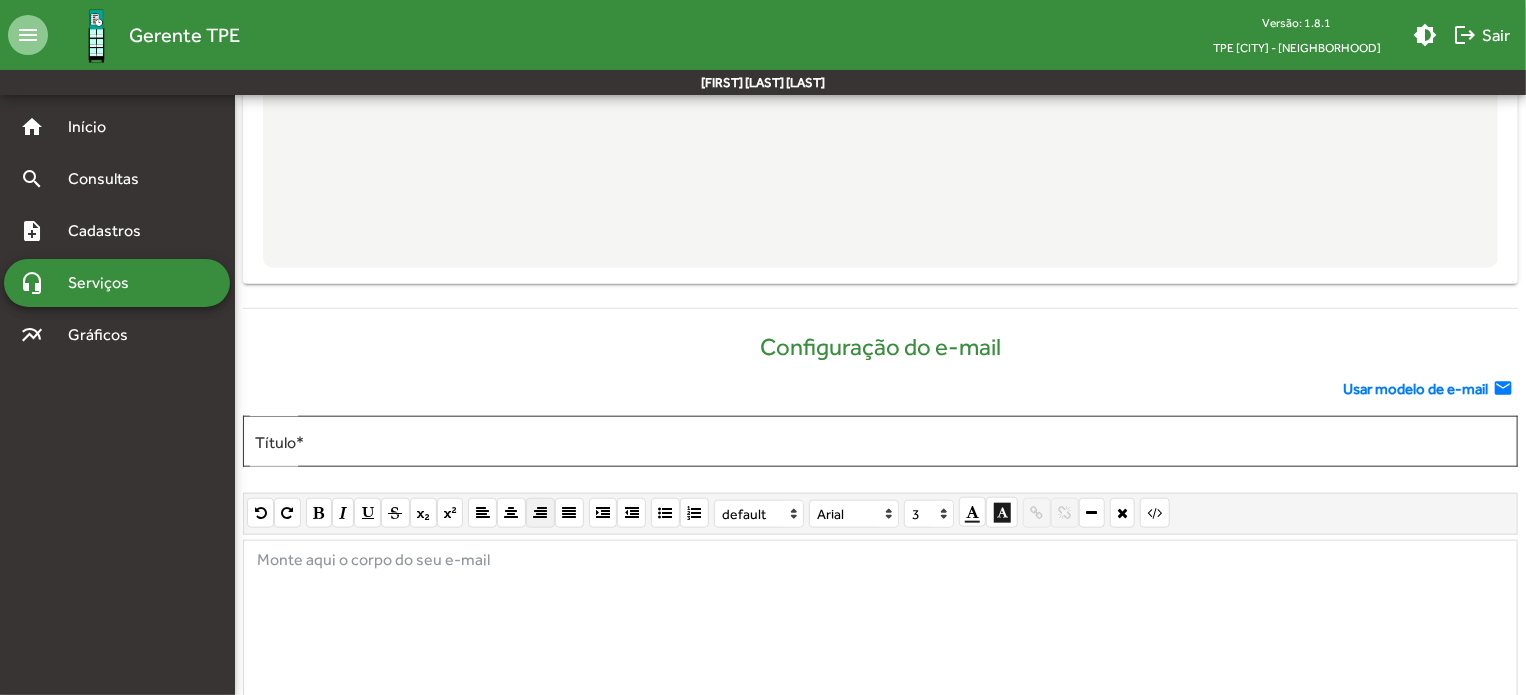 scroll, scrollTop: 900, scrollLeft: 0, axis: vertical 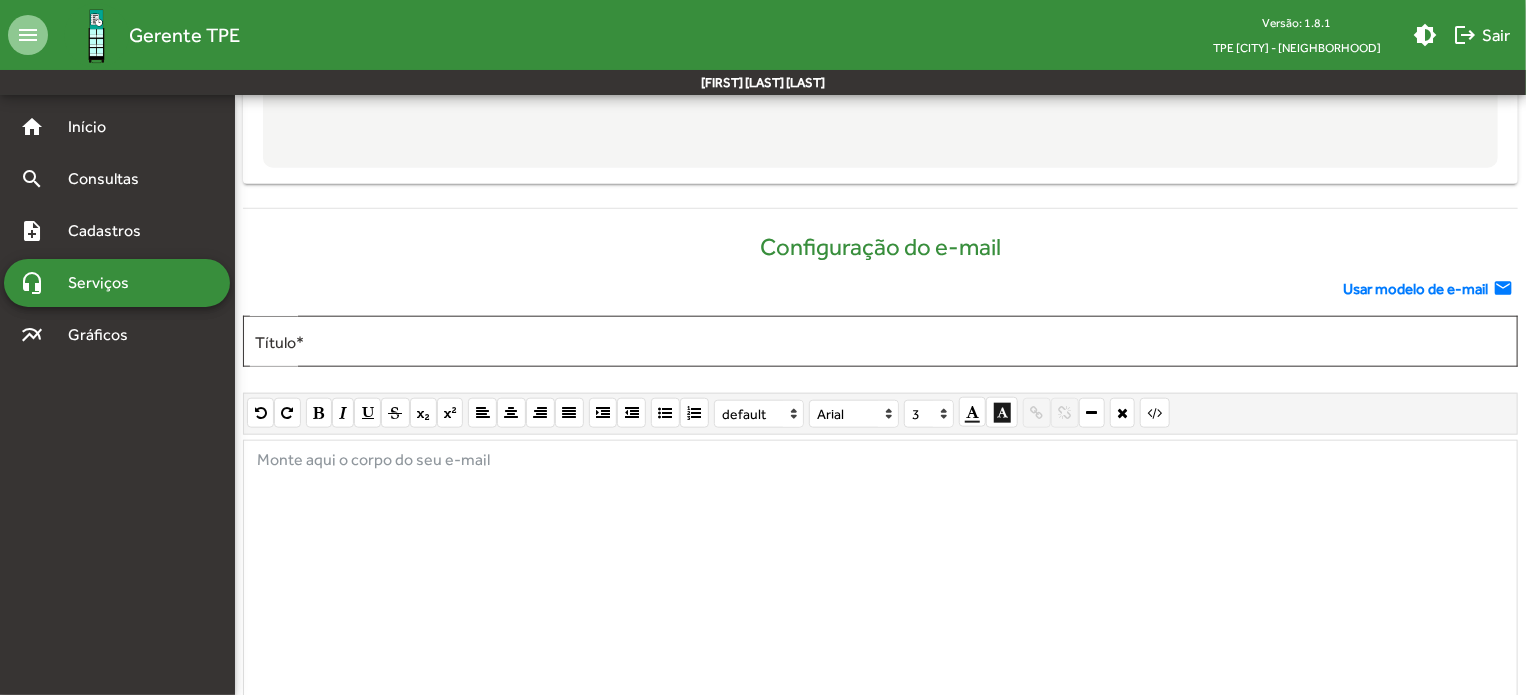 click 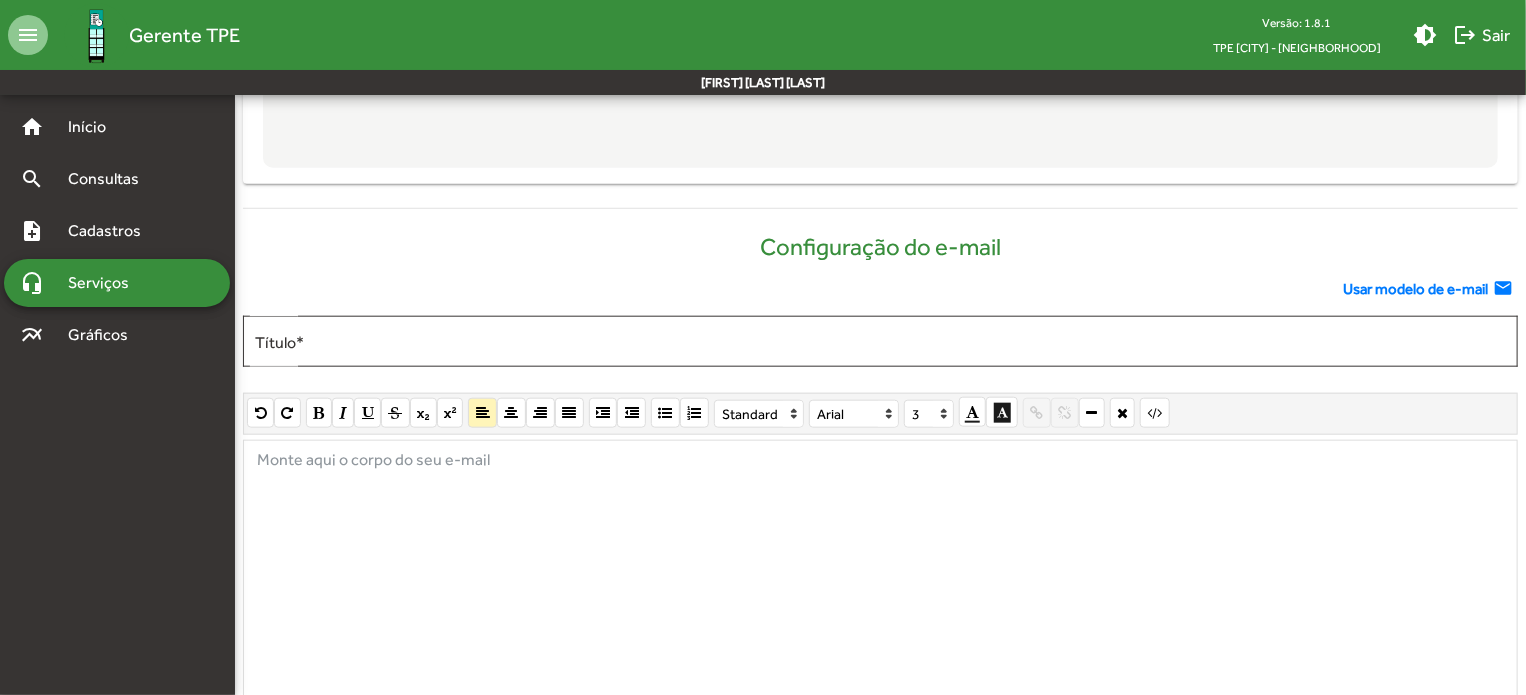 paste 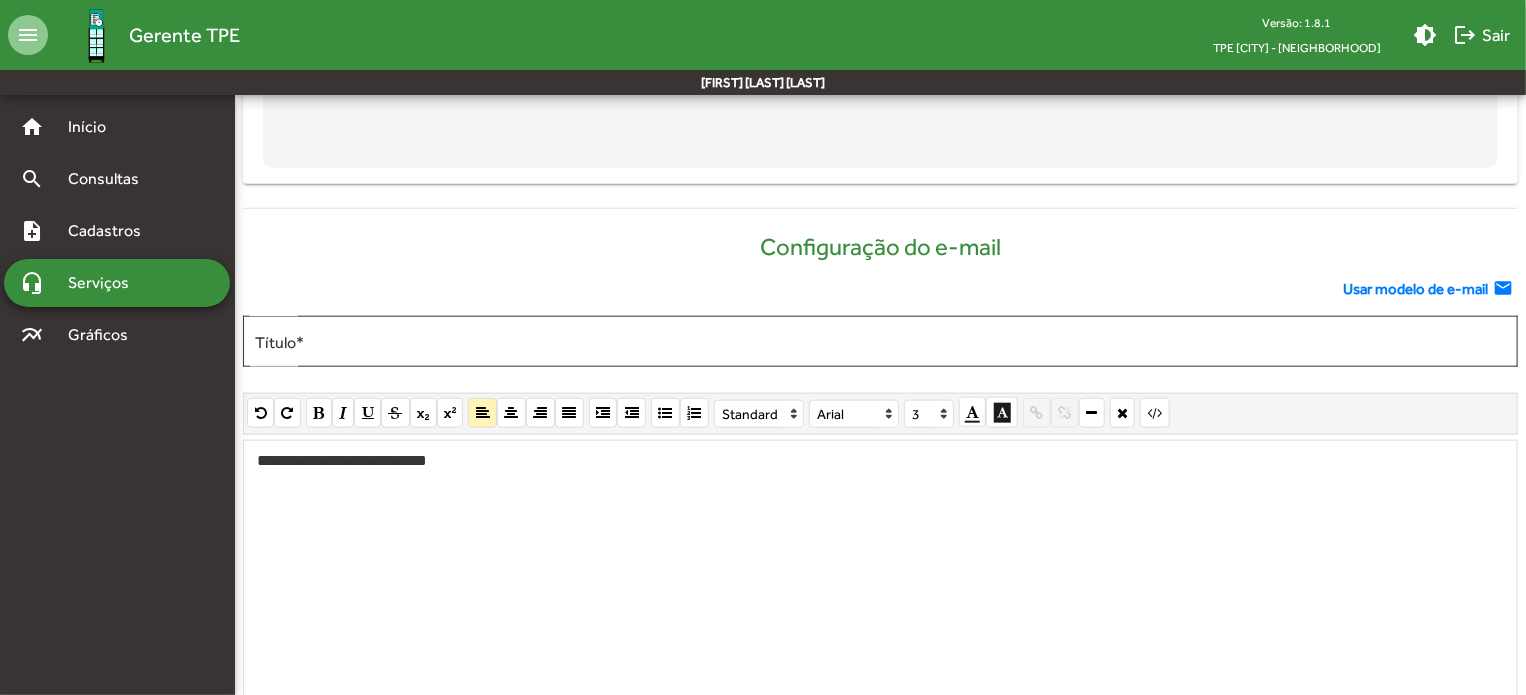 click on "**********" 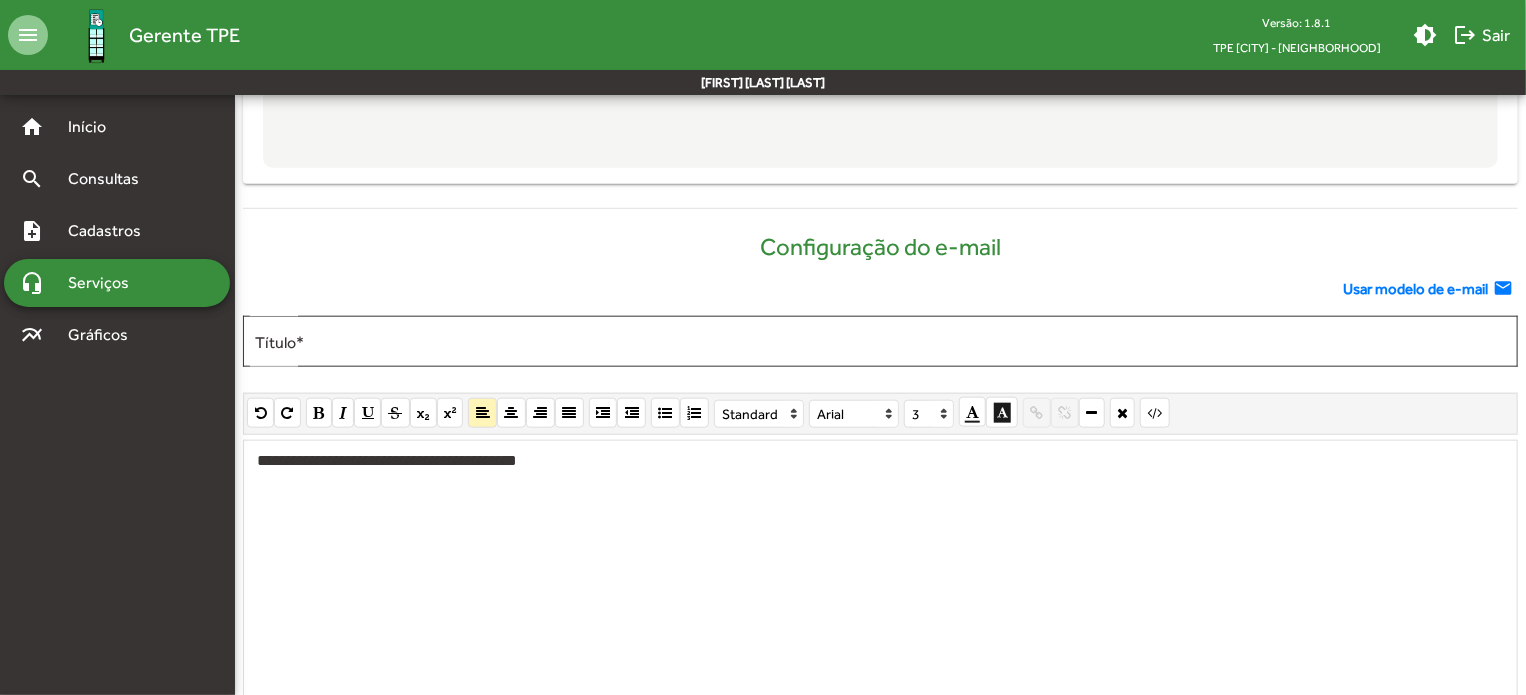drag, startPoint x: 430, startPoint y: 455, endPoint x: 787, endPoint y: 496, distance: 359.34662 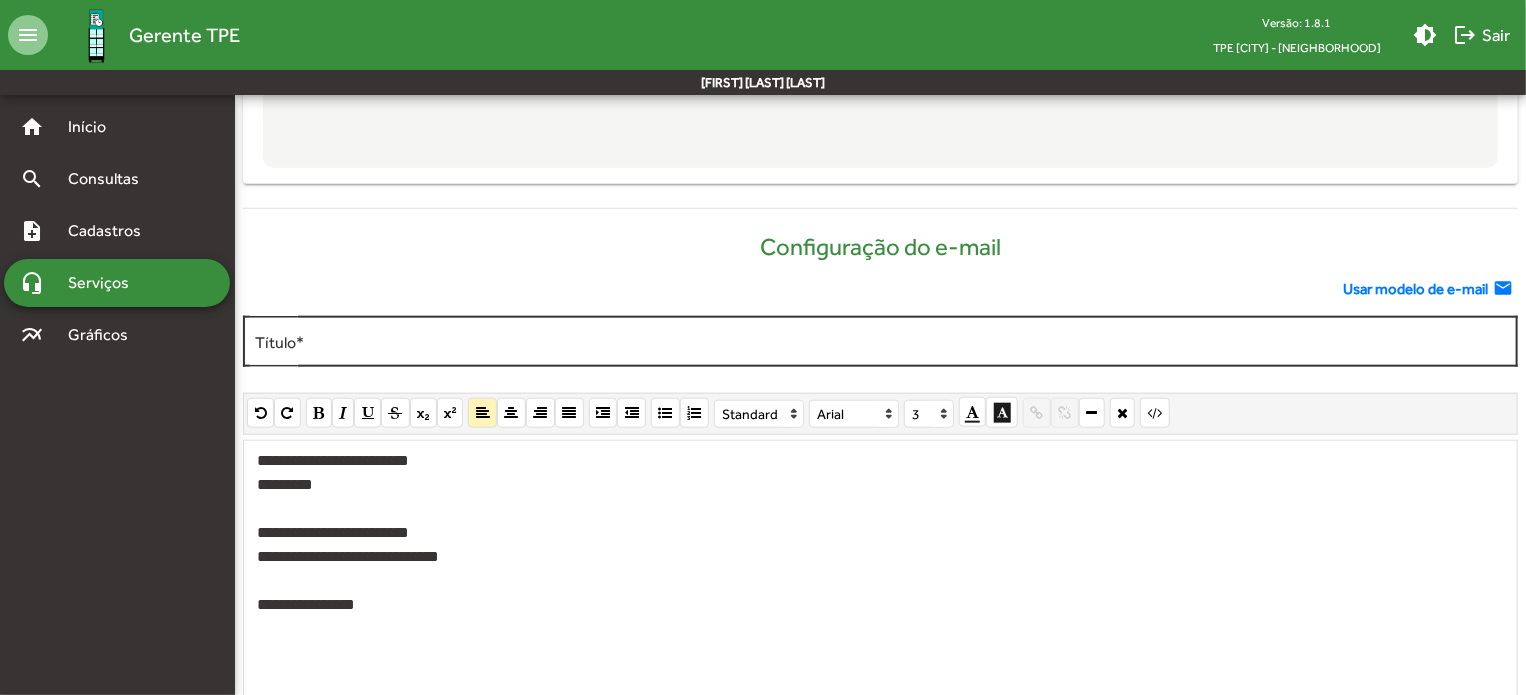 click on "Título  *" at bounding box center (880, 342) 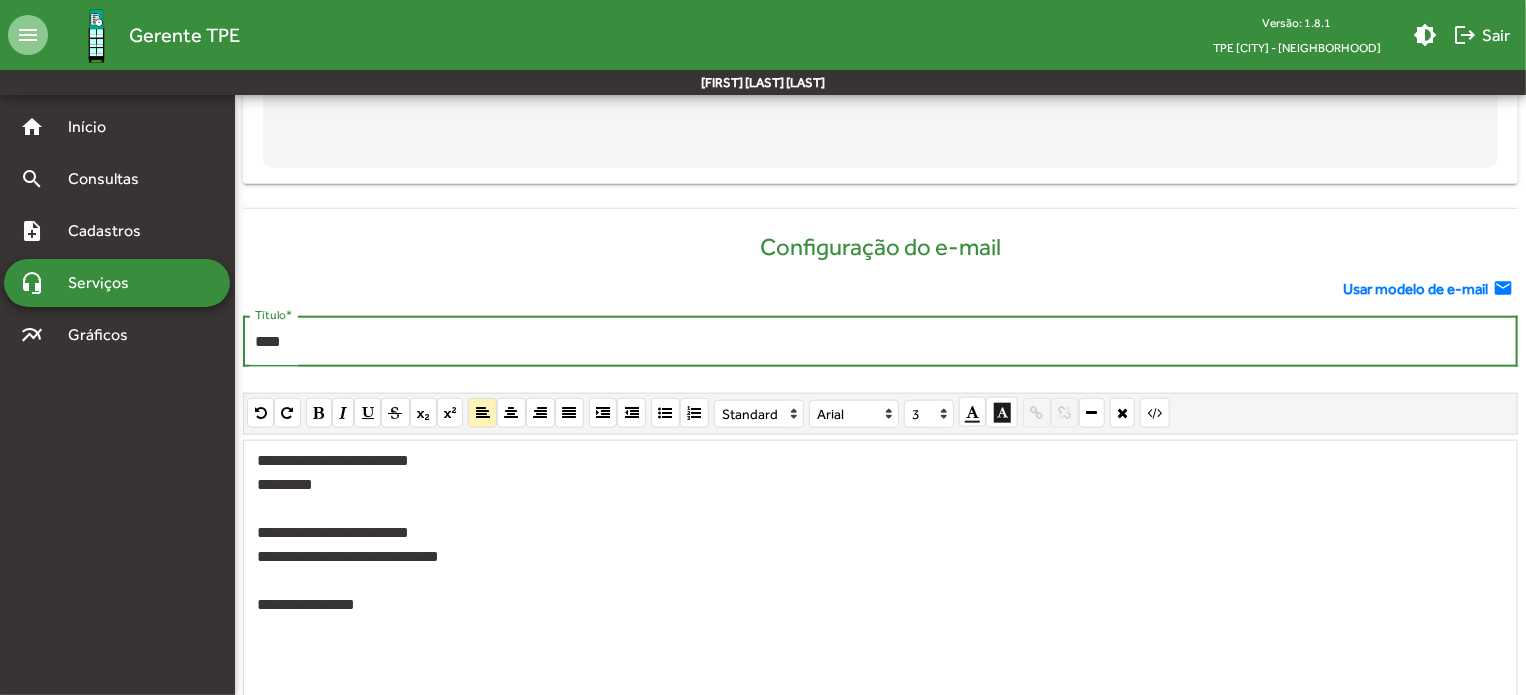 paste on "**********" 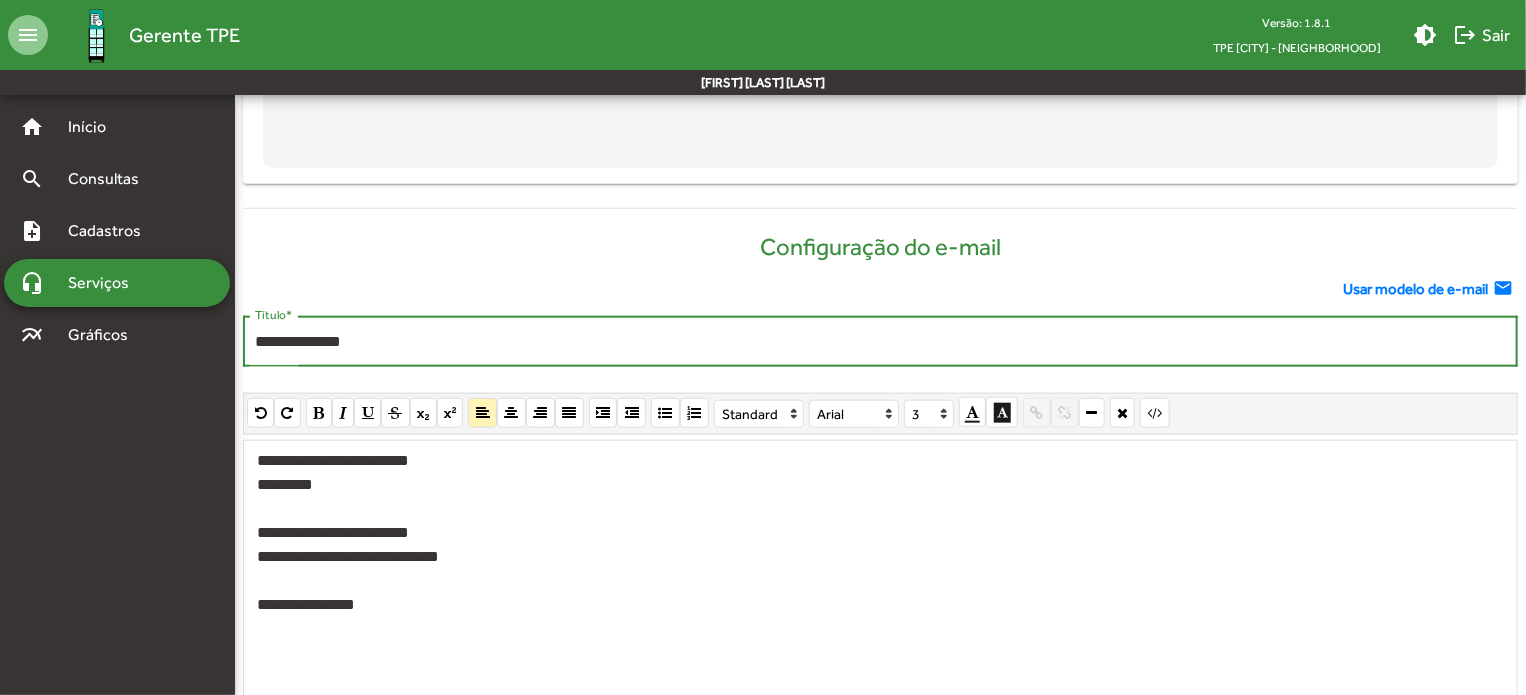 type on "**********" 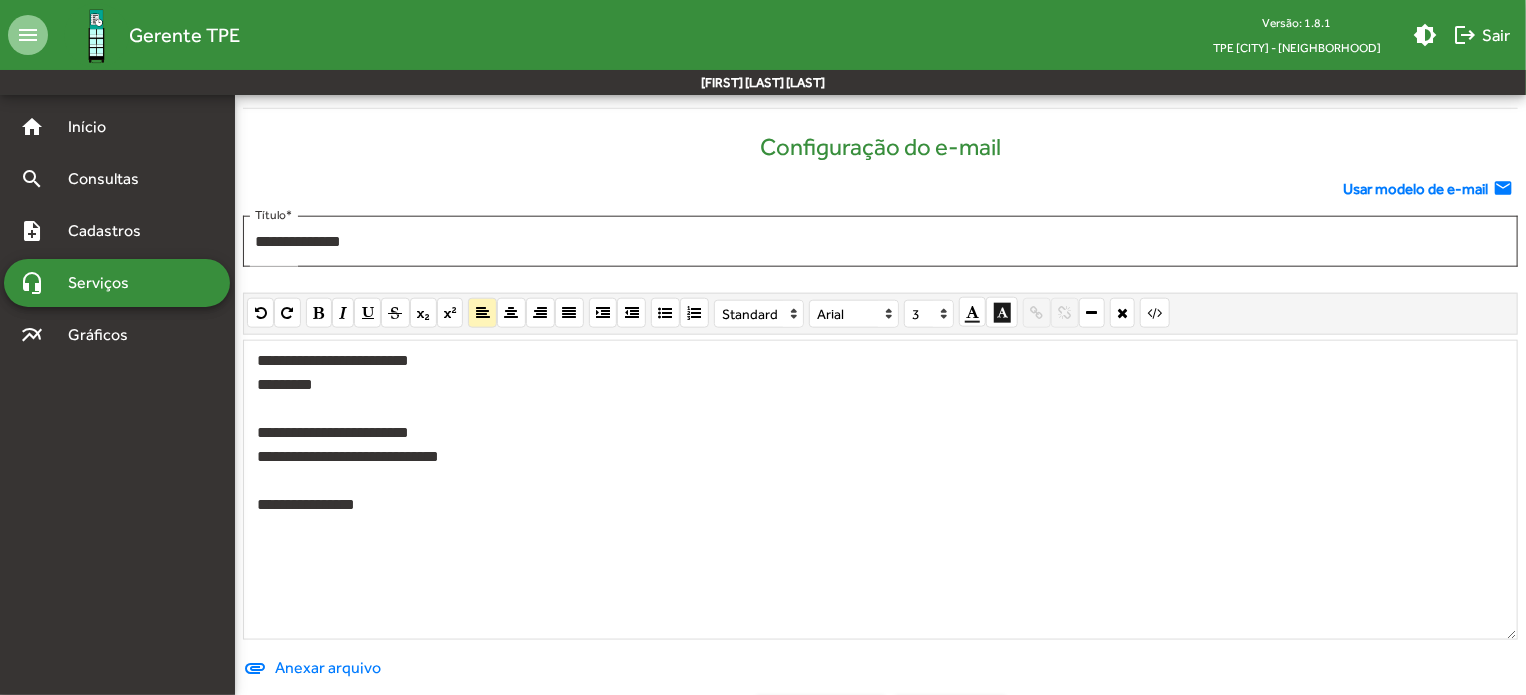 scroll, scrollTop: 1077, scrollLeft: 0, axis: vertical 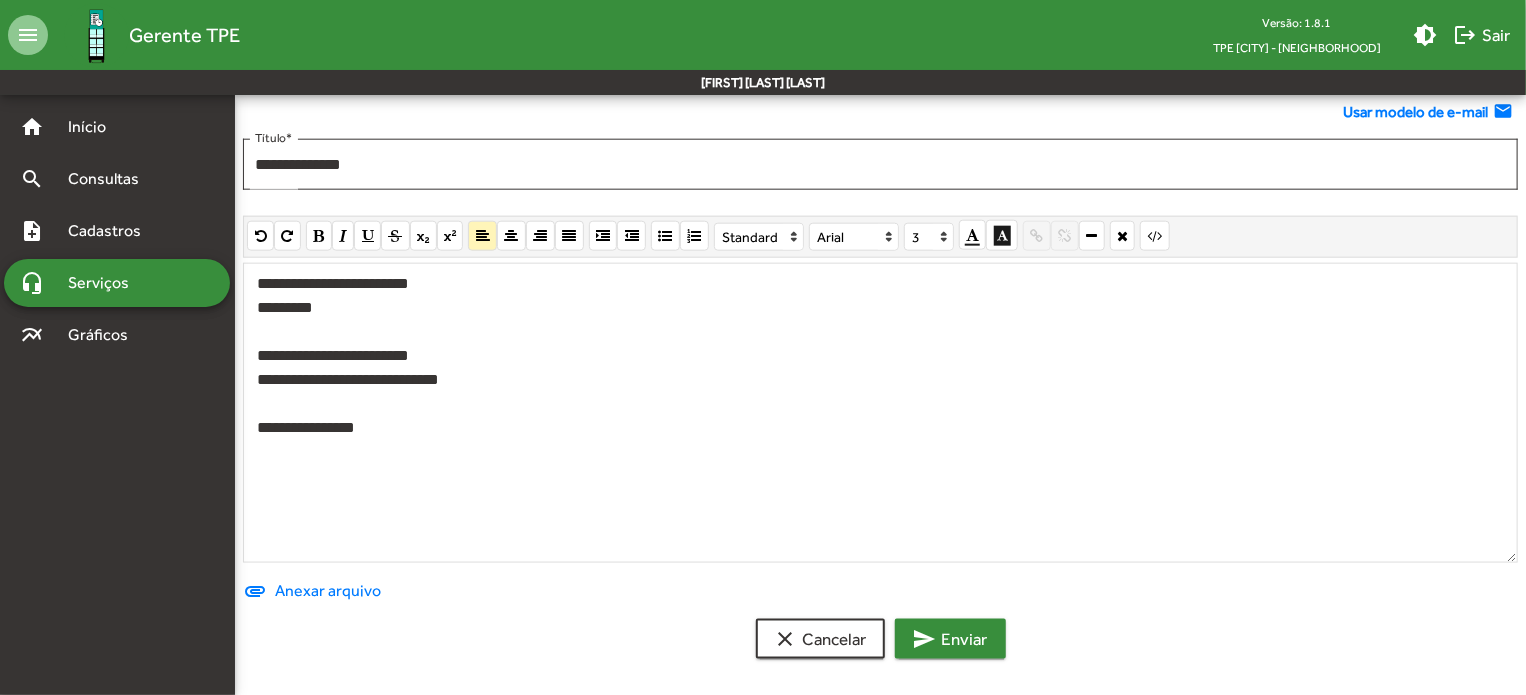 click on "send" 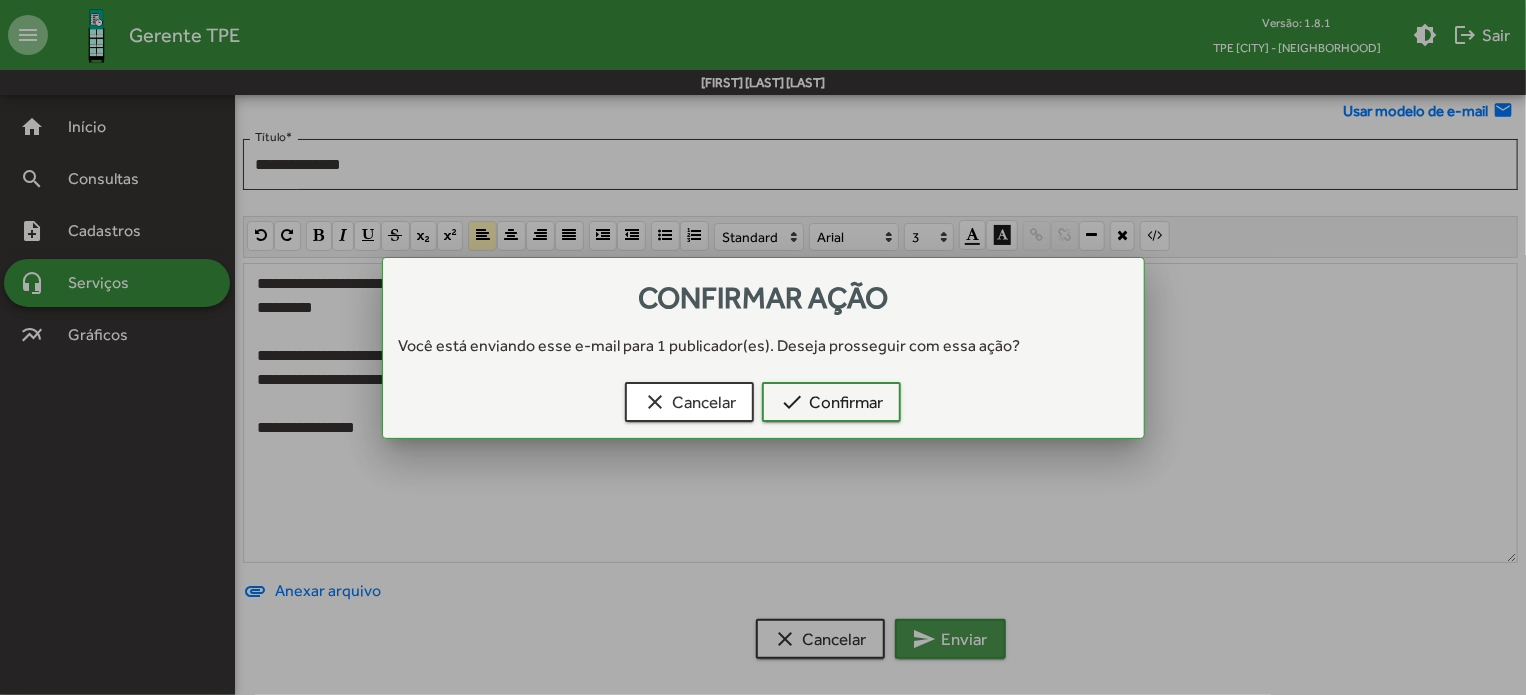 scroll, scrollTop: 0, scrollLeft: 0, axis: both 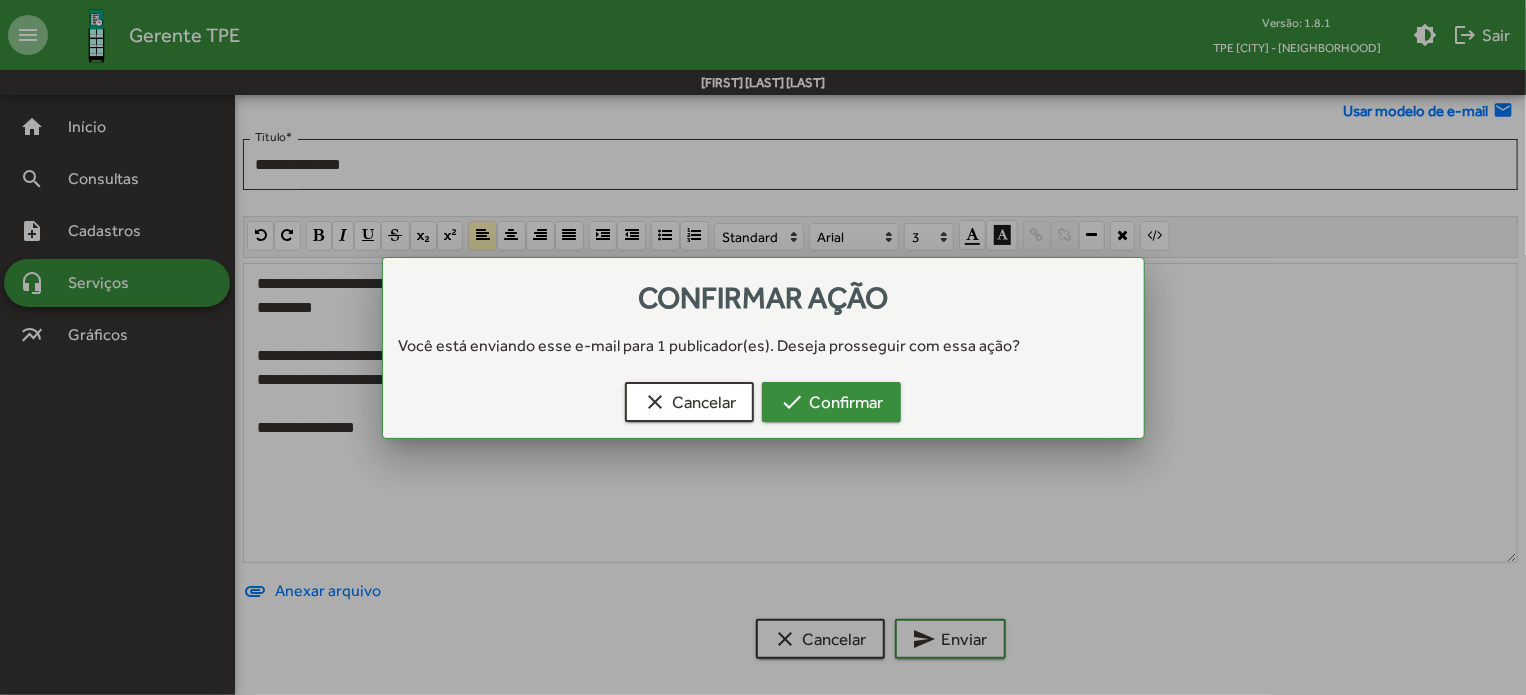 click on "check  Confirmar" at bounding box center [831, 402] 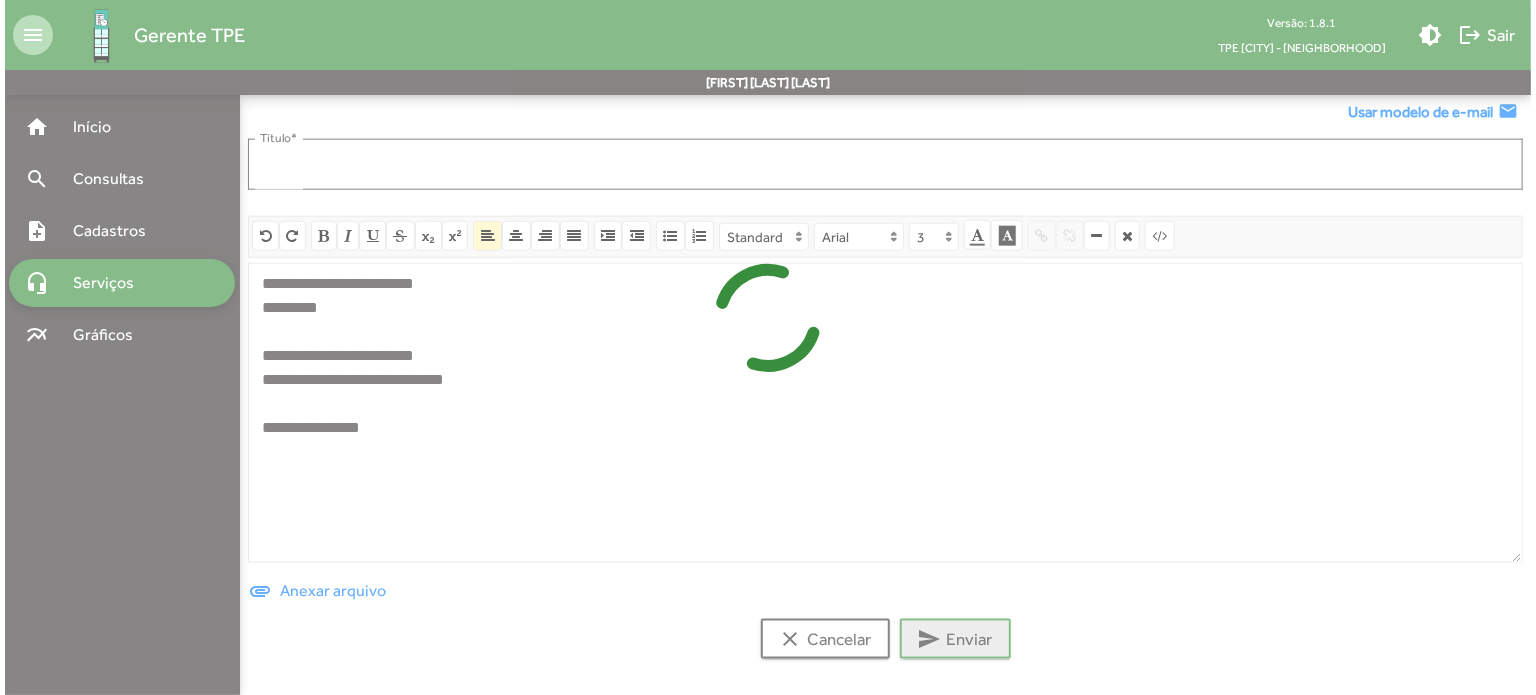 scroll, scrollTop: 0, scrollLeft: 0, axis: both 